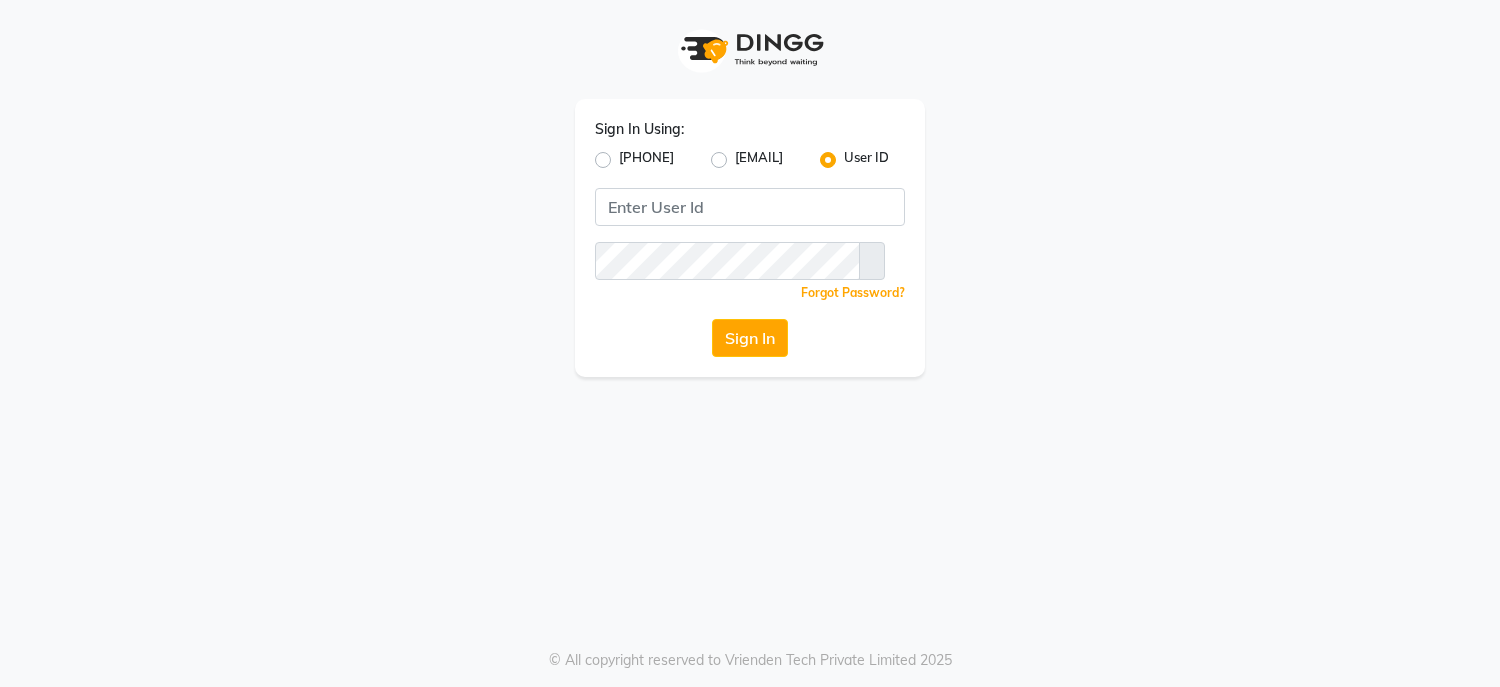 scroll, scrollTop: 0, scrollLeft: 0, axis: both 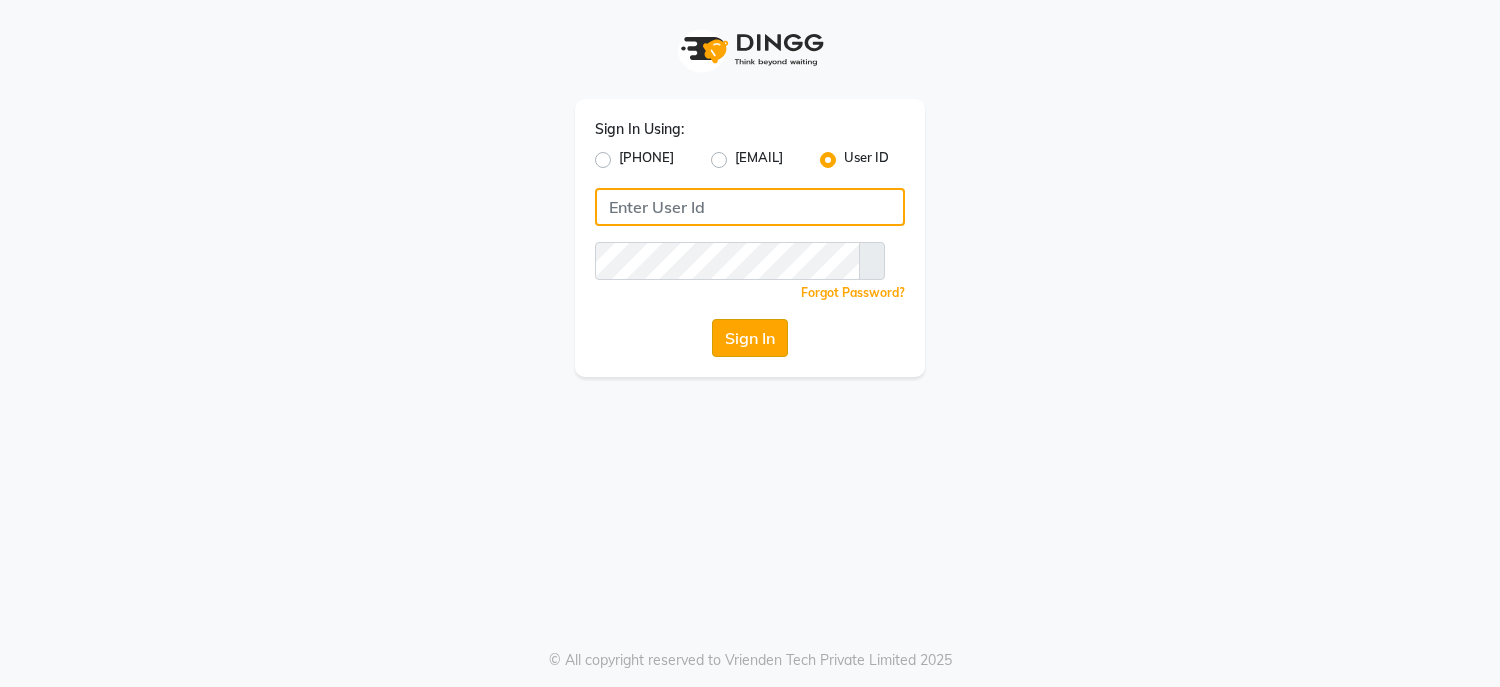 type on "[NAME]" 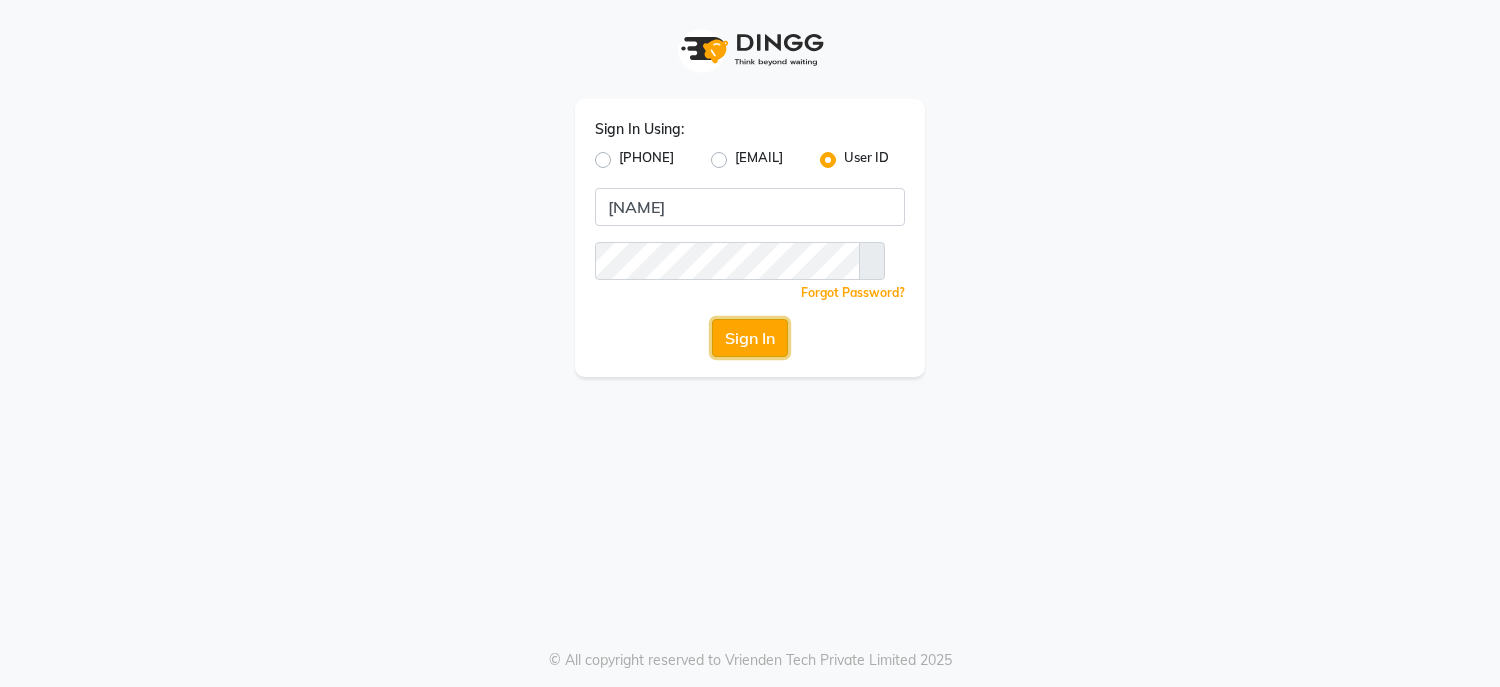 click on "Sign In" at bounding box center [750, 338] 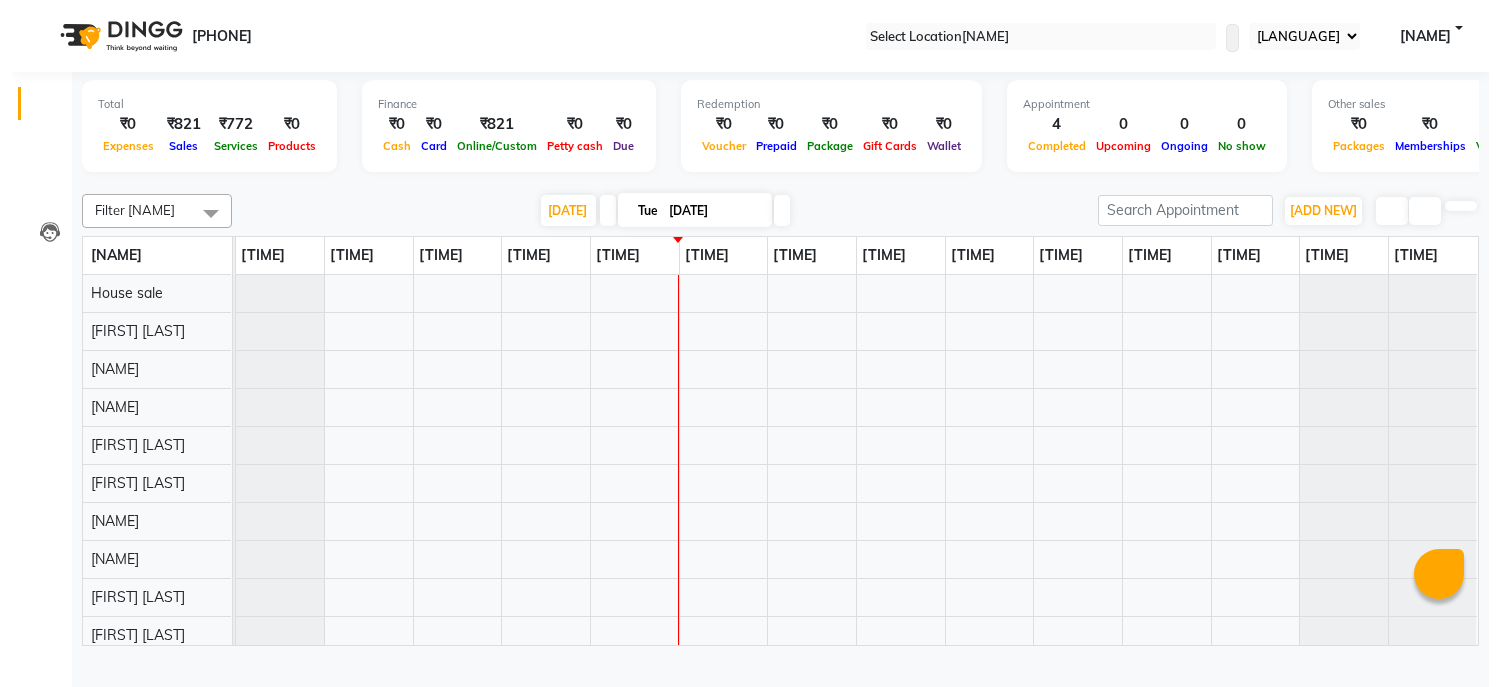 scroll, scrollTop: 27, scrollLeft: 0, axis: vertical 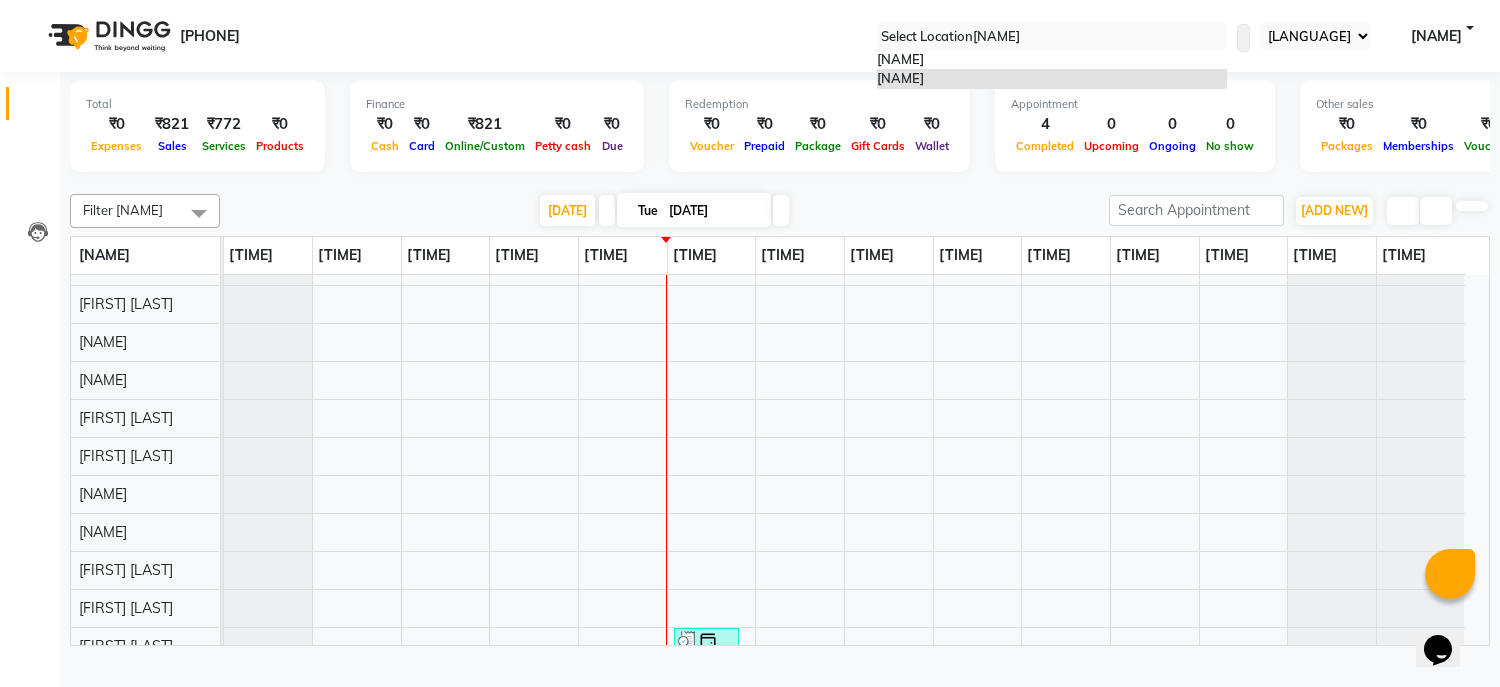 click at bounding box center (1052, 37) 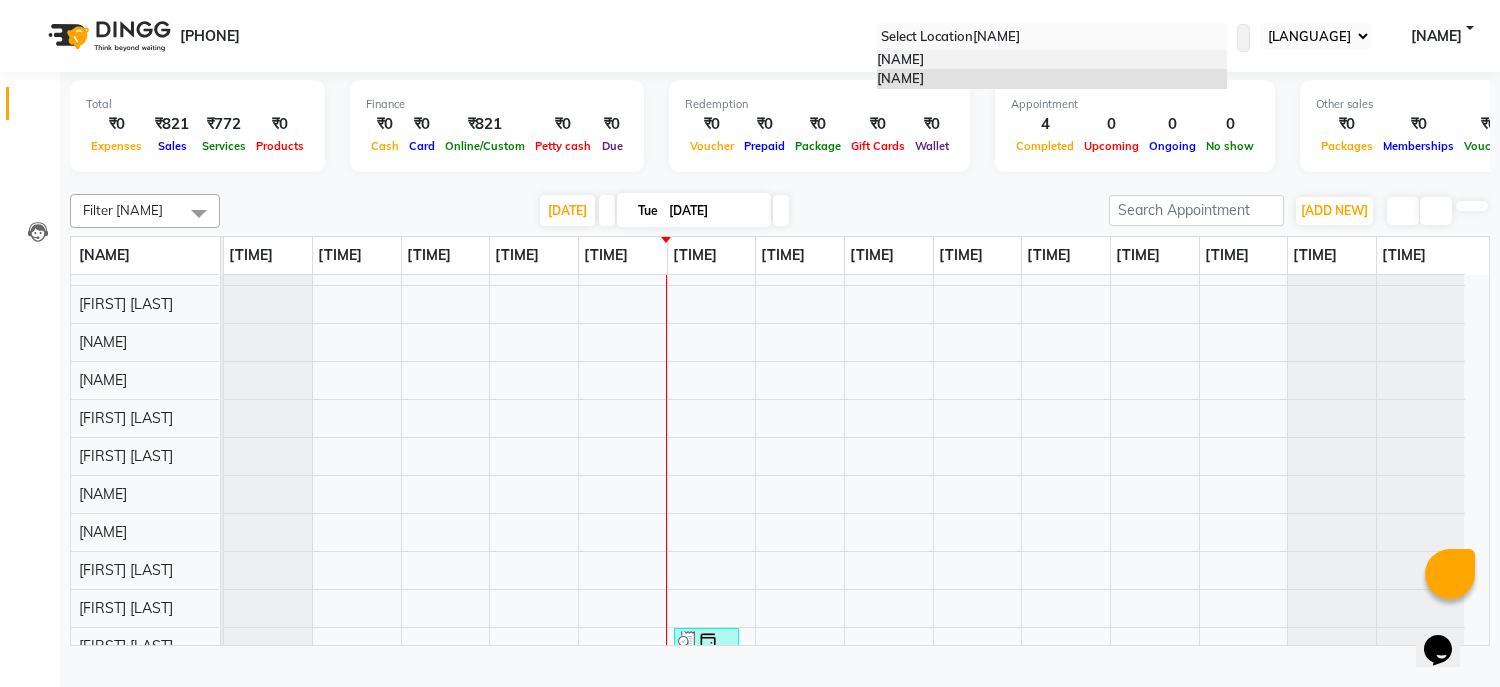 click on "[BRAND], [CITY]" at bounding box center (900, 59) 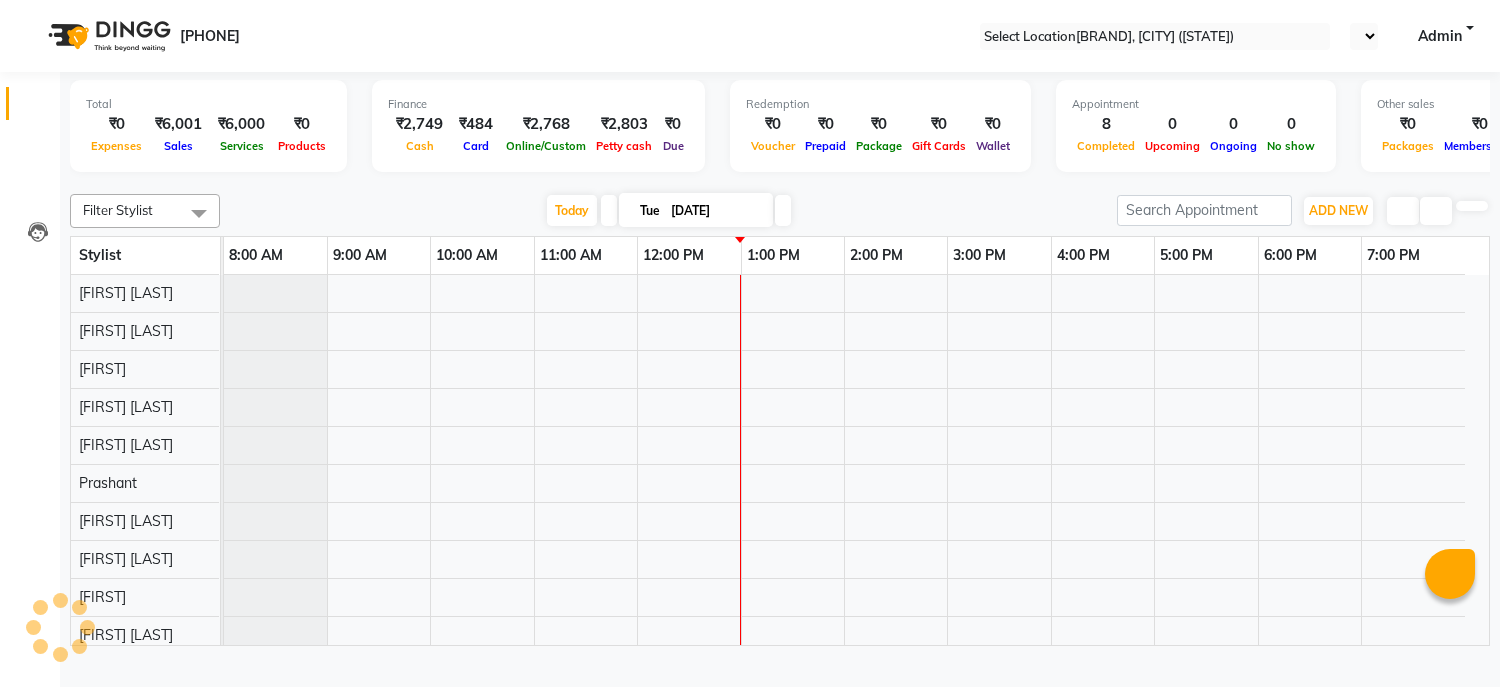 scroll, scrollTop: 0, scrollLeft: 0, axis: both 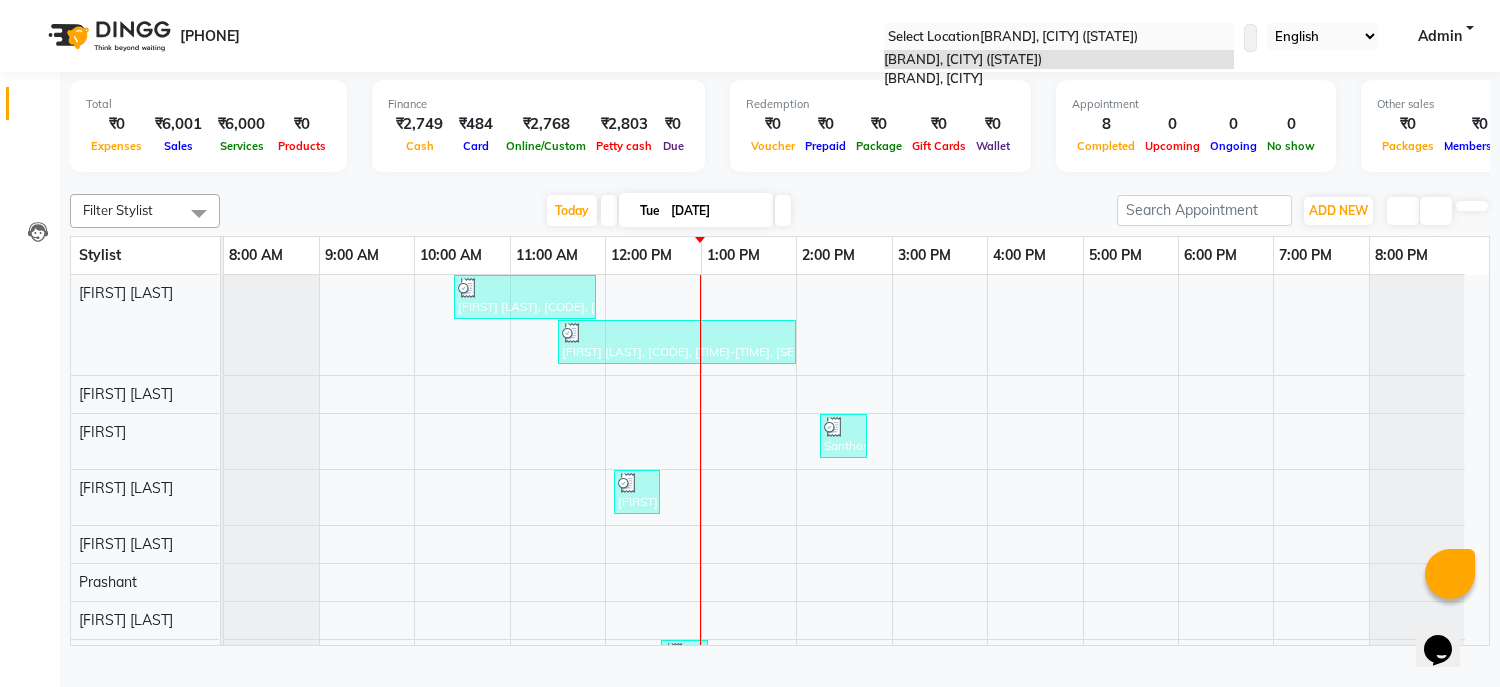 click at bounding box center [1059, 37] 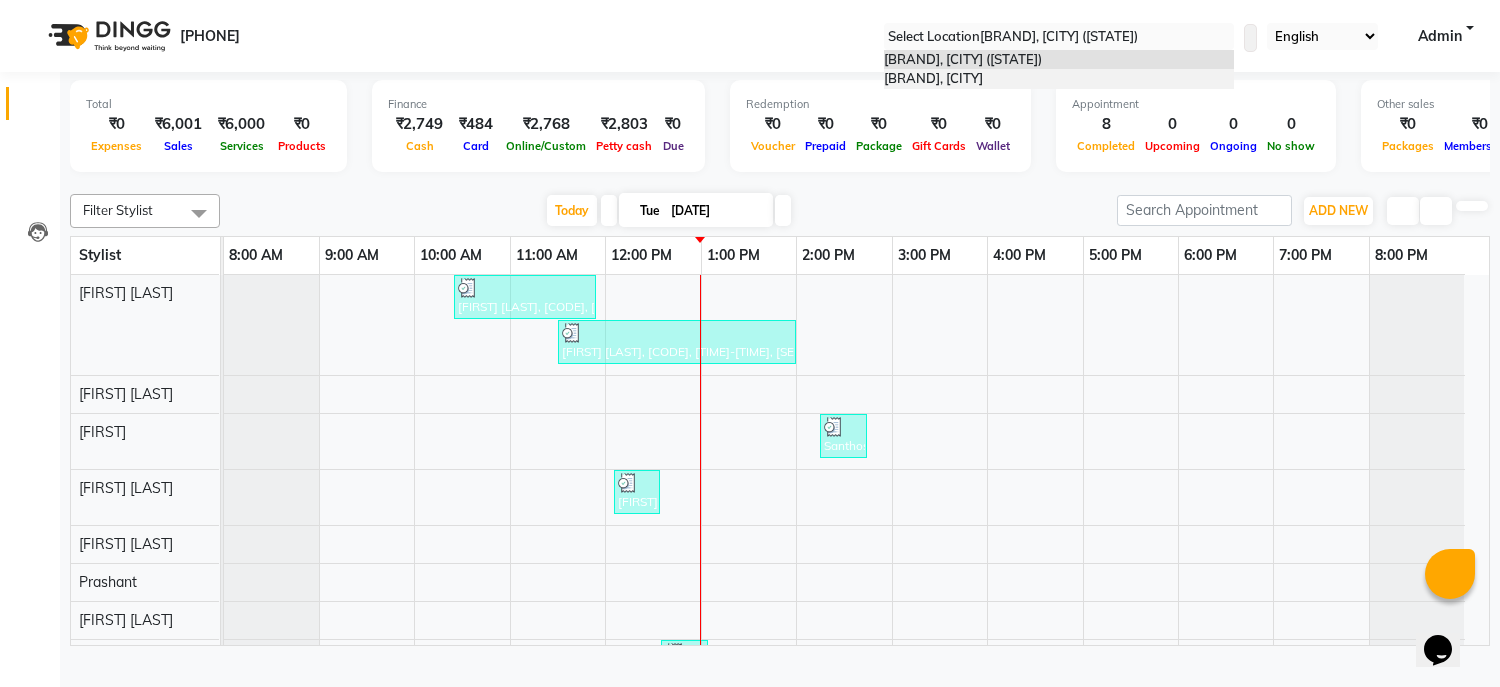 click on "[BRAND]" at bounding box center [933, 78] 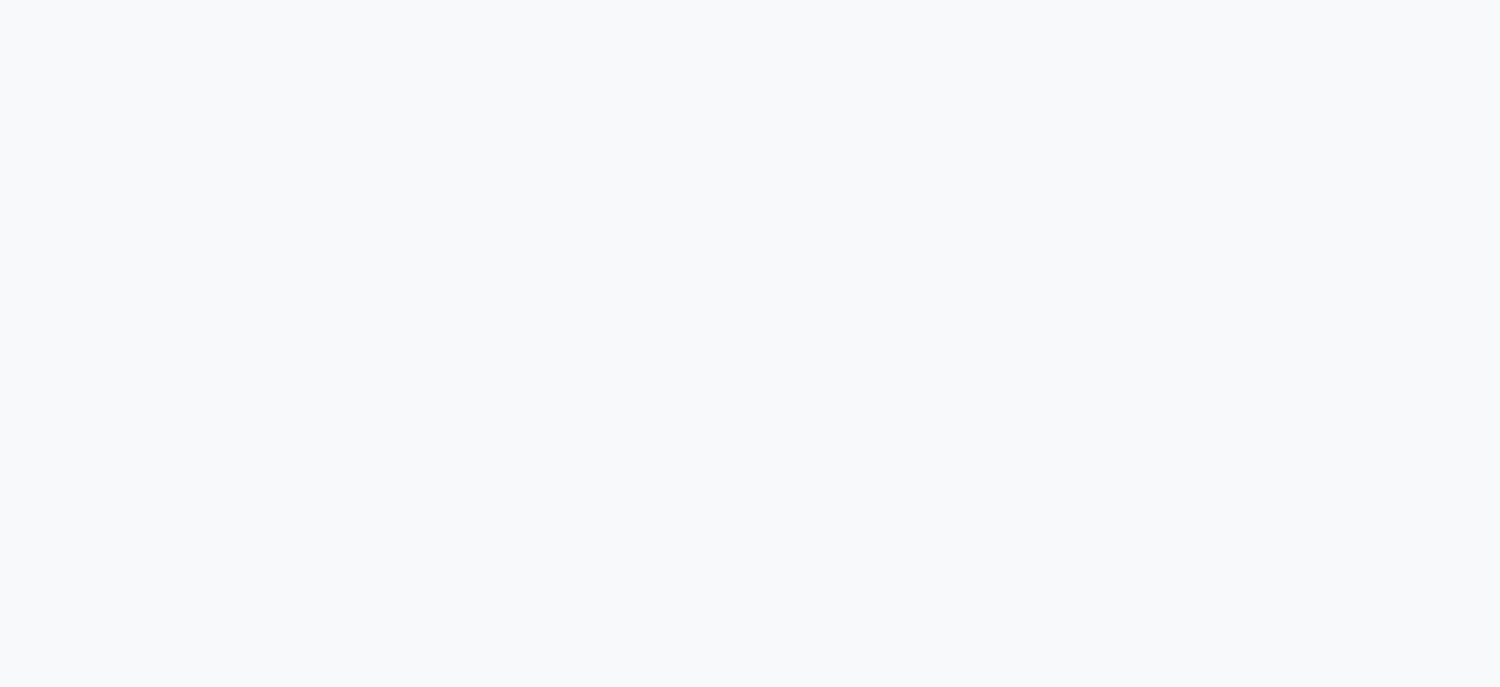scroll, scrollTop: 0, scrollLeft: 0, axis: both 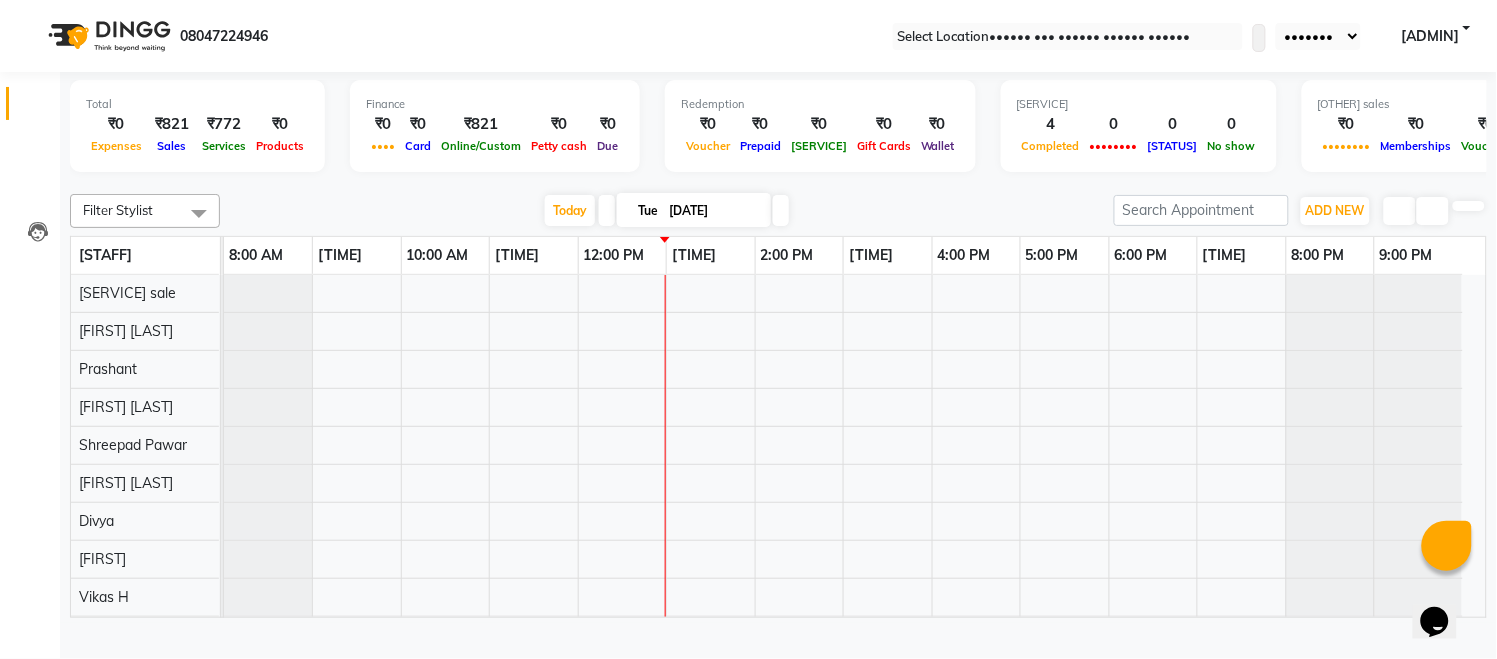 click at bounding box center [31, 8] 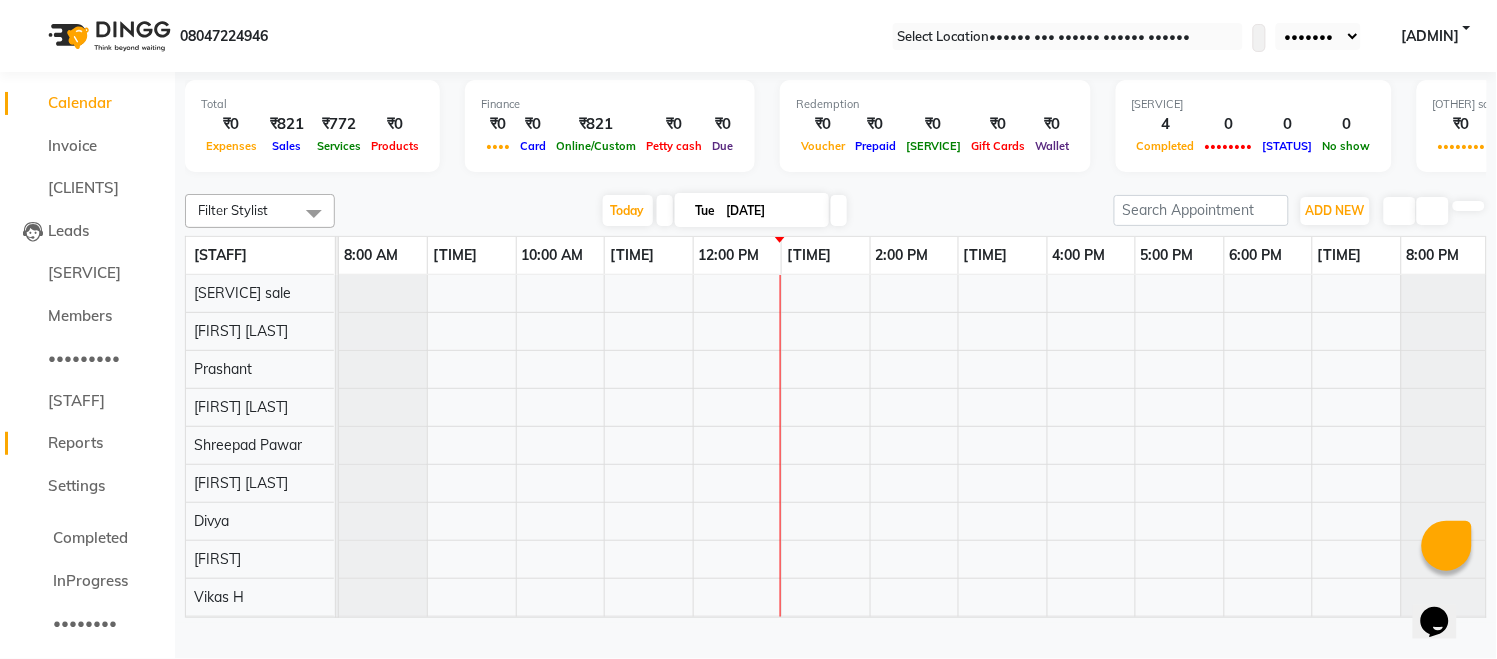 click on "Reports" at bounding box center (75, 442) 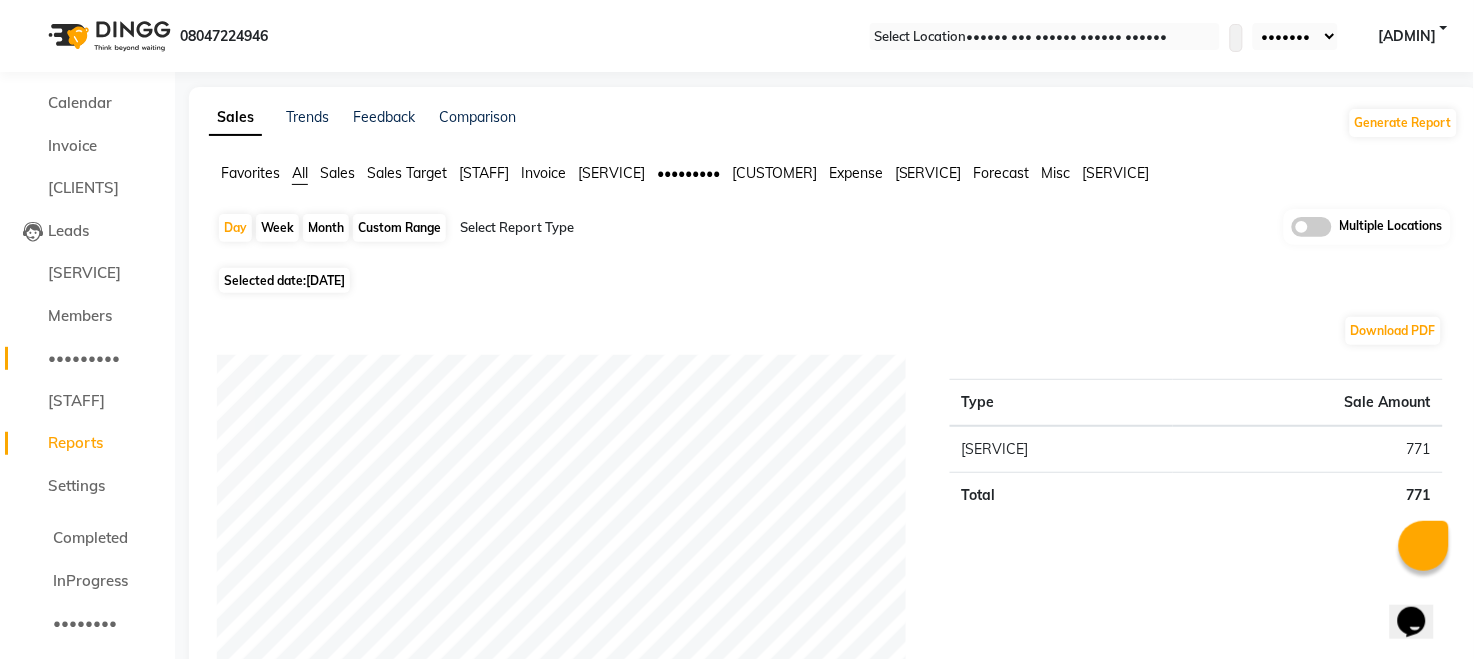 click on "•••••••••" at bounding box center [84, 357] 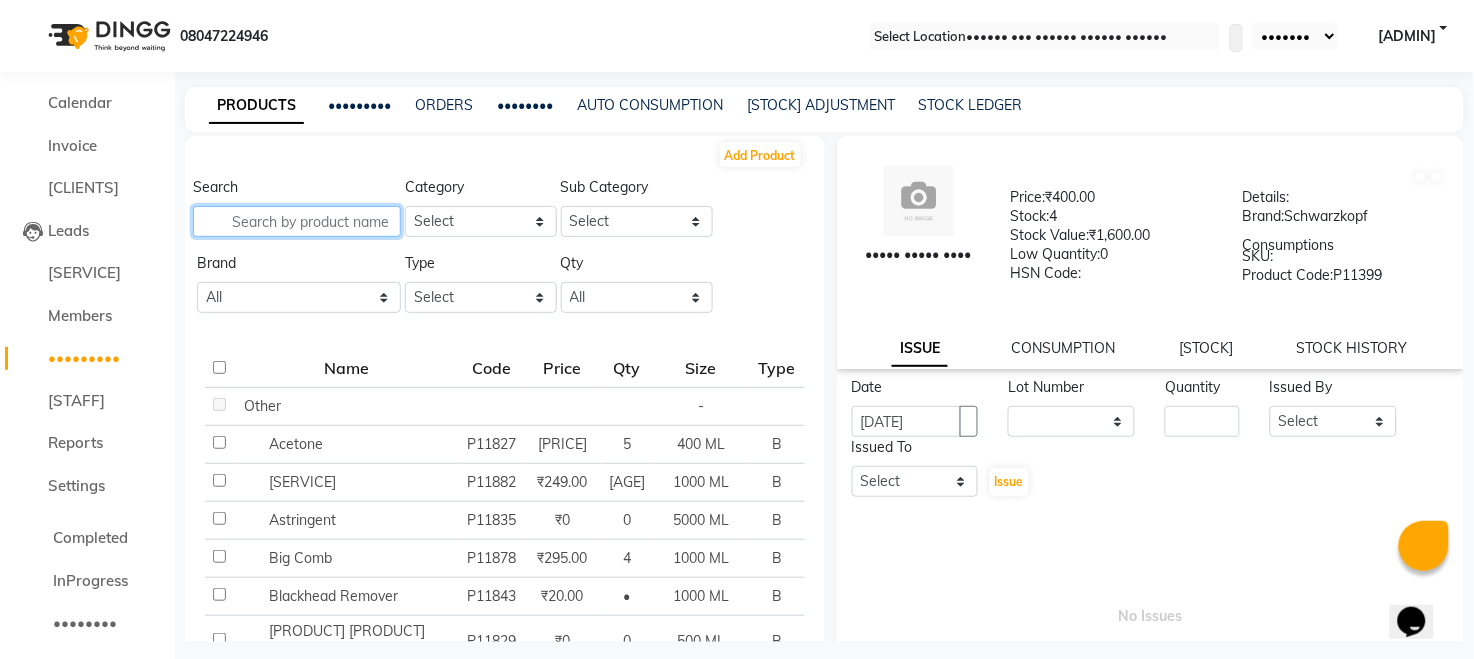 click at bounding box center [297, 221] 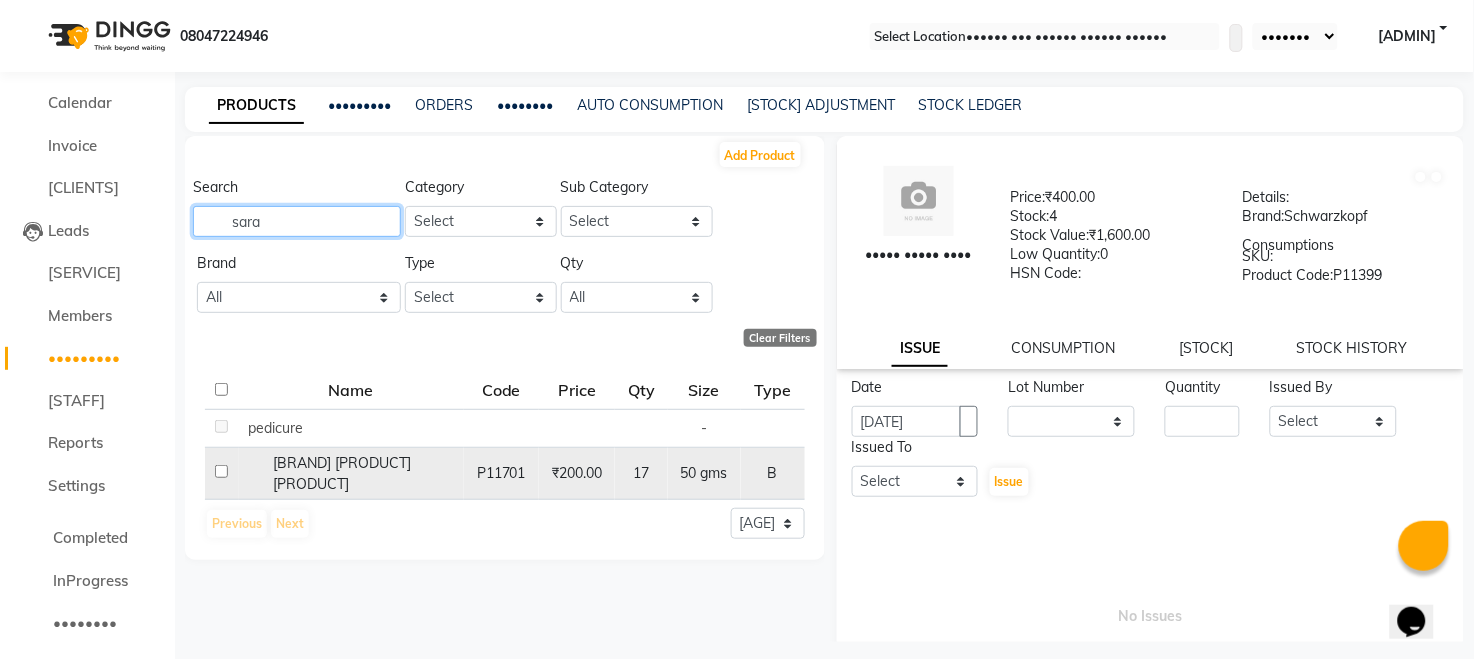 type on "sara" 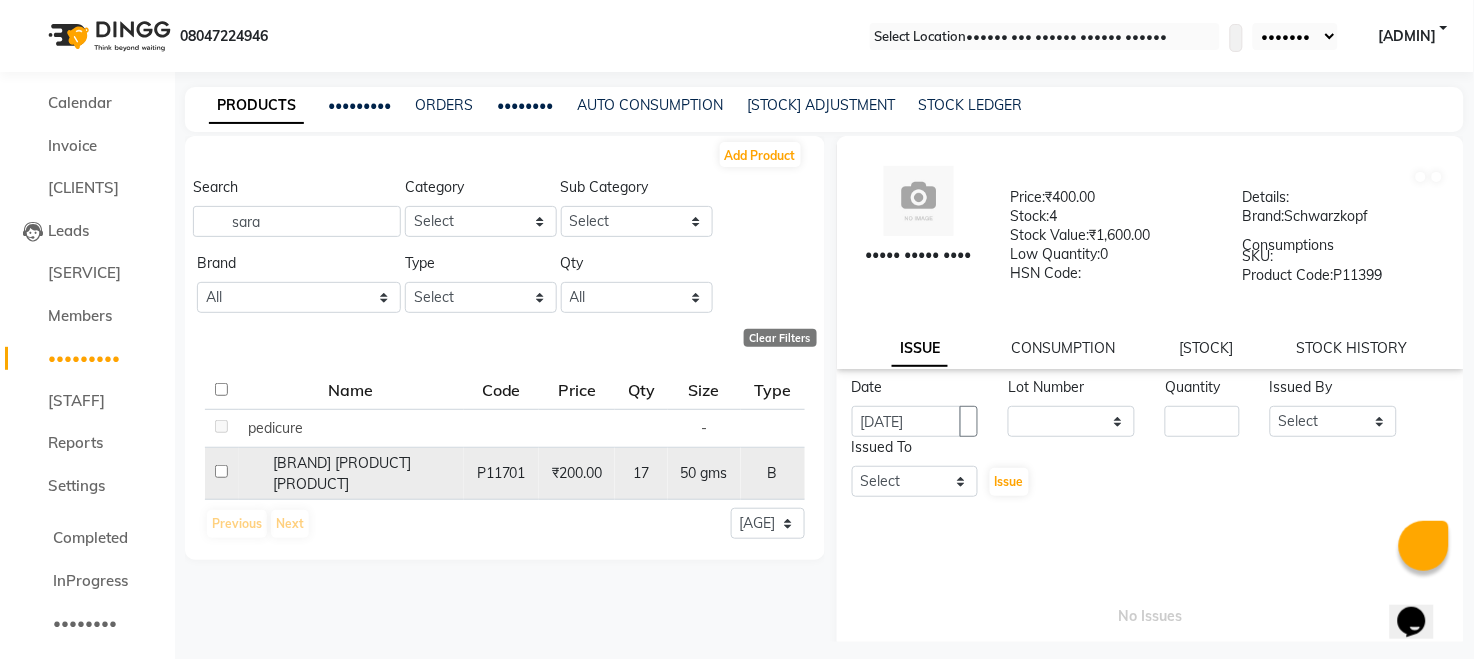 click at bounding box center [221, 426] 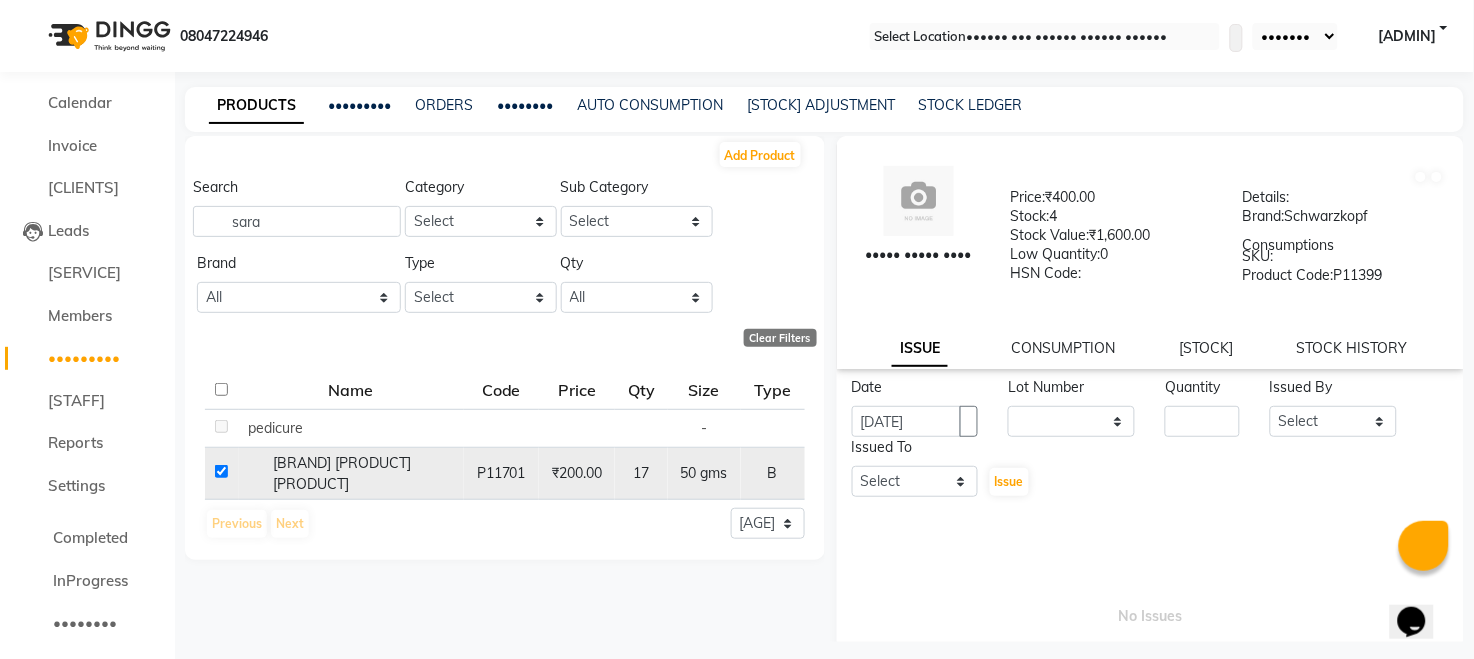 checkbox on "true" 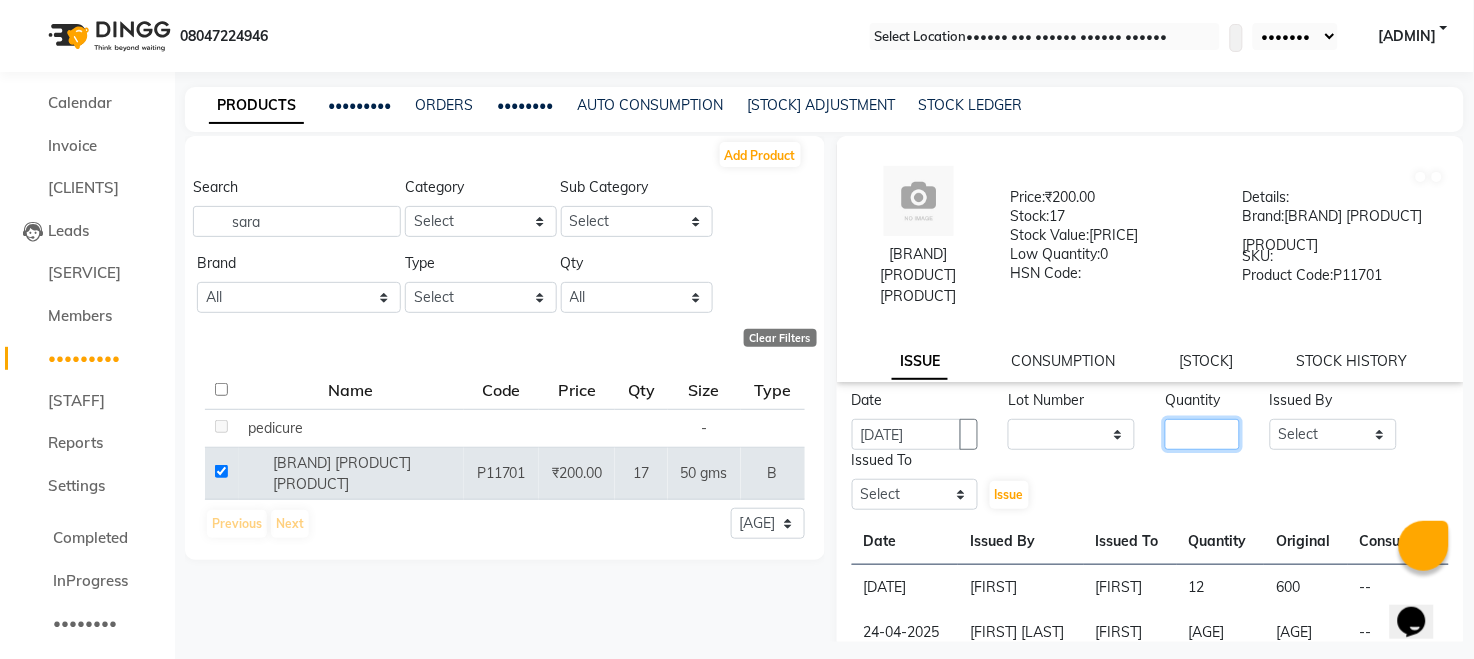 click at bounding box center [1202, 434] 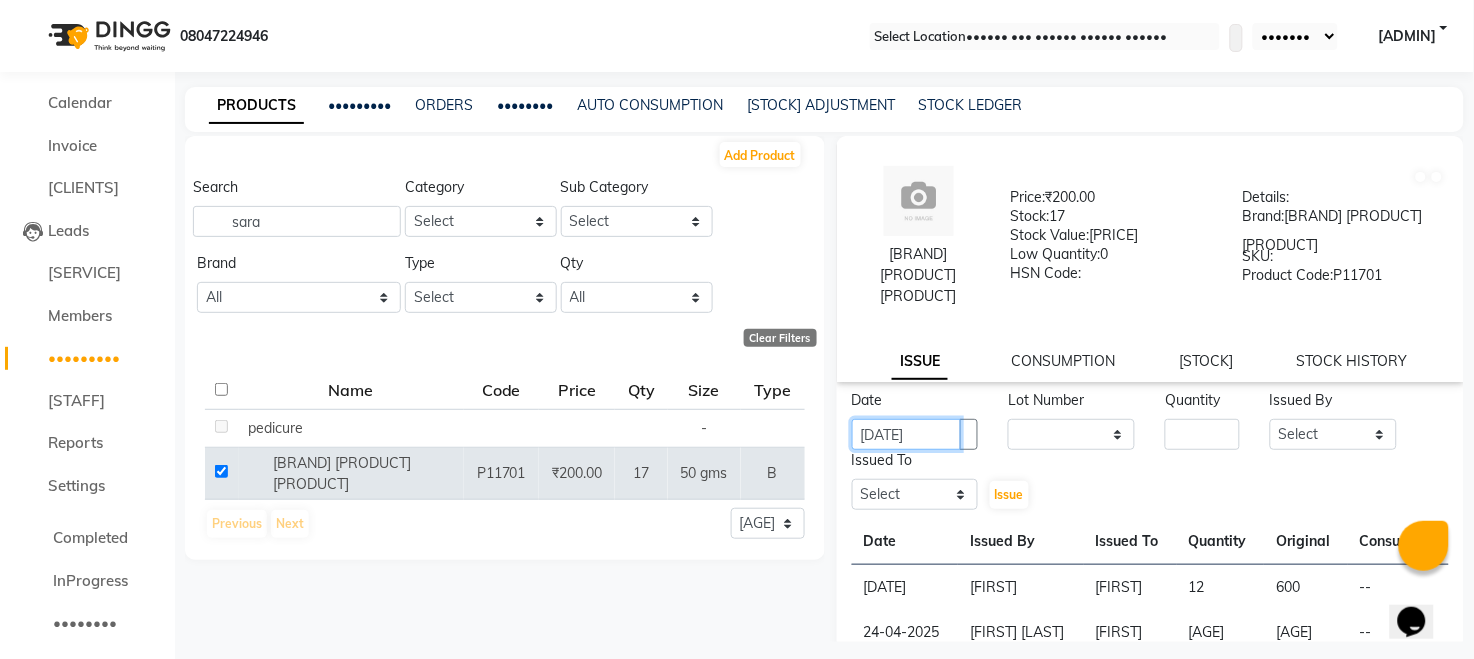 click on "[DATE]" at bounding box center (907, 434) 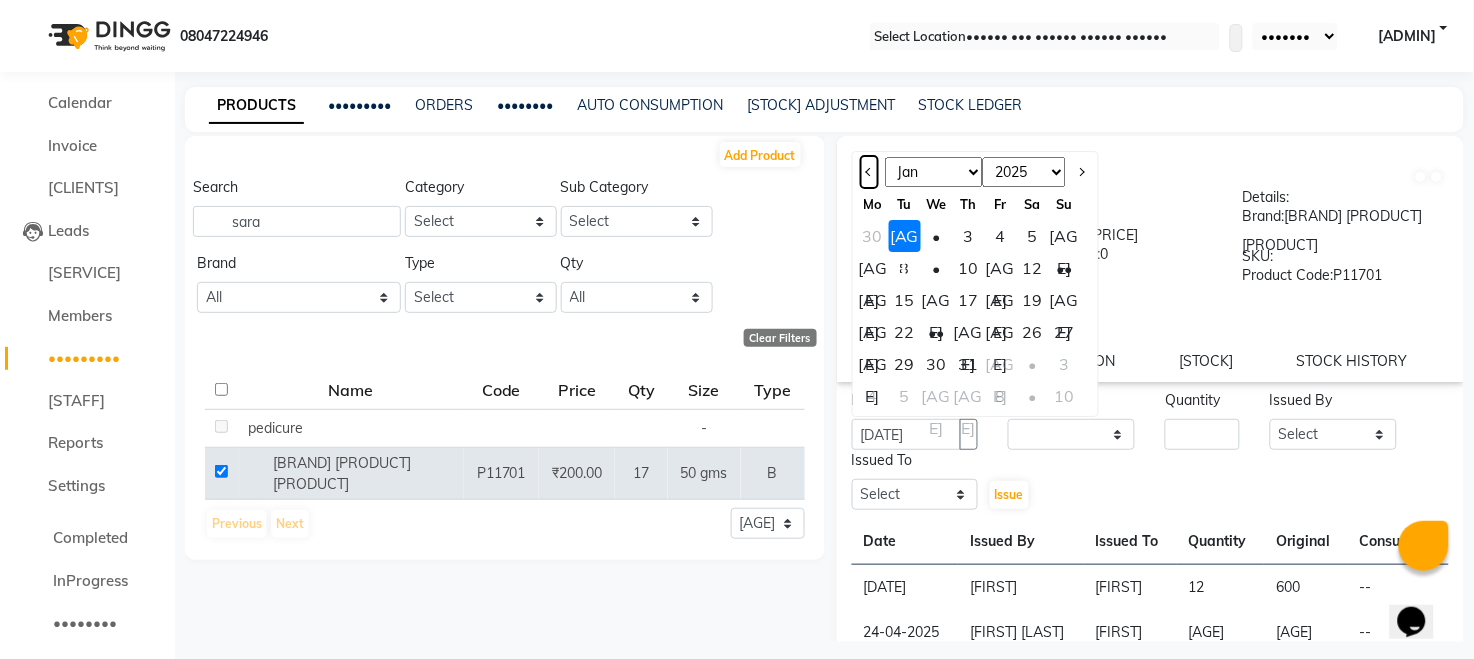 click at bounding box center [869, 172] 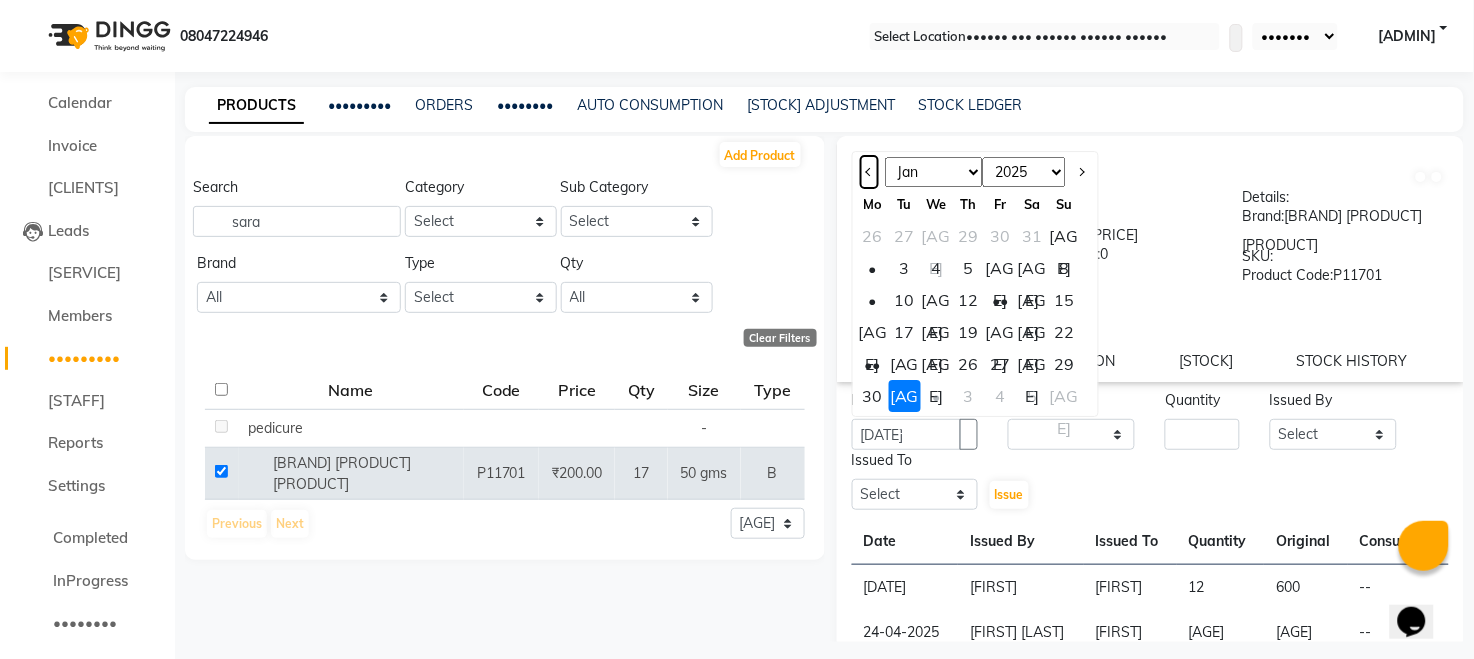 click at bounding box center (869, 172) 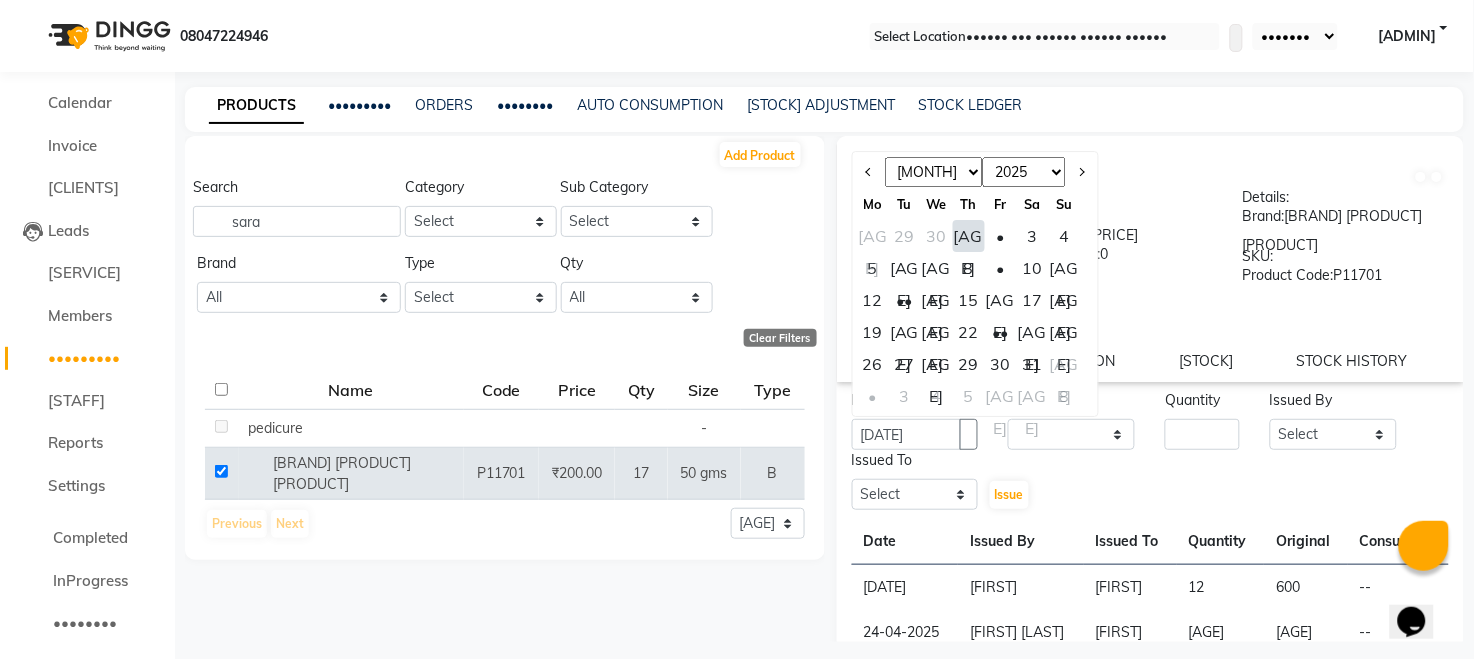 click on "HSN Code:" at bounding box center (1112, 277) 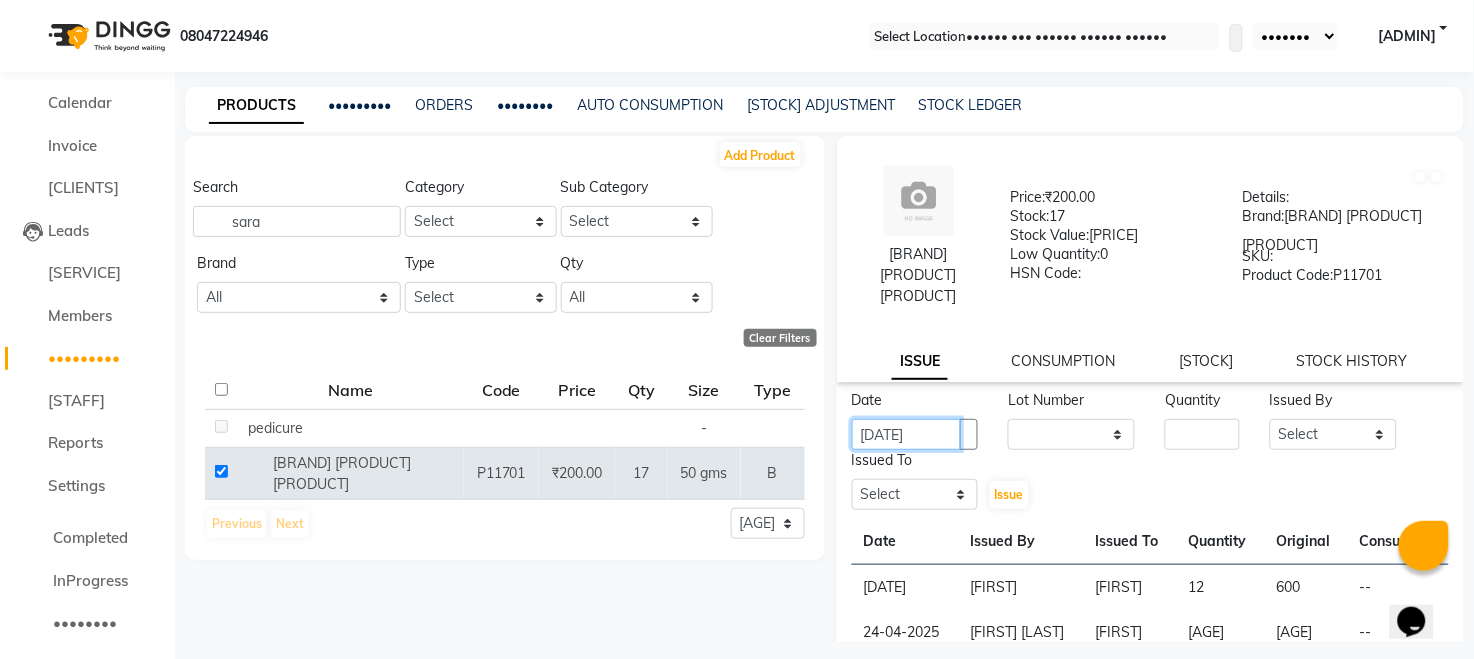 click on "[DATE]" at bounding box center [907, 434] 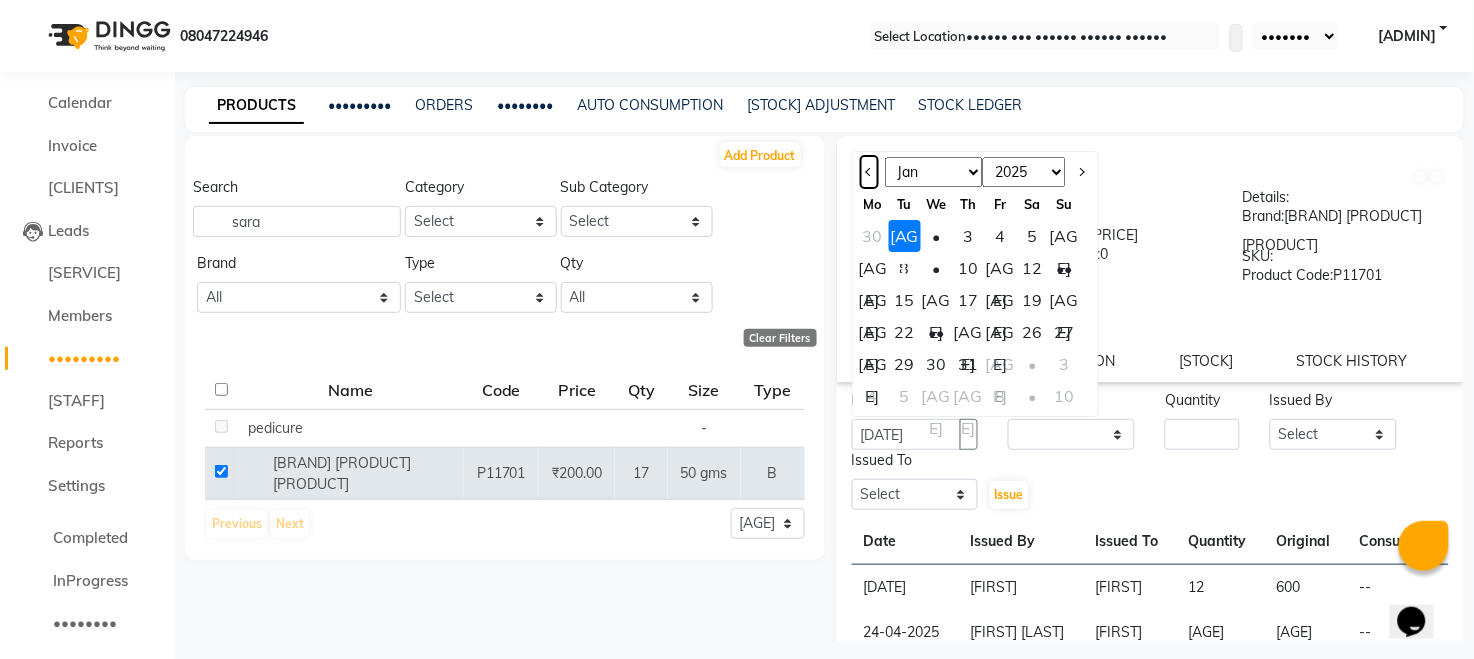 click at bounding box center (869, 172) 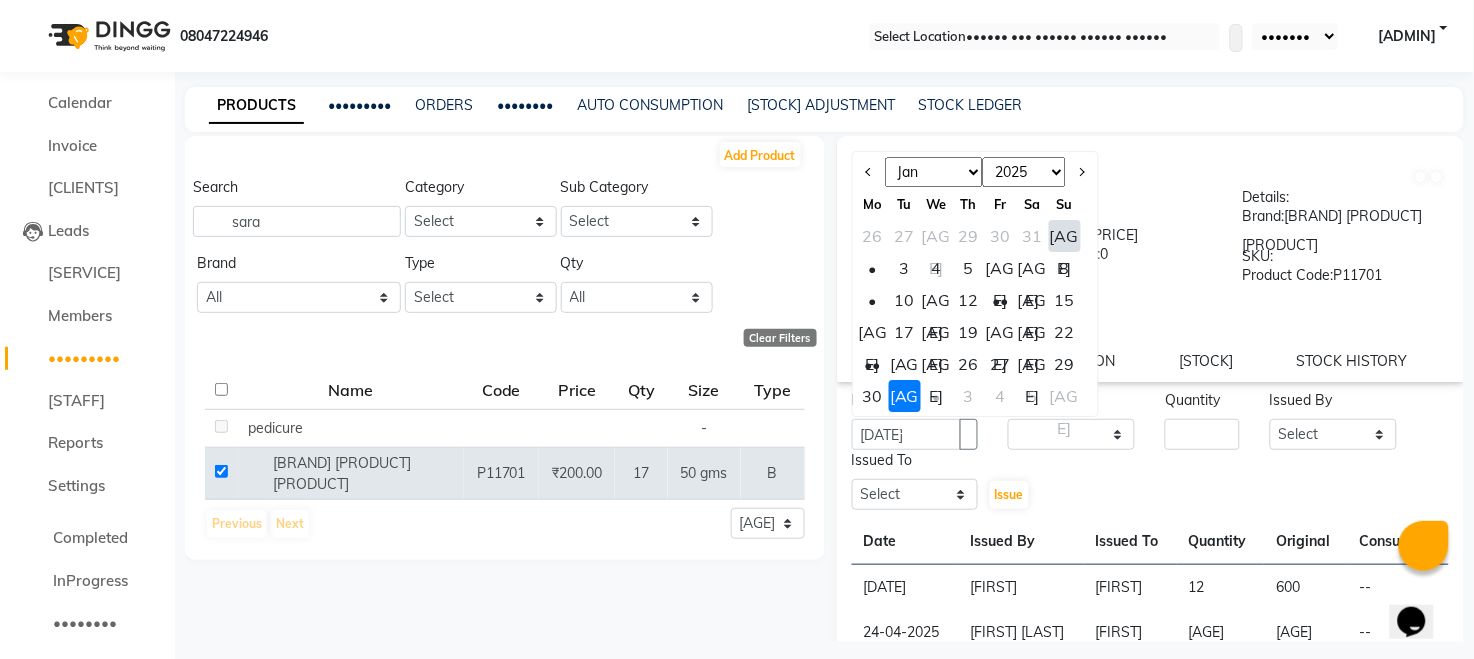 click on "19" at bounding box center [969, 332] 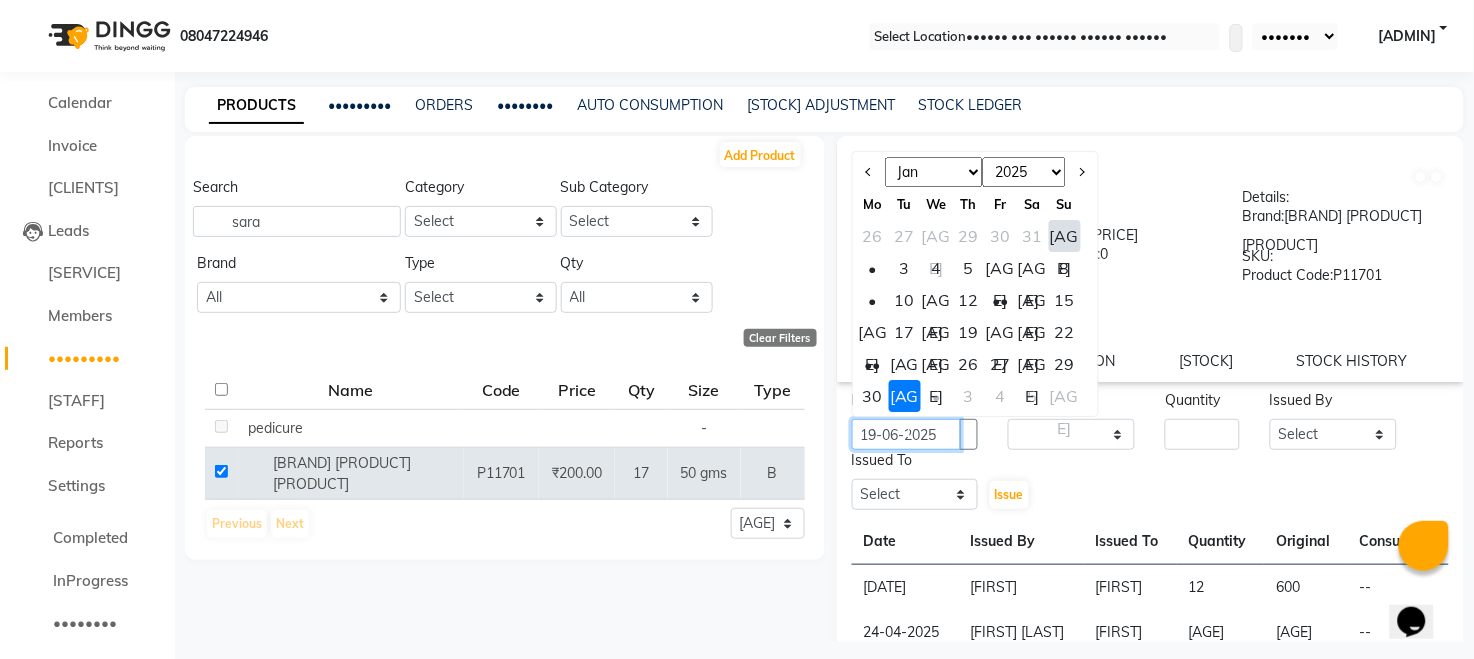 scroll, scrollTop: 0, scrollLeft: 5, axis: horizontal 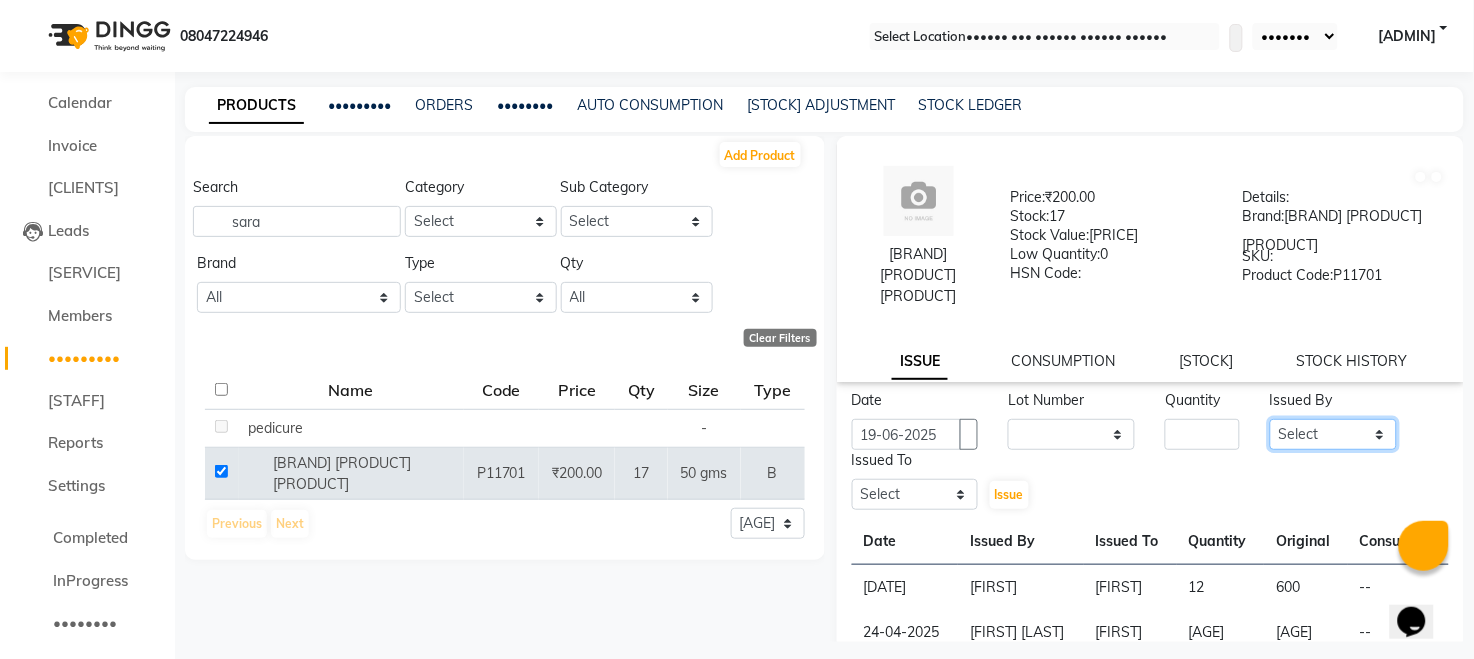 click on "Select Aarohi P Aksahy Auty Aniket A Apurva Arvind [LAST] Divya Ganesh A Gautam House sale Komal Waghmare Laxmi Manager Meenakshi Noor Prashant Purabi Ravindra Sangita DIGHE Shobhali Shreepad Pawar shrishti jaiswal Vikas H Vinali" at bounding box center (1333, 434) 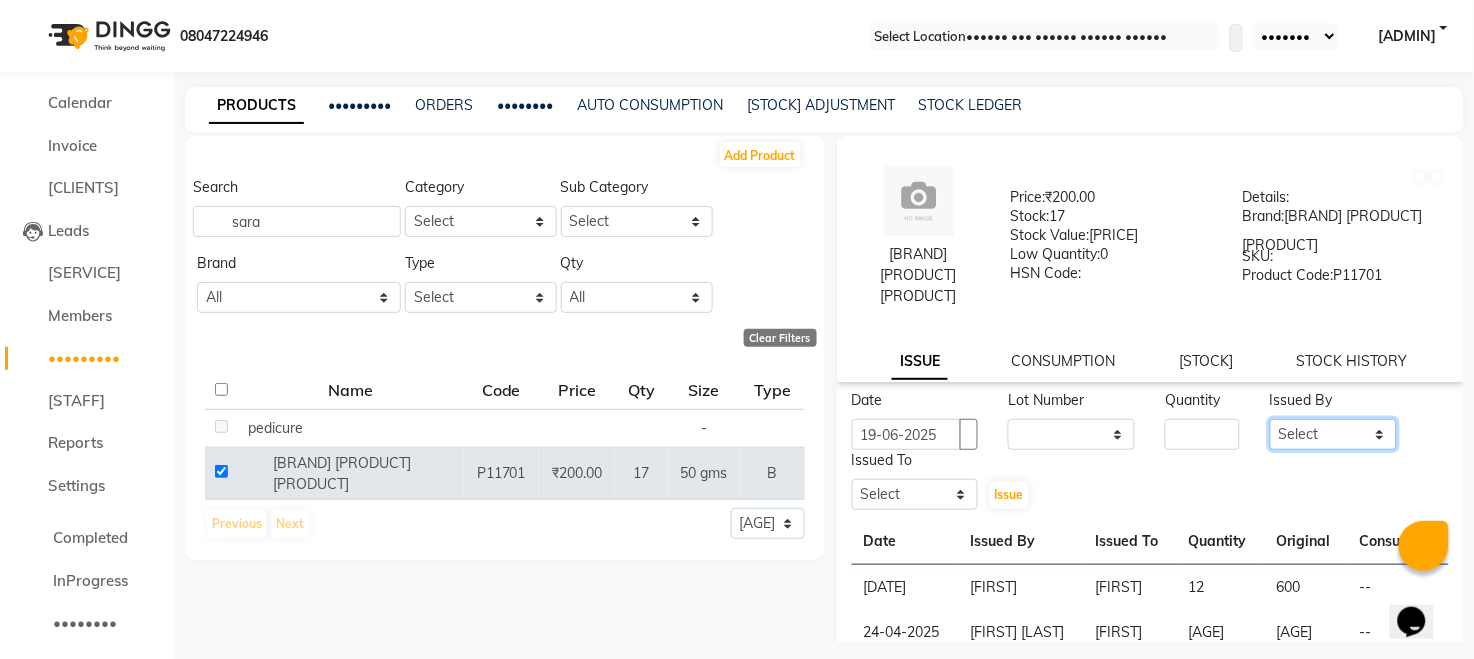 select on "35995" 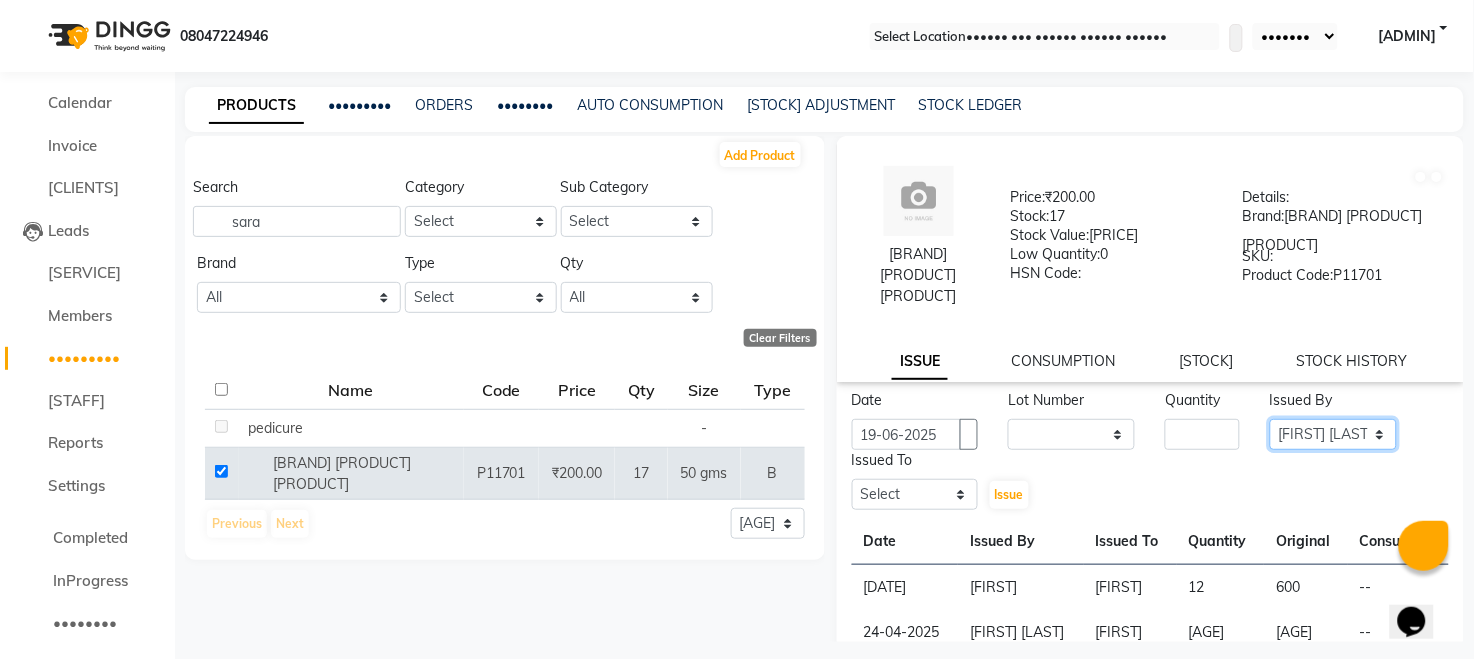 click on "Select Aarohi P Aksahy Auty Aniket A Apurva Arvind [LAST] Divya Ganesh A Gautam House sale Komal Waghmare Laxmi Manager Meenakshi Noor Prashant Purabi Ravindra Sangita DIGHE Shobhali Shreepad Pawar shrishti jaiswal Vikas H Vinali" at bounding box center [1333, 434] 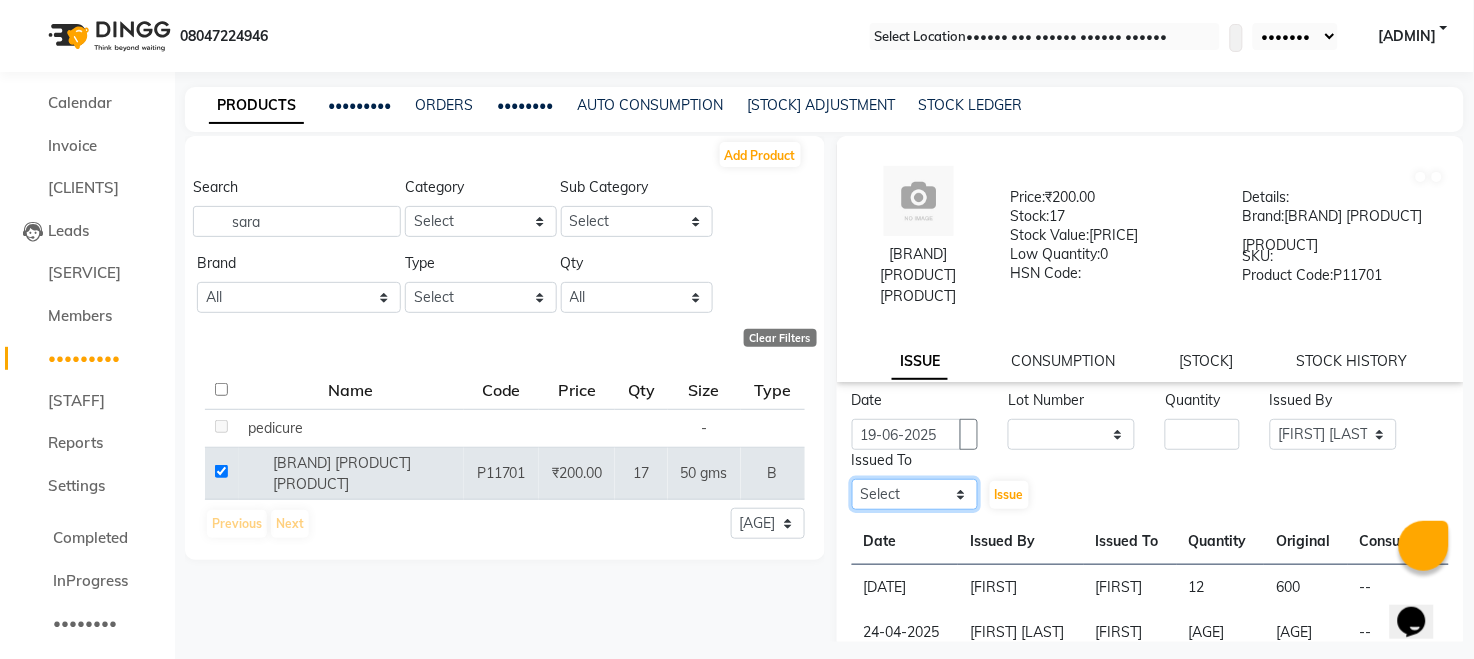 click on "Select Aarohi P Aksahy Auty Aniket A Apurva Arvind [LAST] Divya Ganesh A Gautam House sale Komal Waghmare Laxmi Manager Meenakshi Noor Prashant Purabi Ravindra Sangita DIGHE Shobhali Shreepad Pawar shrishti jaiswal Vikas H Vinali" at bounding box center [915, 494] 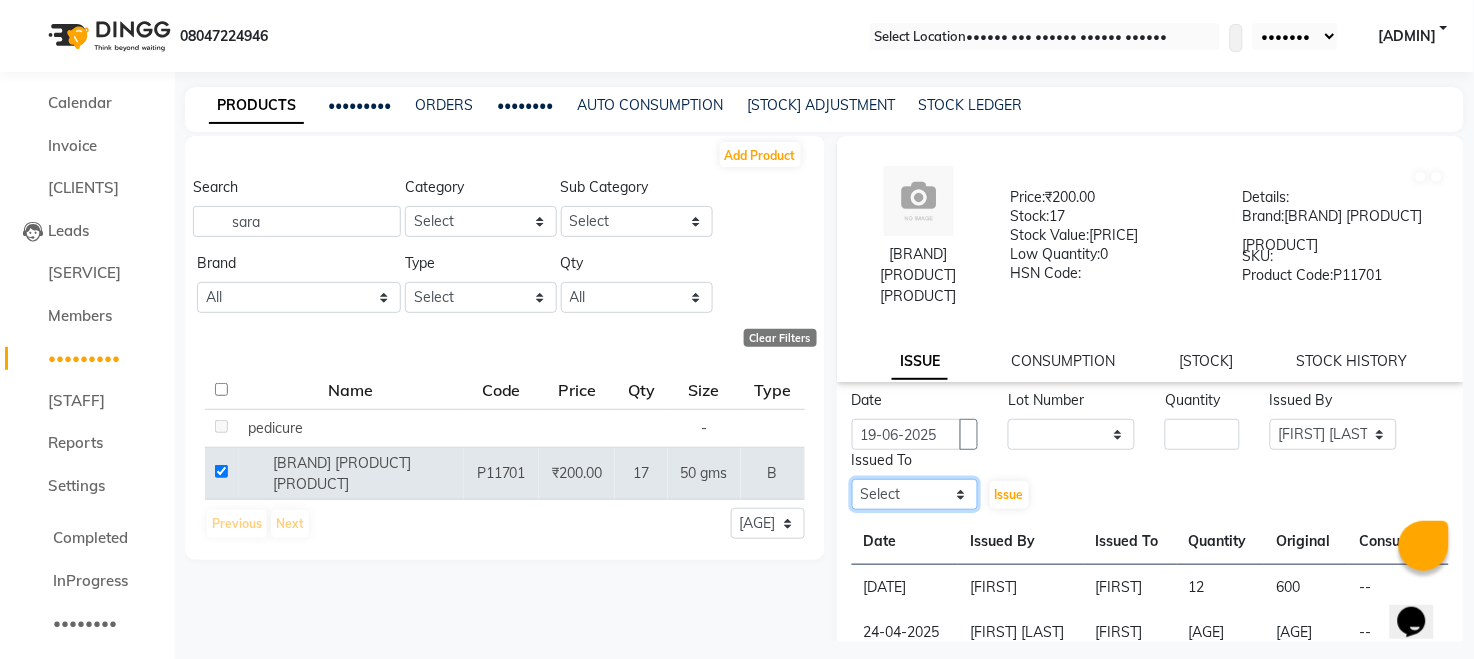 select on "35995" 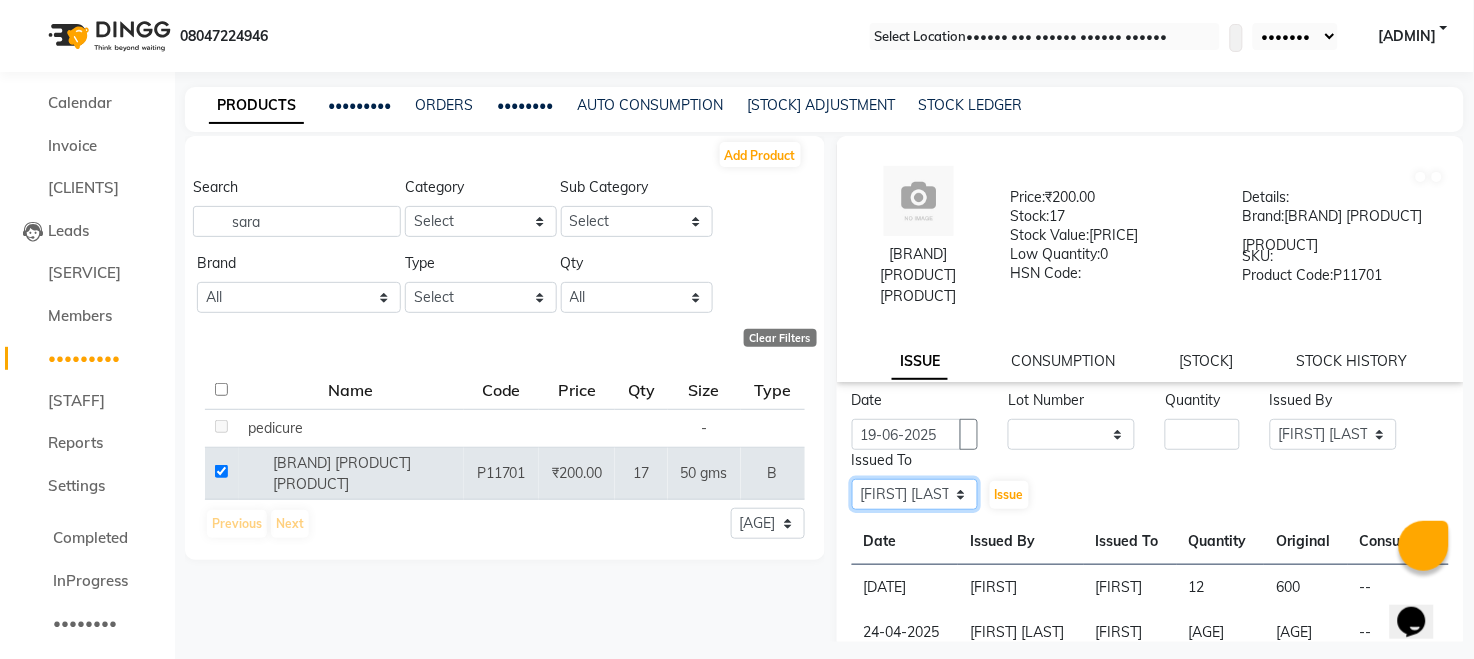 click on "Select Aarohi P Aksahy Auty Aniket A Apurva Arvind [LAST] Divya Ganesh A Gautam House sale Komal Waghmare Laxmi Manager Meenakshi Noor Prashant Purabi Ravindra Sangita DIGHE Shobhali Shreepad Pawar shrishti jaiswal Vikas H Vinali" at bounding box center (915, 494) 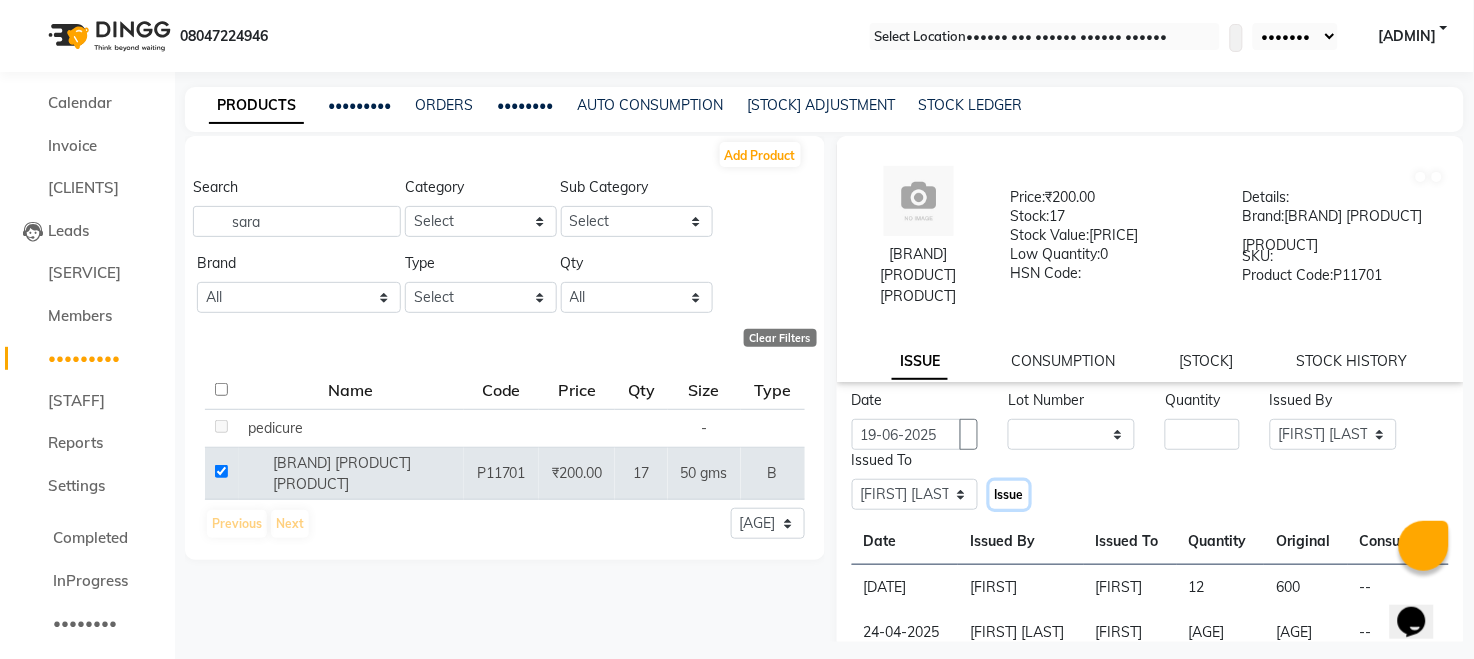 click on "Issue" at bounding box center [1009, 494] 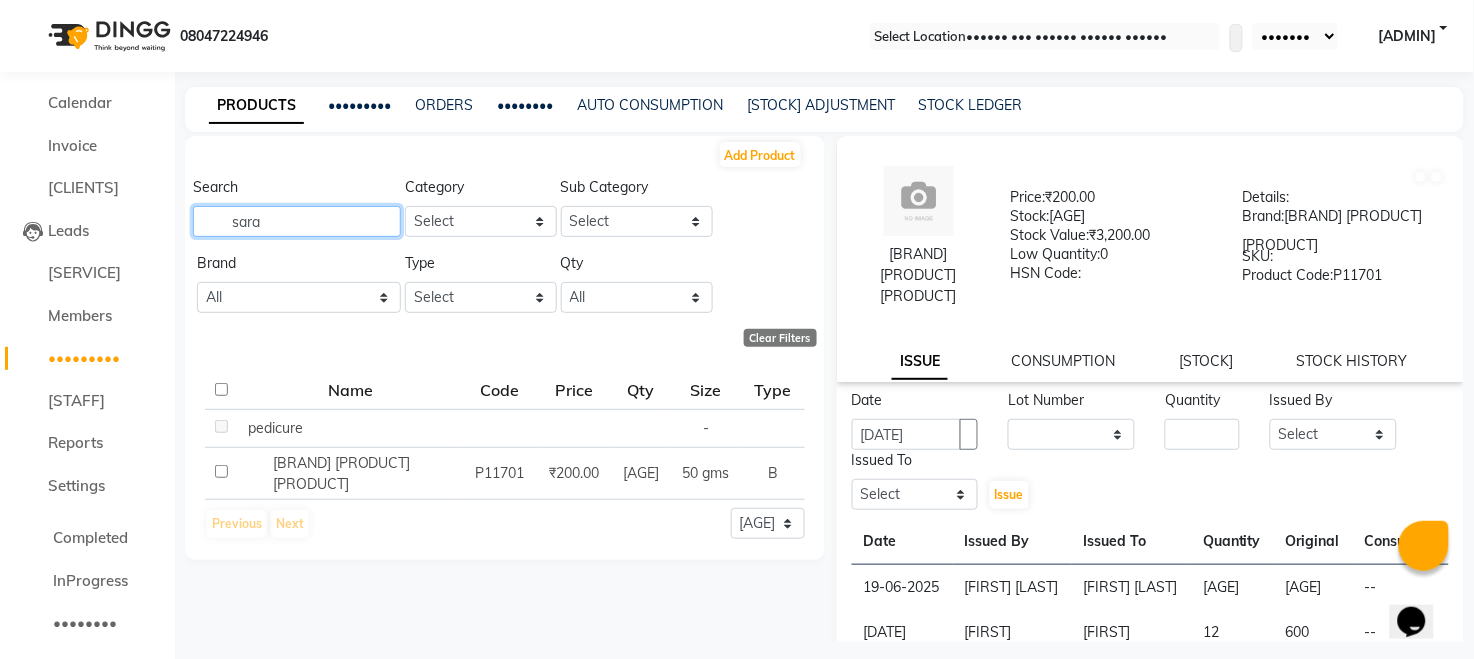click on "sara" at bounding box center [297, 221] 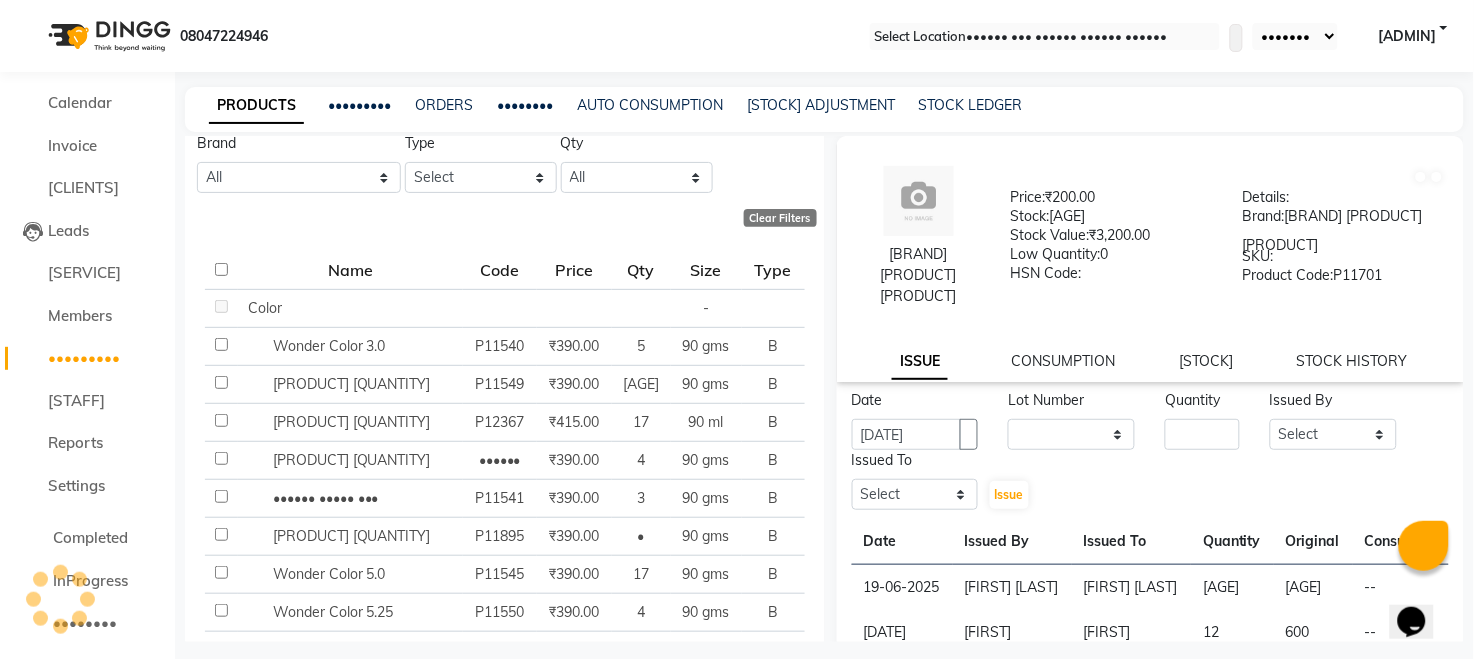 scroll, scrollTop: 179, scrollLeft: 0, axis: vertical 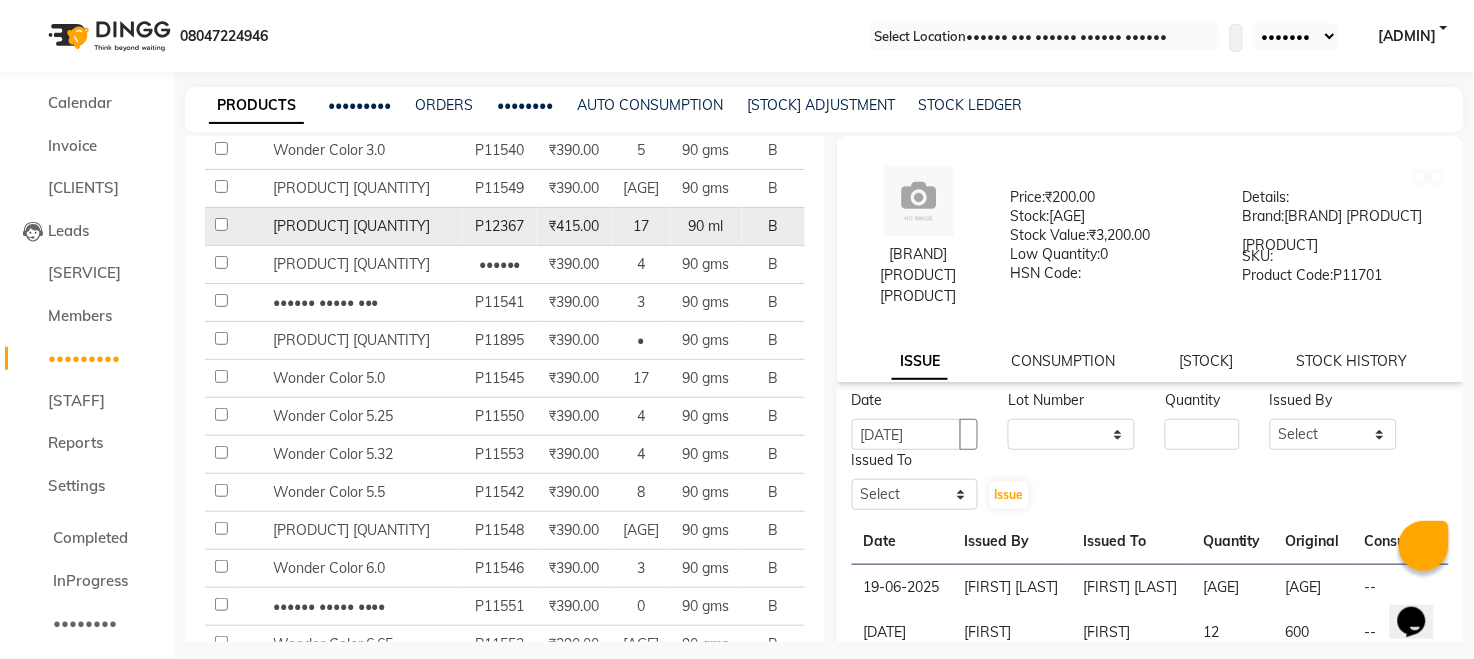 type on "wonder" 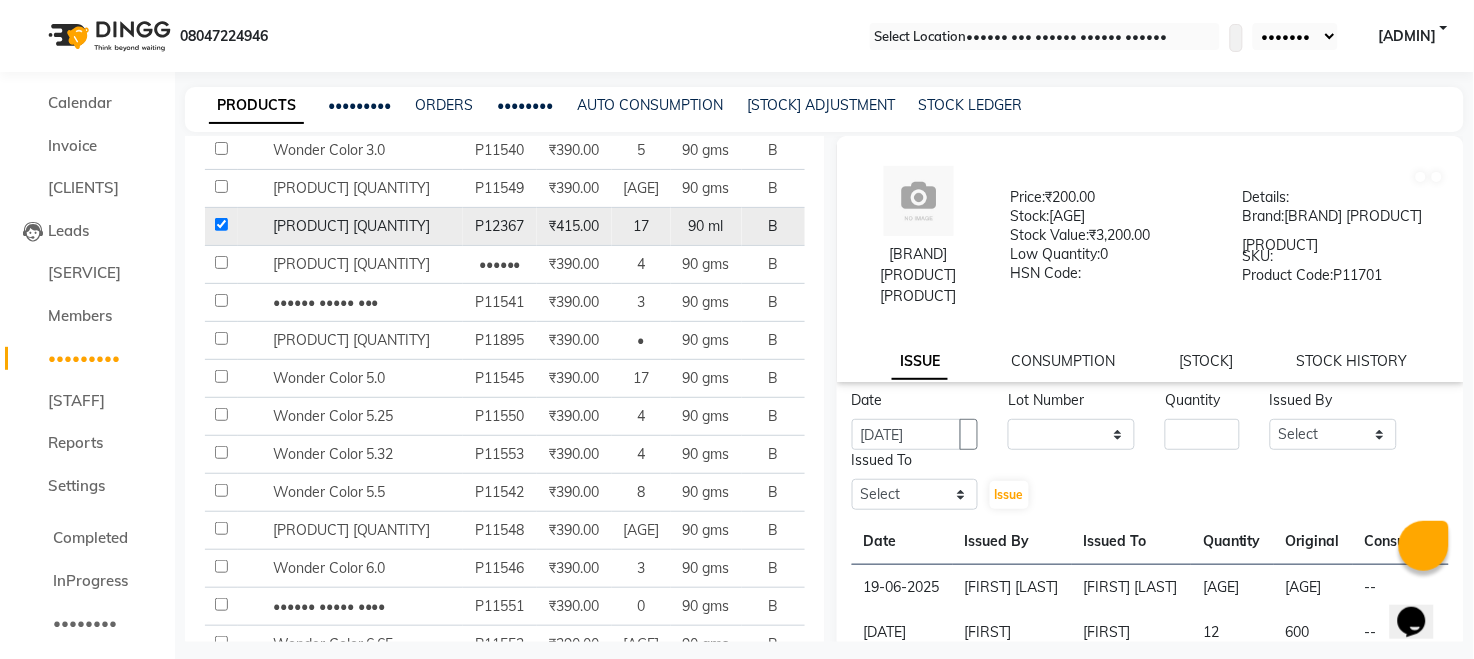 checkbox on "true" 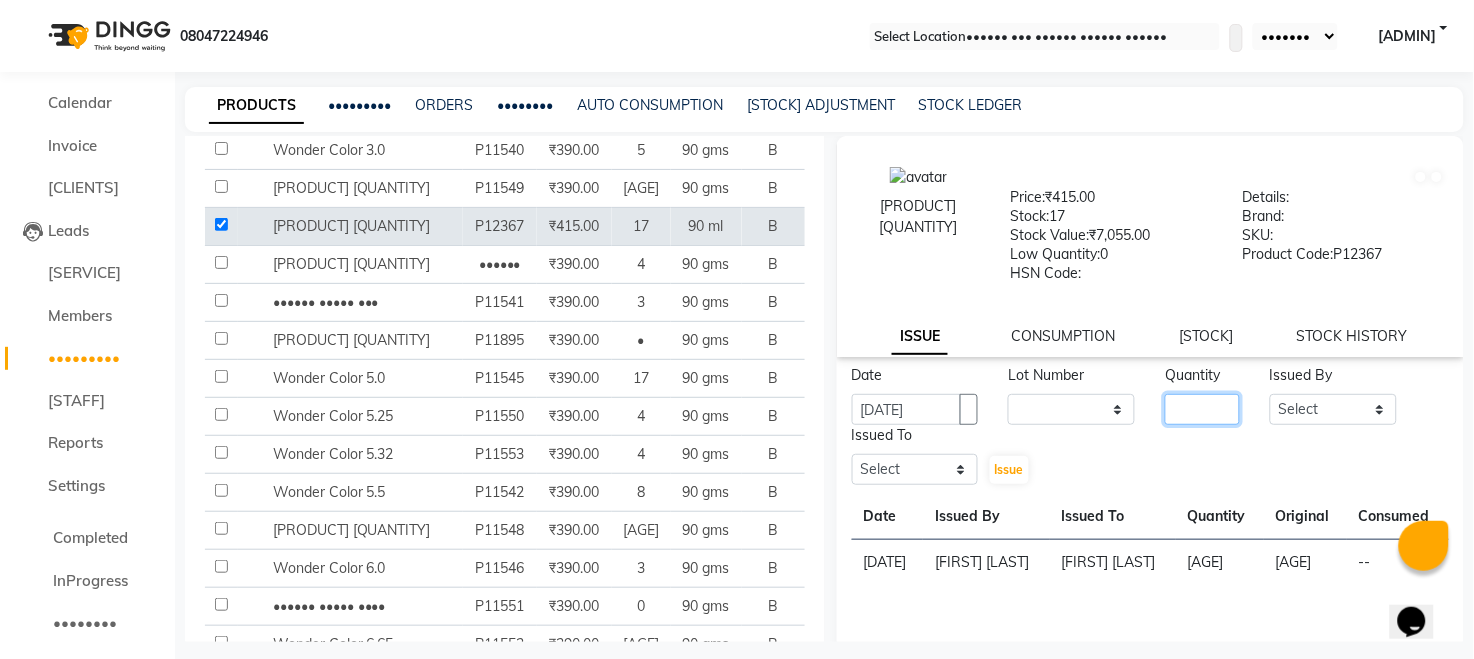 click at bounding box center (1202, 409) 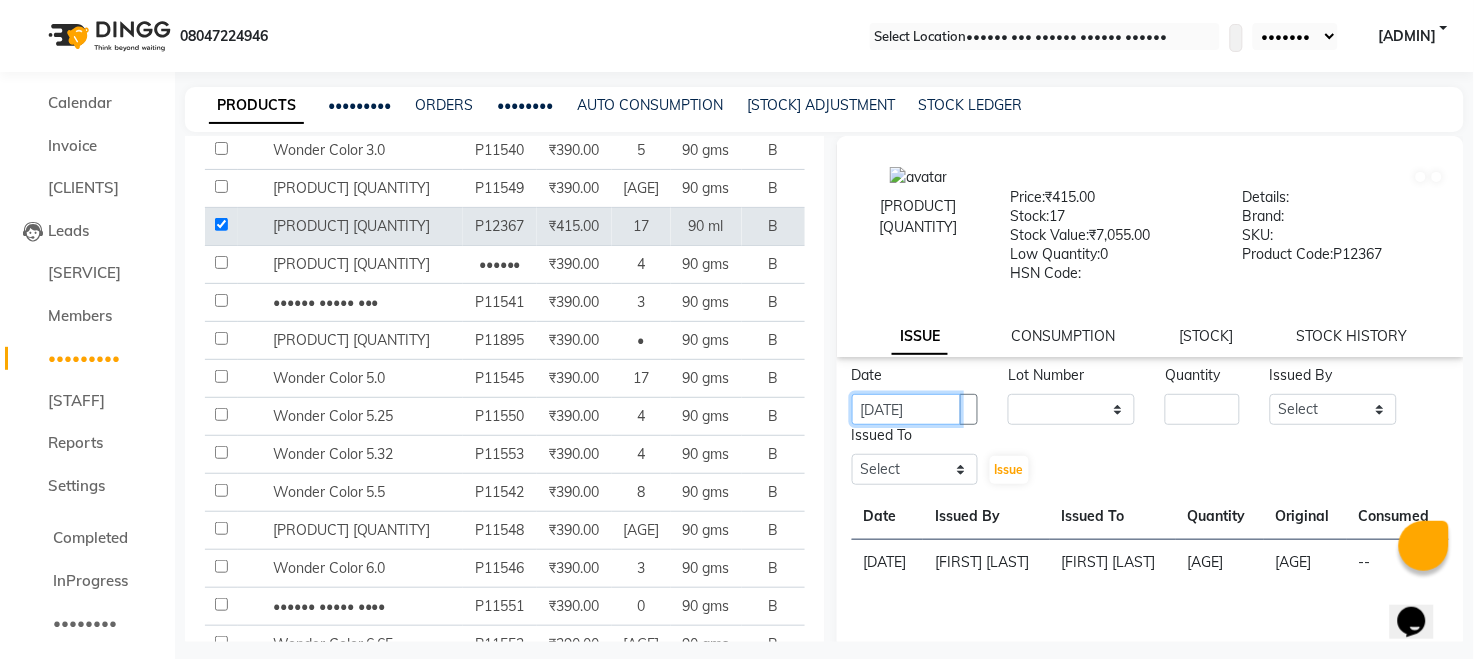 click on "[DATE]" at bounding box center [907, 409] 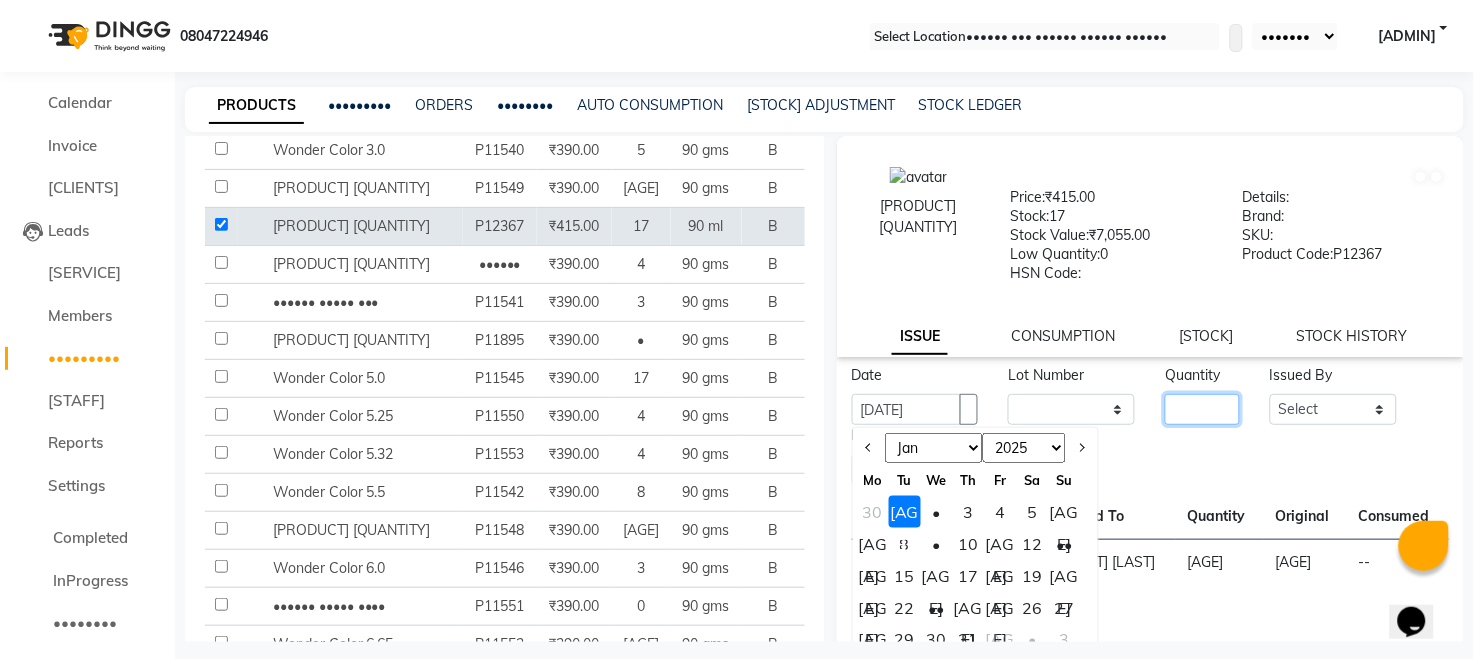 click on "[AGE]" at bounding box center [1202, 409] 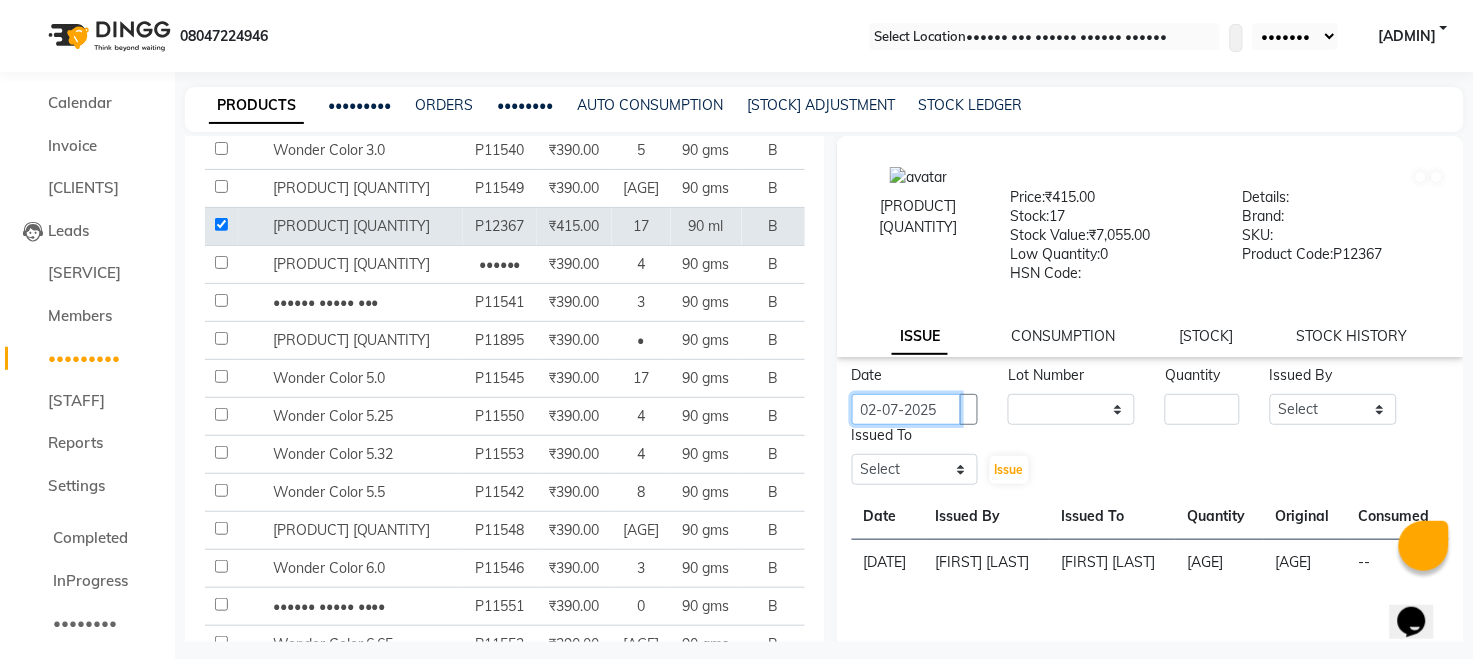 type on "02-07-2025" 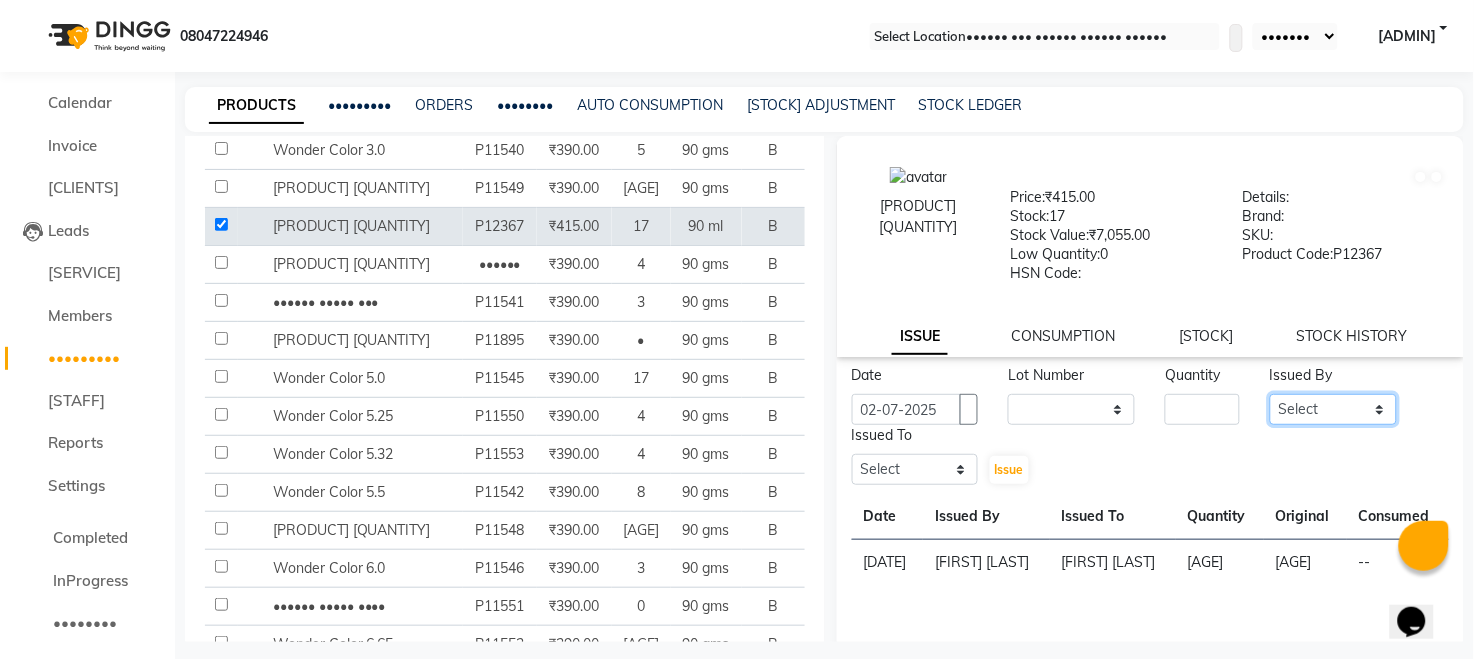 click on "Select Aarohi P Aksahy Auty Aniket A Apurva Arvind [LAST] Divya Ganesh A Gautam House sale Komal Waghmare Laxmi Manager Meenakshi Noor Prashant Purabi Ravindra Sangita DIGHE Shobhali Shreepad Pawar shrishti jaiswal Vikas H Vinali" at bounding box center [1333, 409] 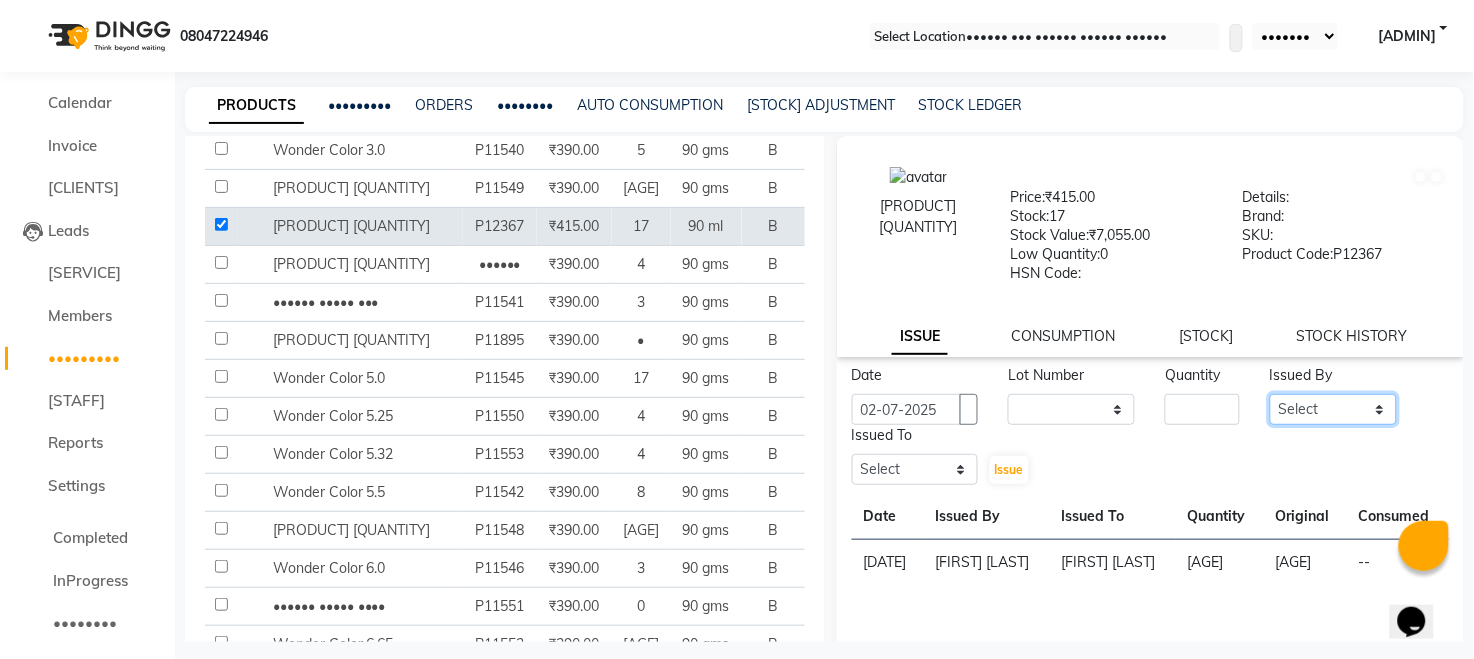 select on "35995" 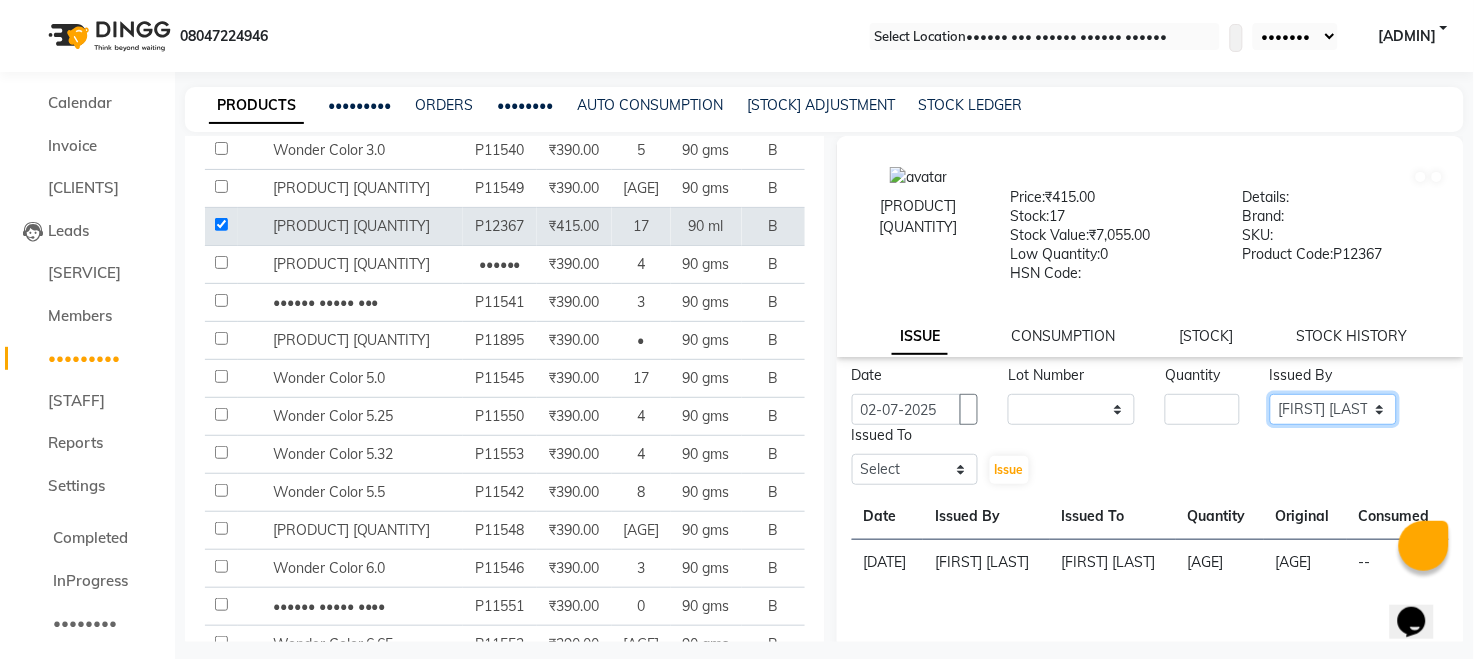 click on "Select Aarohi P Aksahy Auty Aniket A Apurva Arvind [LAST] Divya Ganesh A Gautam House sale Komal Waghmare Laxmi Manager Meenakshi Noor Prashant Purabi Ravindra Sangita DIGHE Shobhali Shreepad Pawar shrishti jaiswal Vikas H Vinali" at bounding box center (1333, 409) 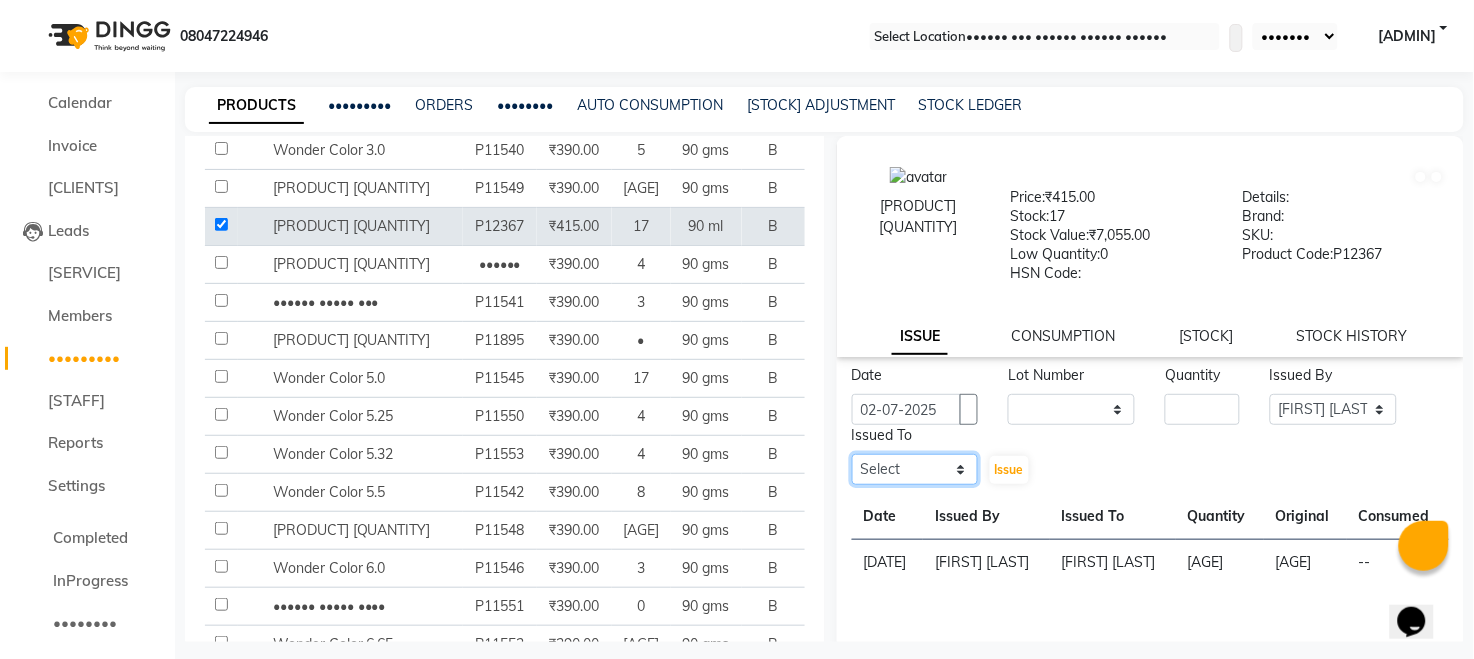 click on "Select Aarohi P Aksahy Auty Aniket A Apurva Arvind [LAST] Divya Ganesh A Gautam House sale Komal Waghmare Laxmi Manager Meenakshi Noor Prashant Purabi Ravindra Sangita DIGHE Shobhali Shreepad Pawar shrishti jaiswal Vikas H Vinali" at bounding box center (915, 469) 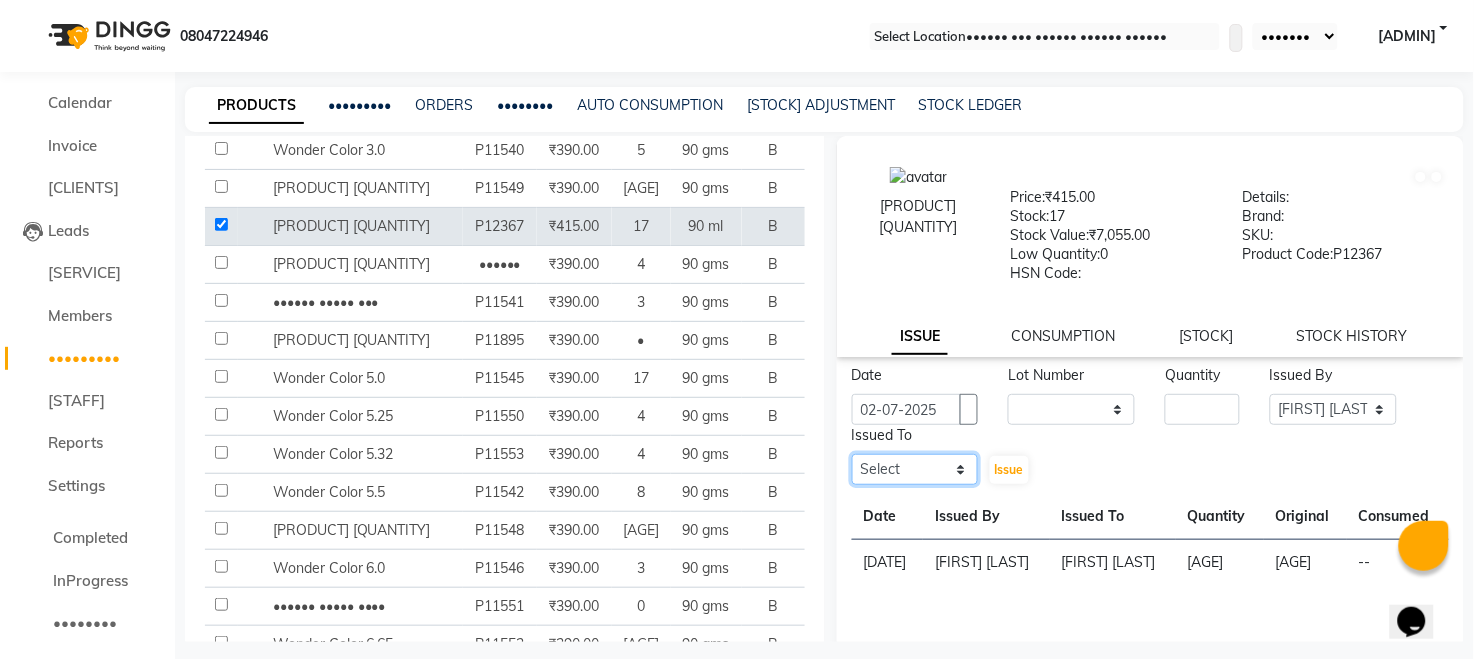 select on "[POSTAL_CODE]" 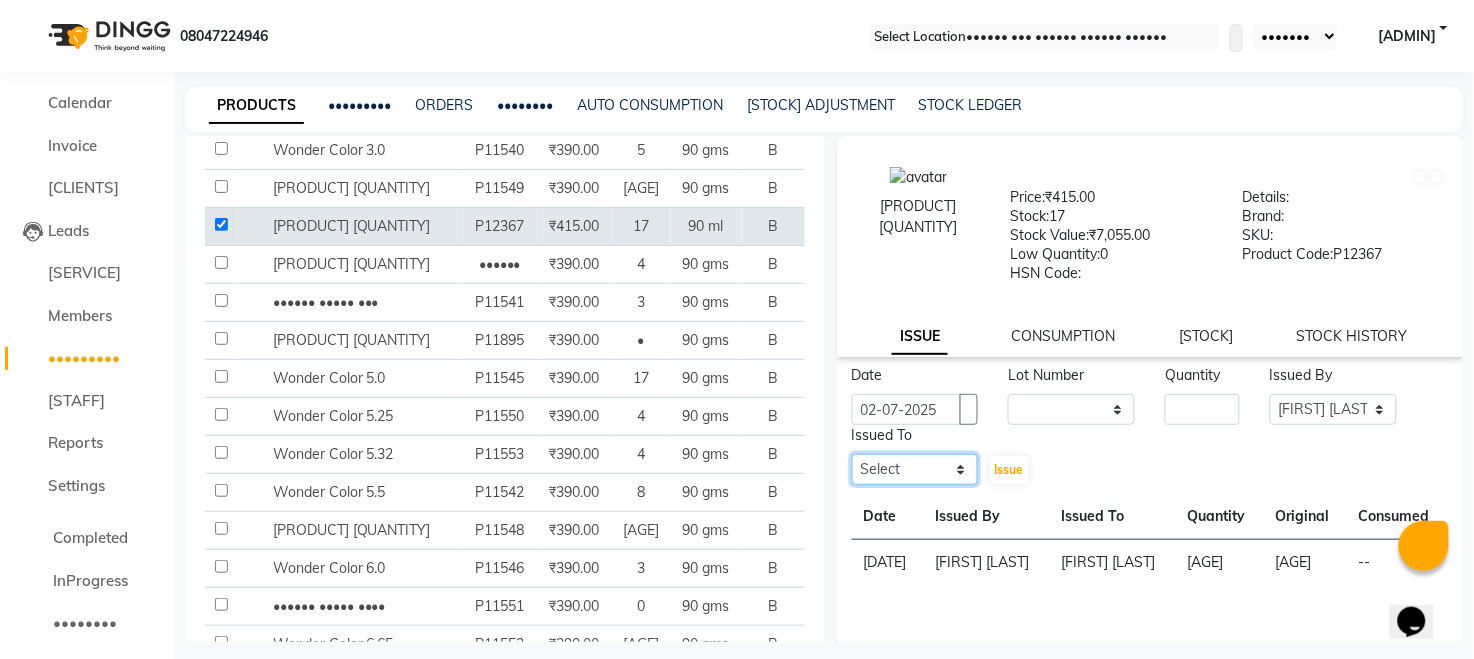 click on "Select Aarohi P Aksahy Auty Aniket A Apurva Arvind [LAST] Divya Ganesh A Gautam House sale Komal Waghmare Laxmi Manager Meenakshi Noor Prashant Purabi Ravindra Sangita DIGHE Shobhali Shreepad Pawar shrishti jaiswal Vikas H Vinali" at bounding box center [915, 469] 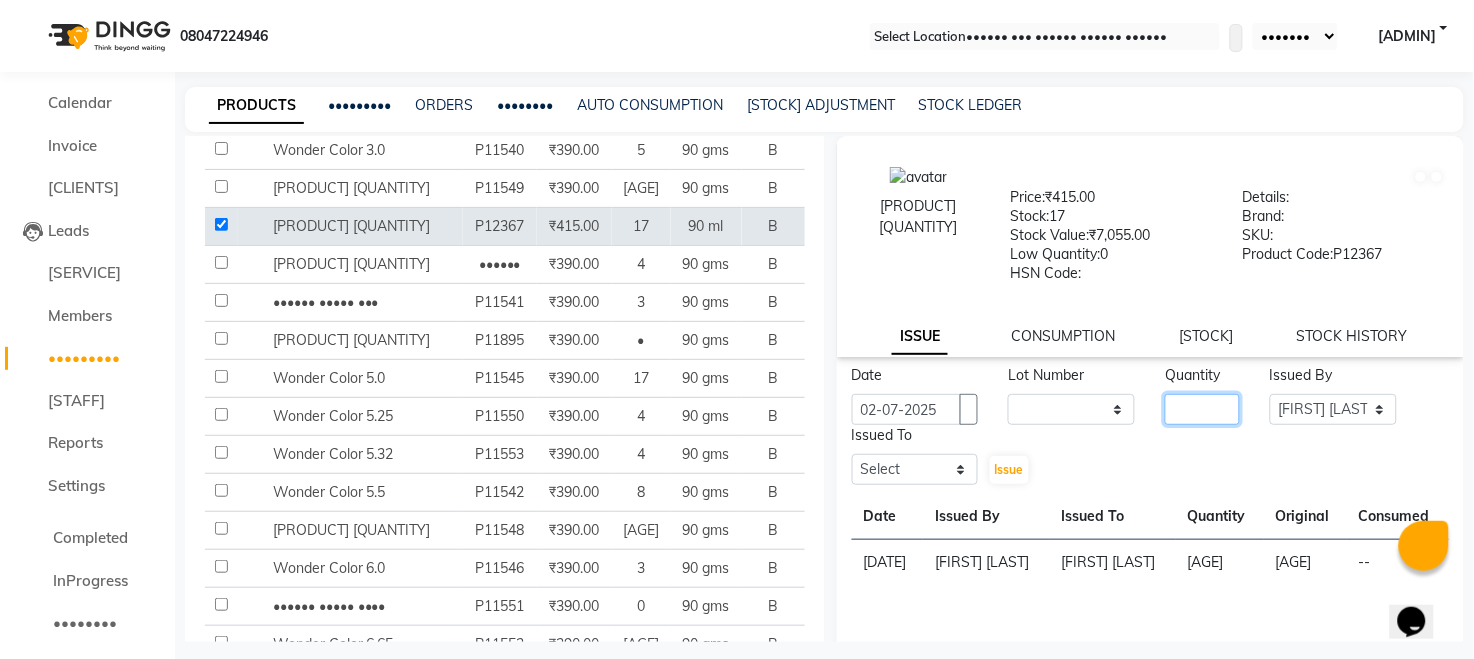 click on "[AGE]" at bounding box center [1202, 409] 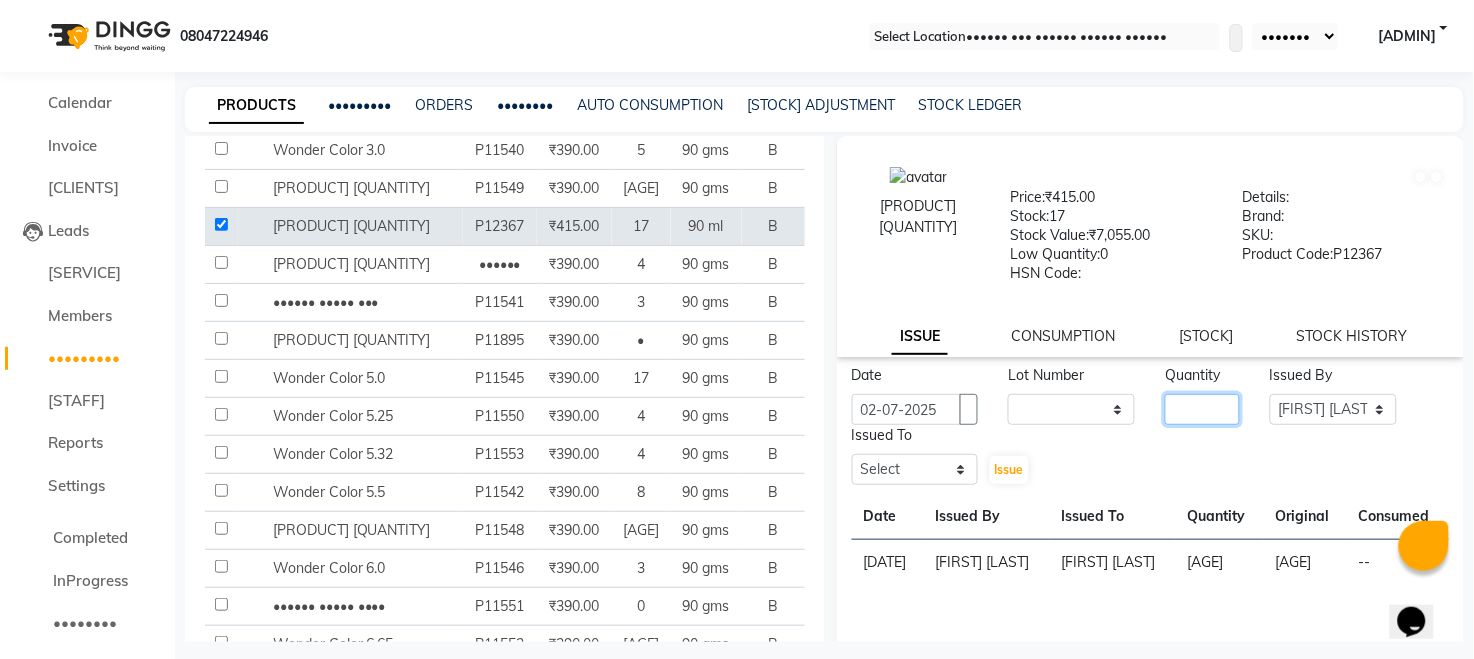 type on "•" 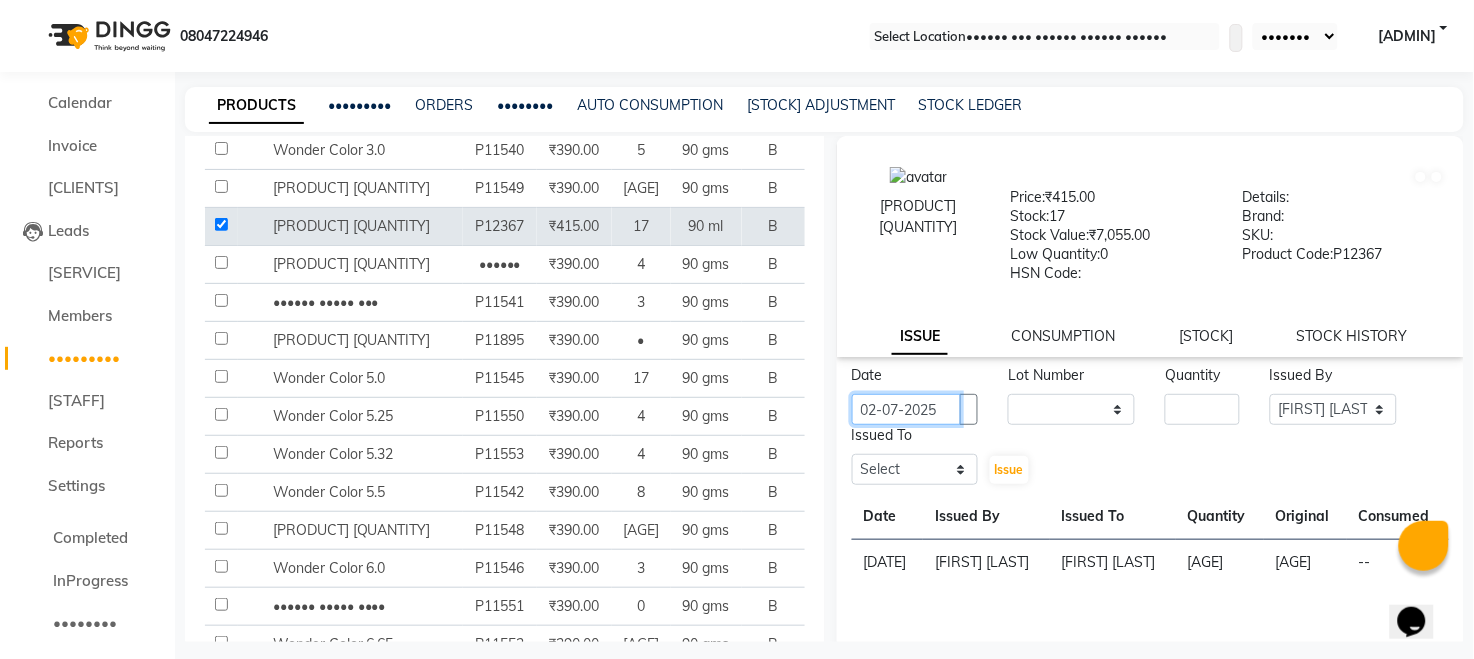 click on "02-07-2025" at bounding box center [907, 409] 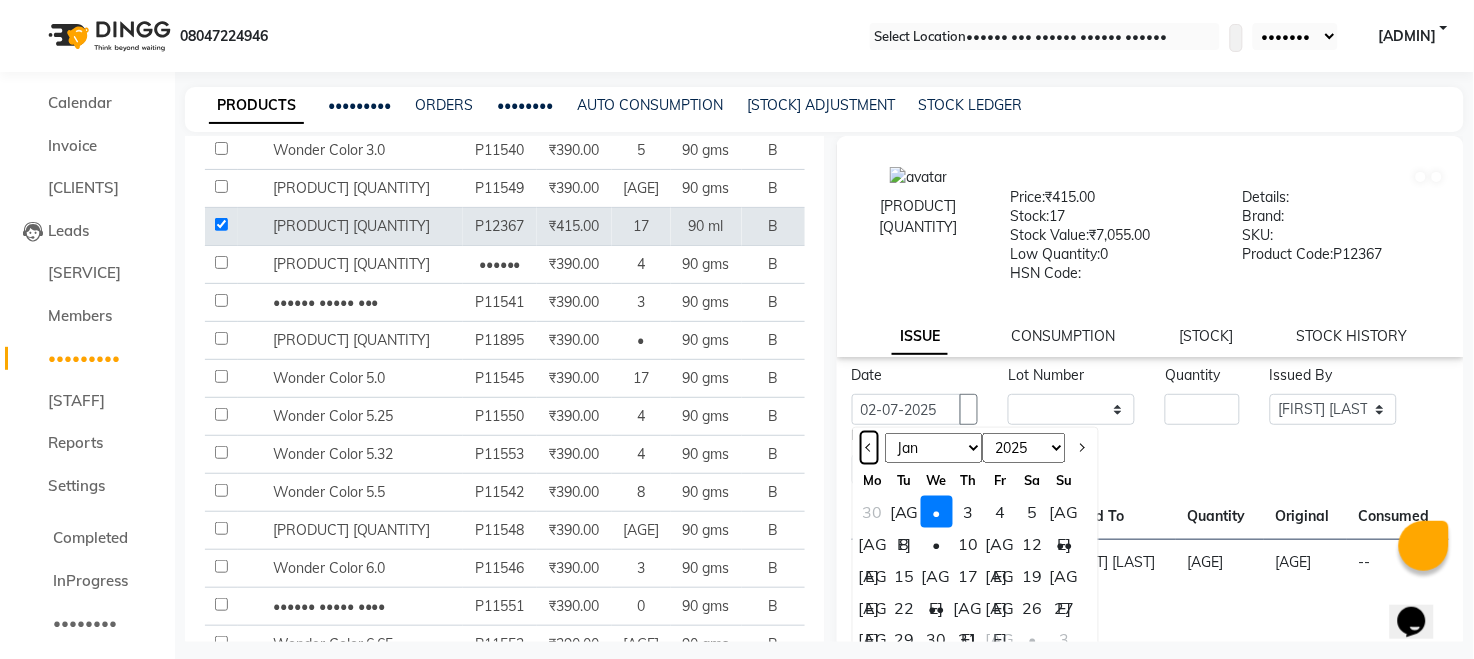 click at bounding box center (869, 448) 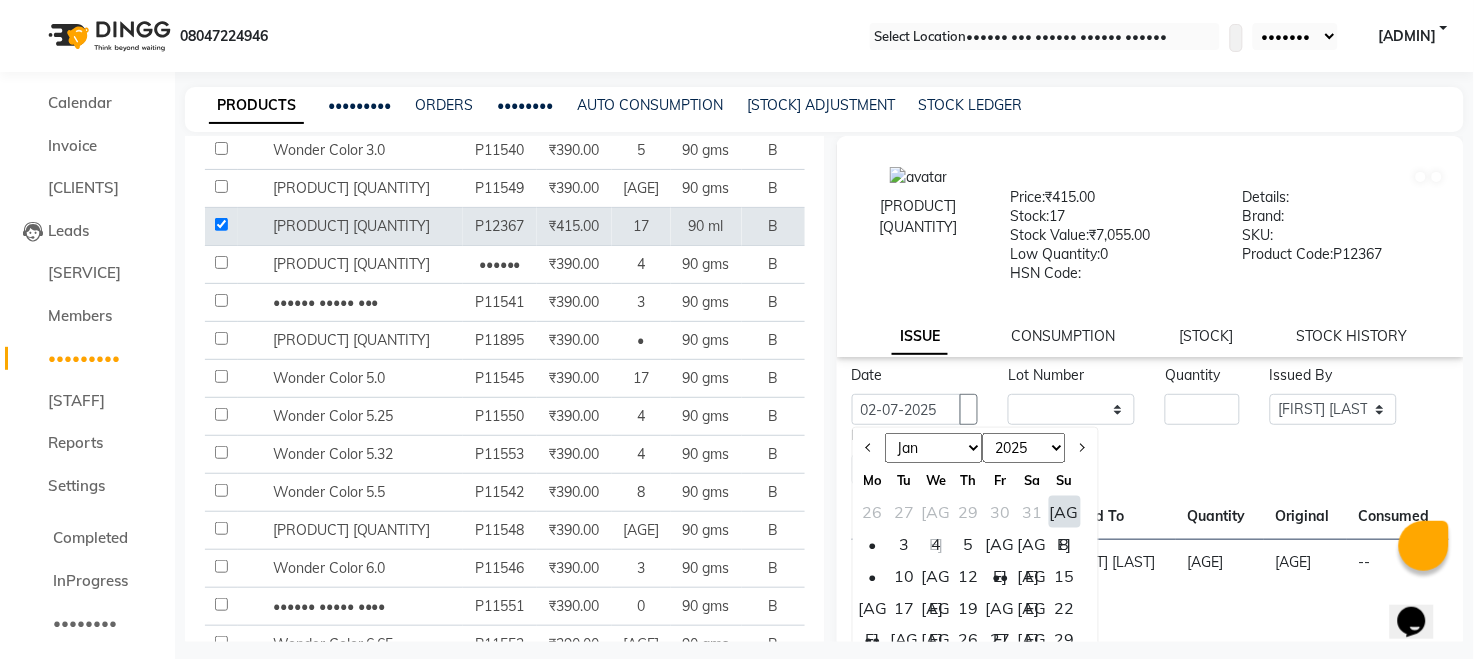 click on "[AGE]" at bounding box center (1001, 608) 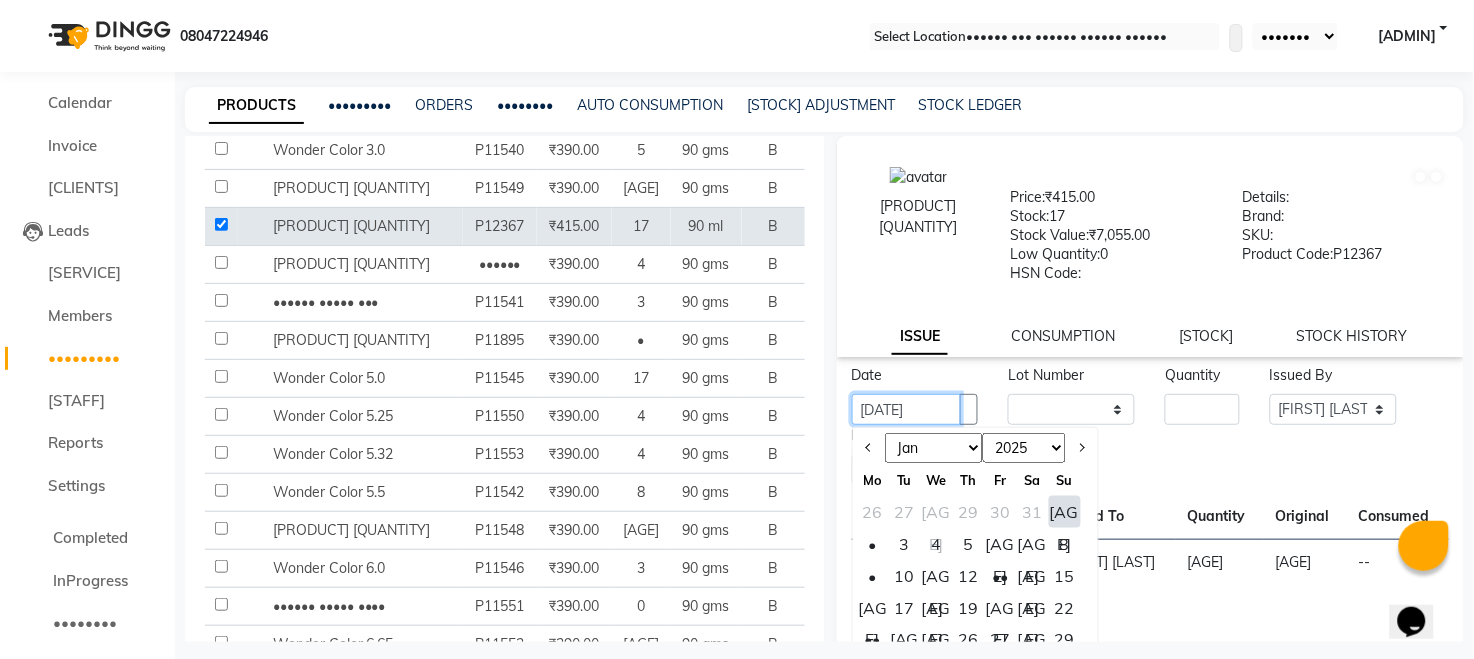 scroll, scrollTop: 0, scrollLeft: 5, axis: horizontal 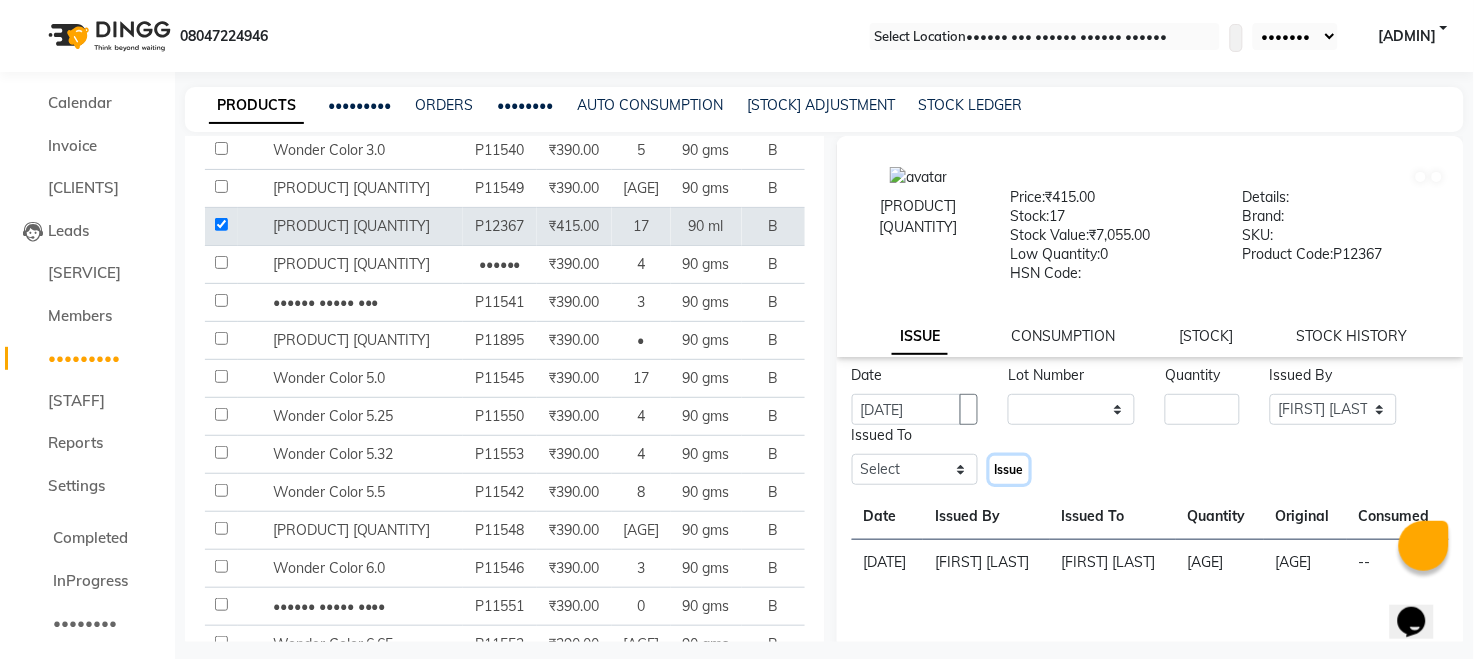 click on "Issue" at bounding box center [1009, 469] 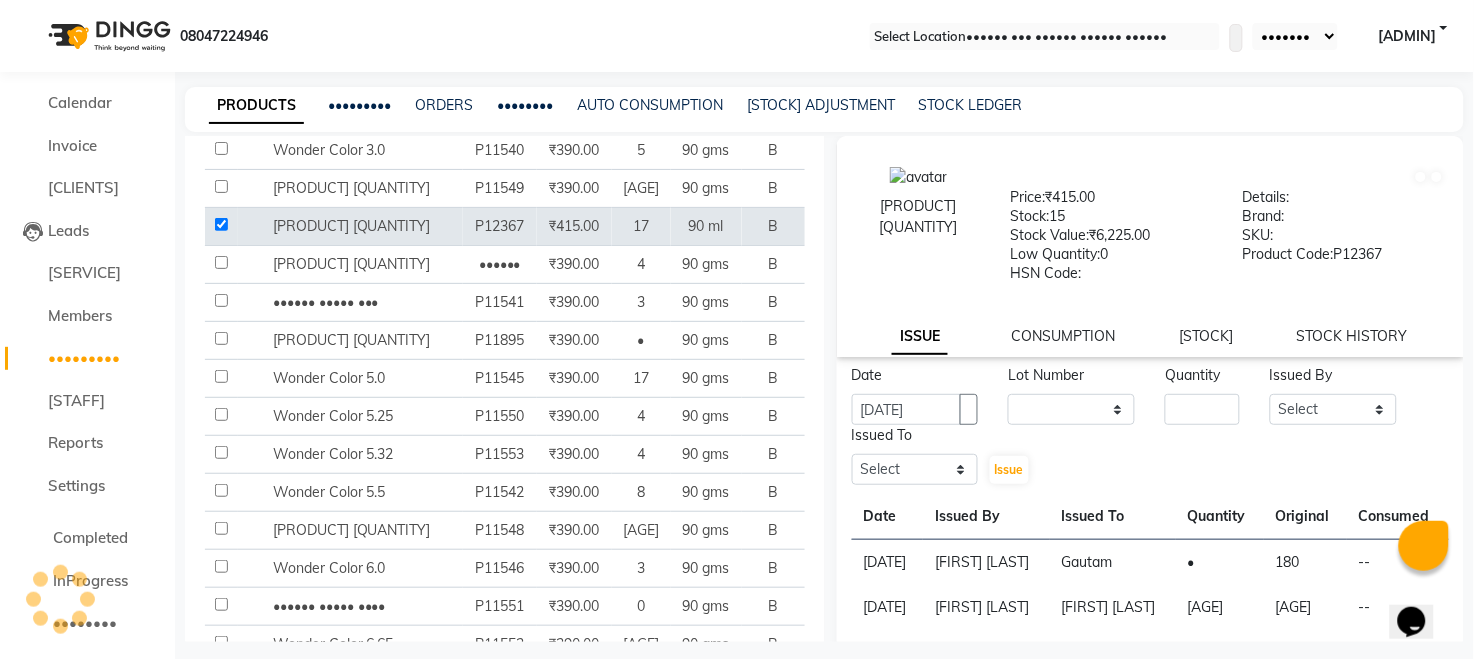 scroll, scrollTop: 0, scrollLeft: 0, axis: both 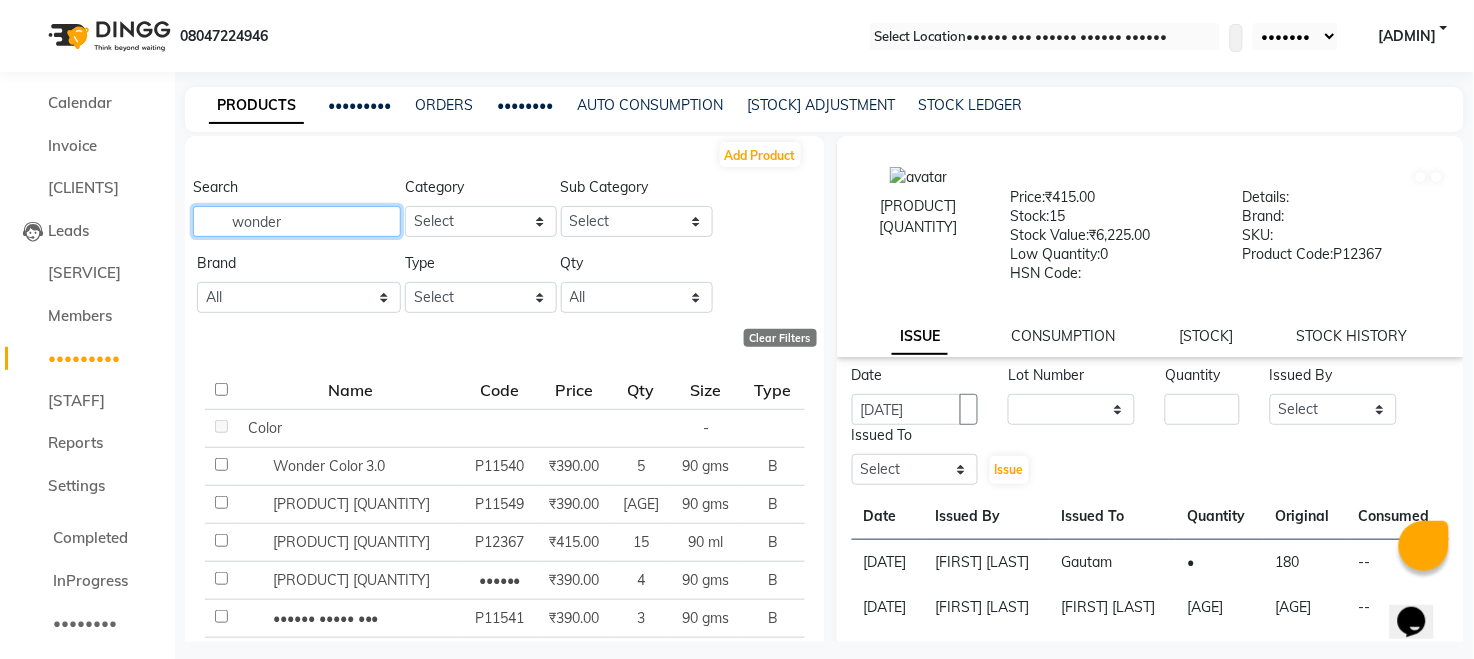 click on "wonder" at bounding box center [297, 221] 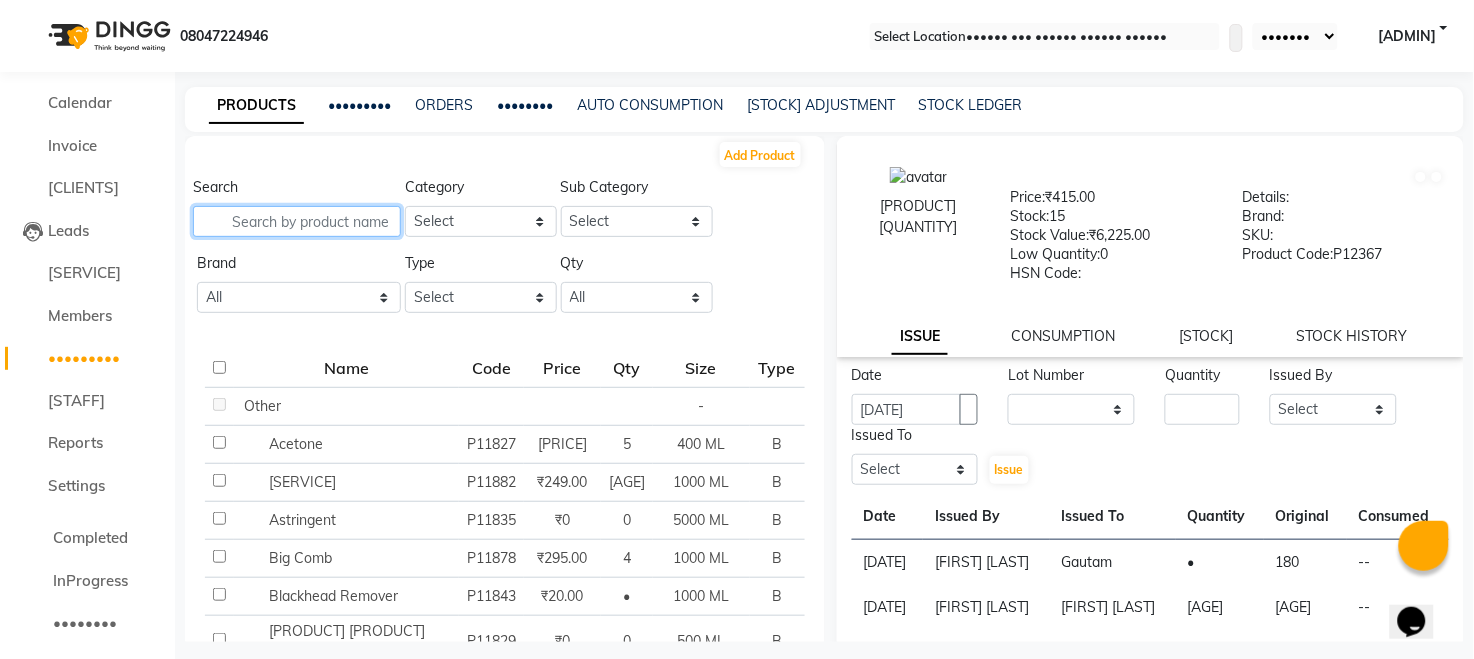 click at bounding box center (297, 221) 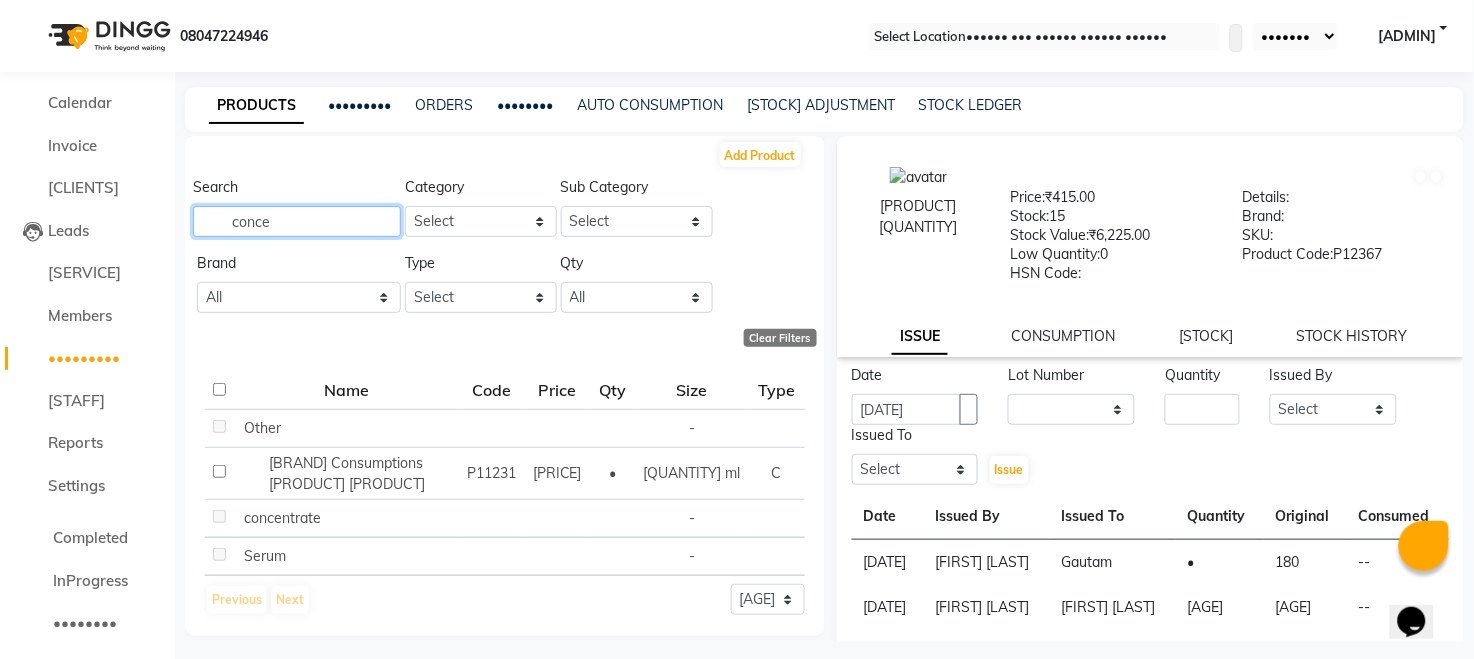 type on "conce" 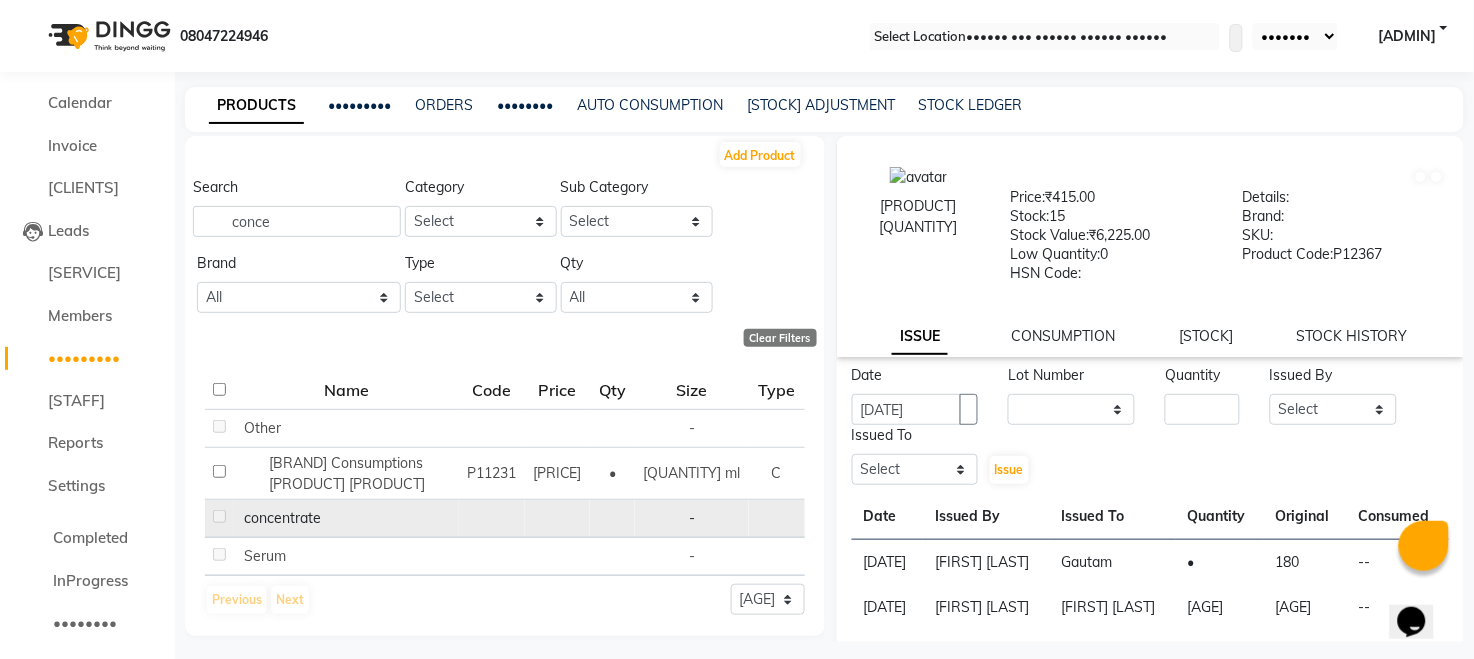 click at bounding box center (239, 518) 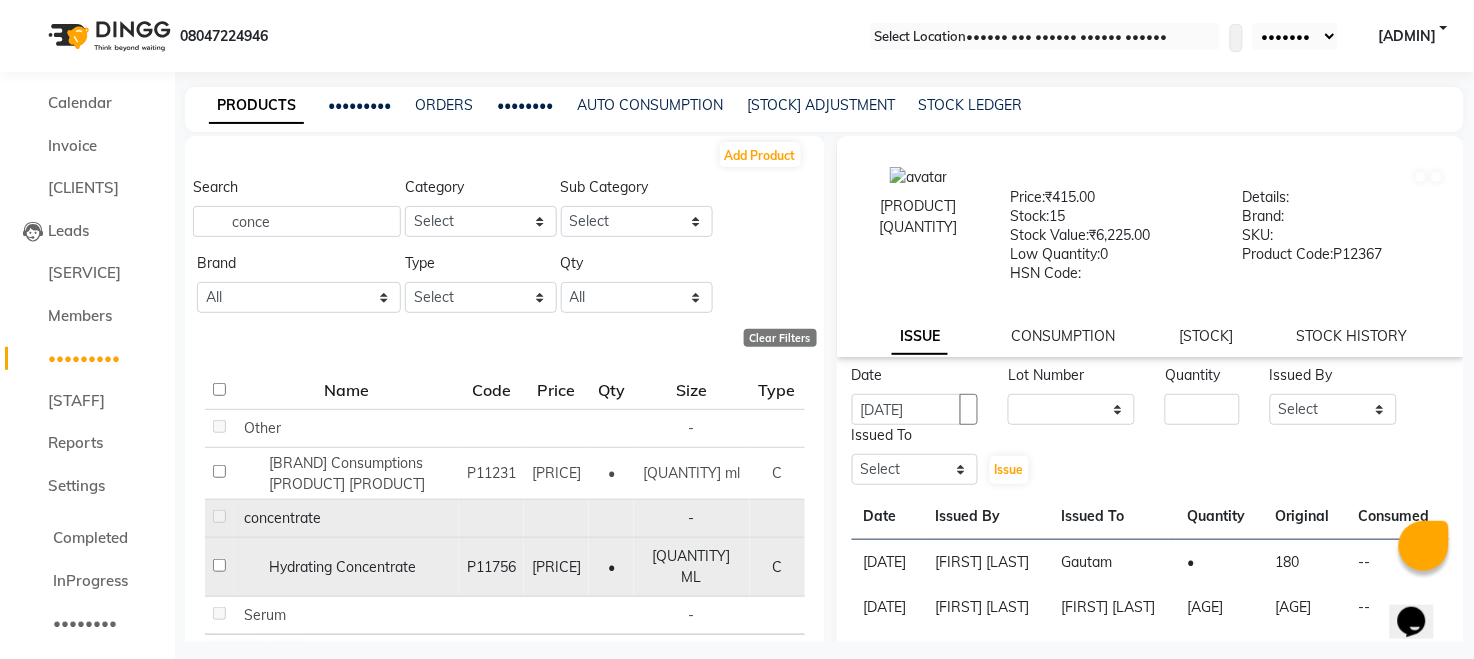 click at bounding box center (219, 426) 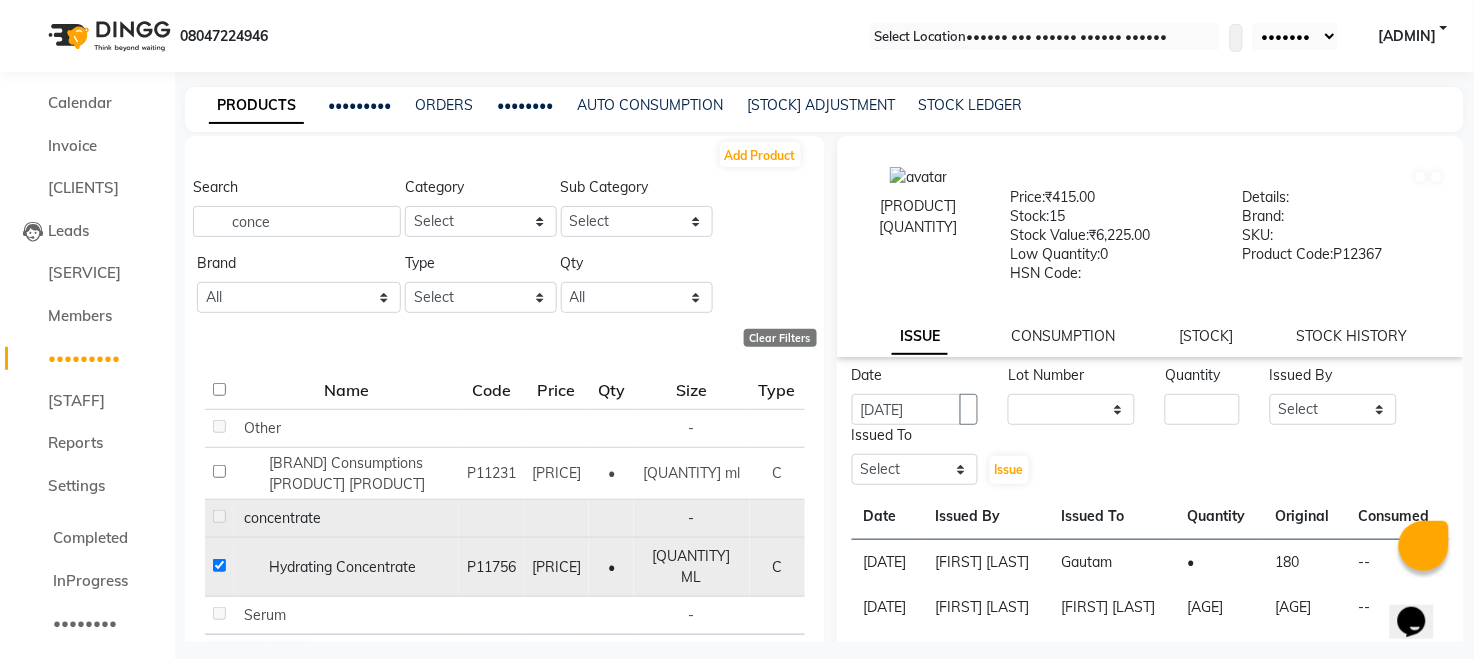 checkbox on "true" 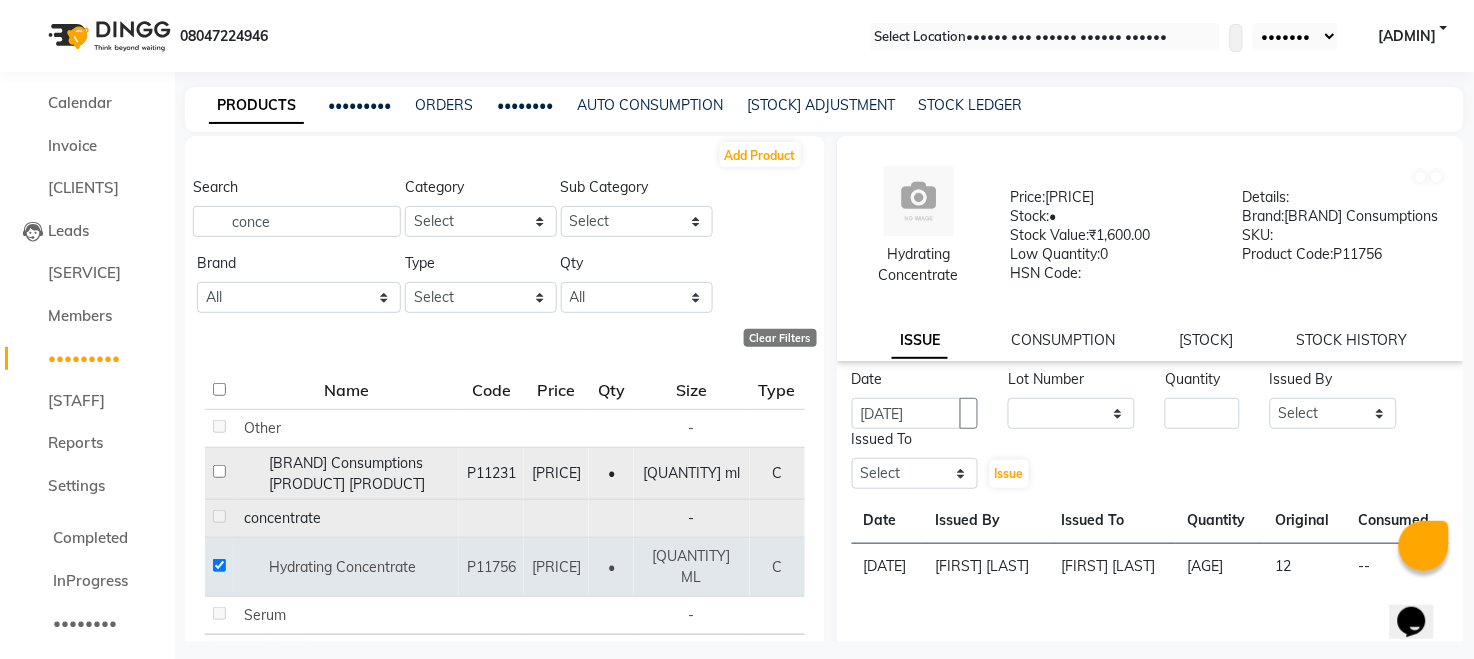 click at bounding box center [219, 426] 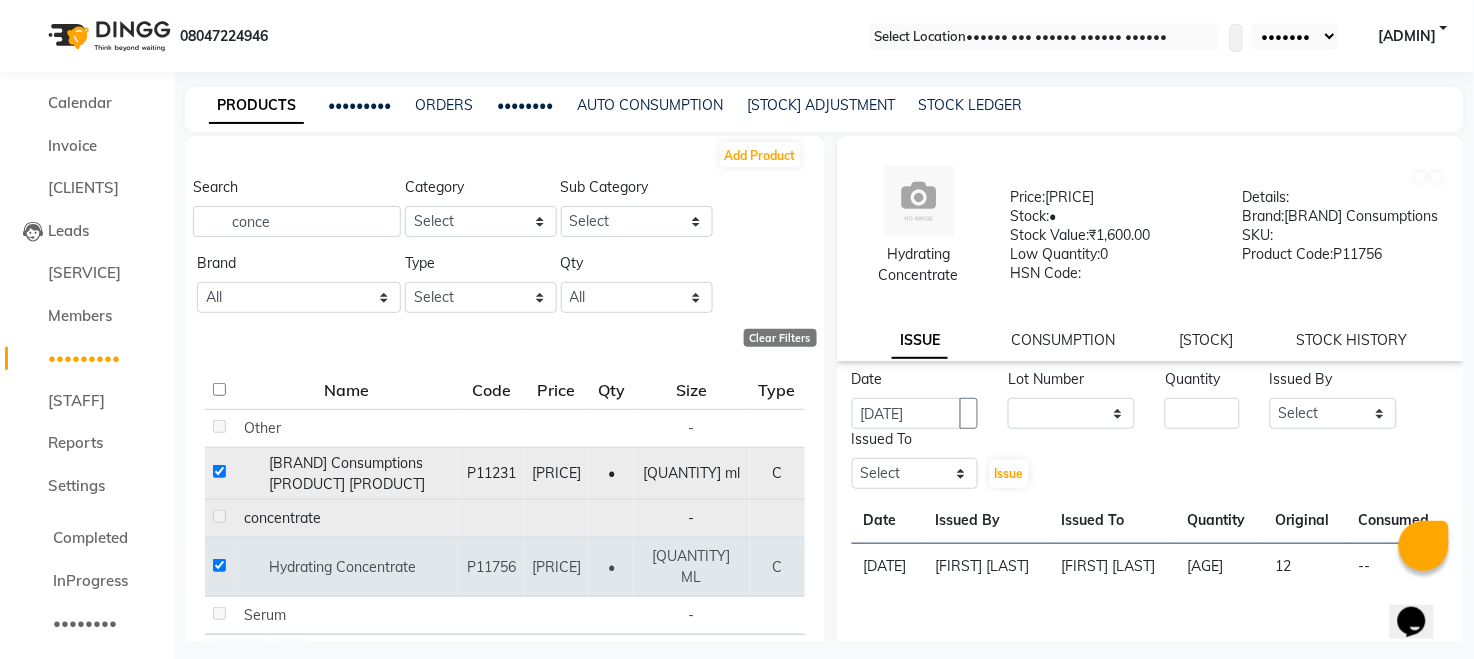 checkbox on "true" 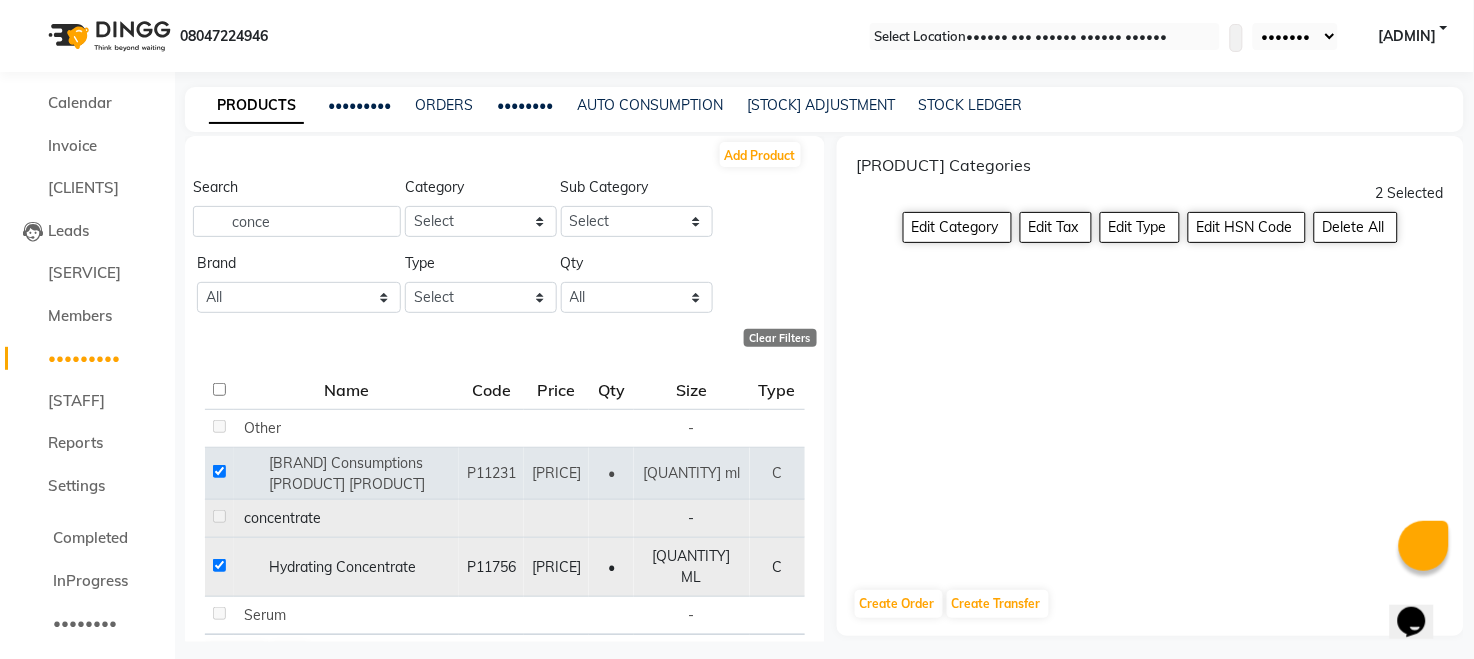 click at bounding box center (219, 471) 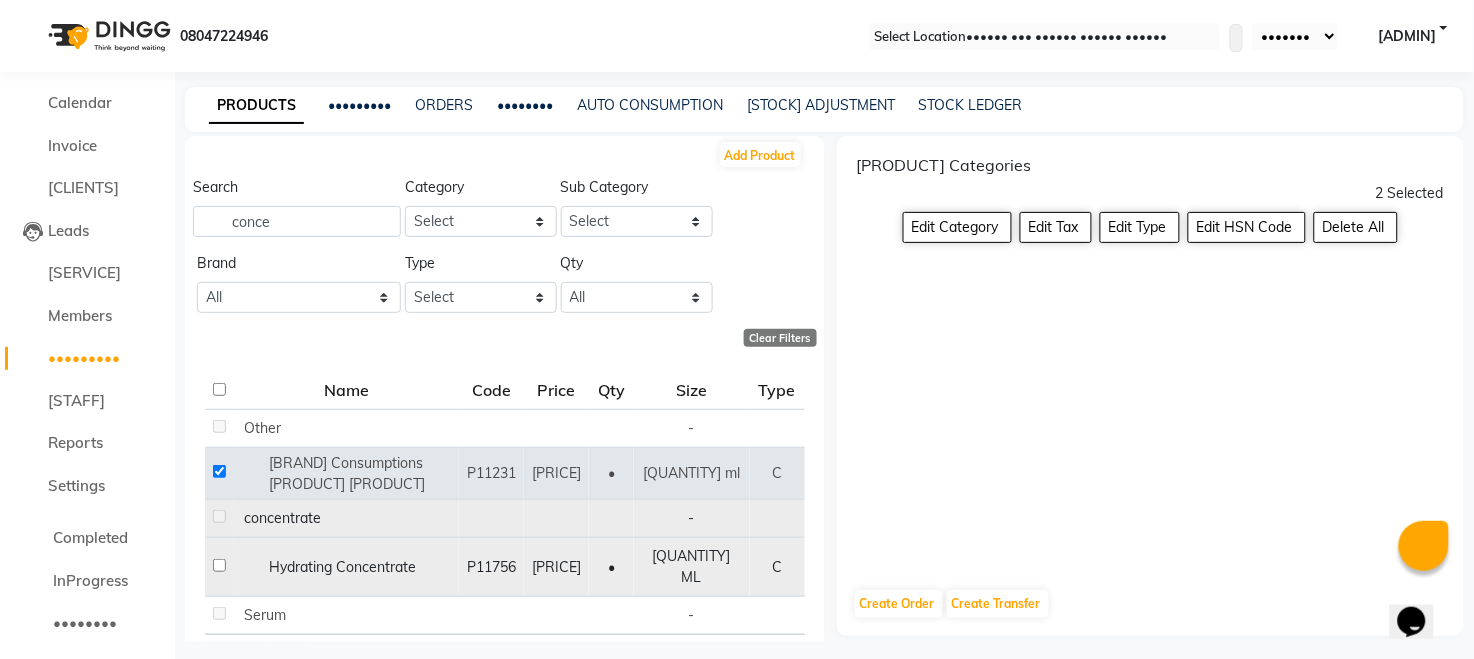 checkbox on "false" 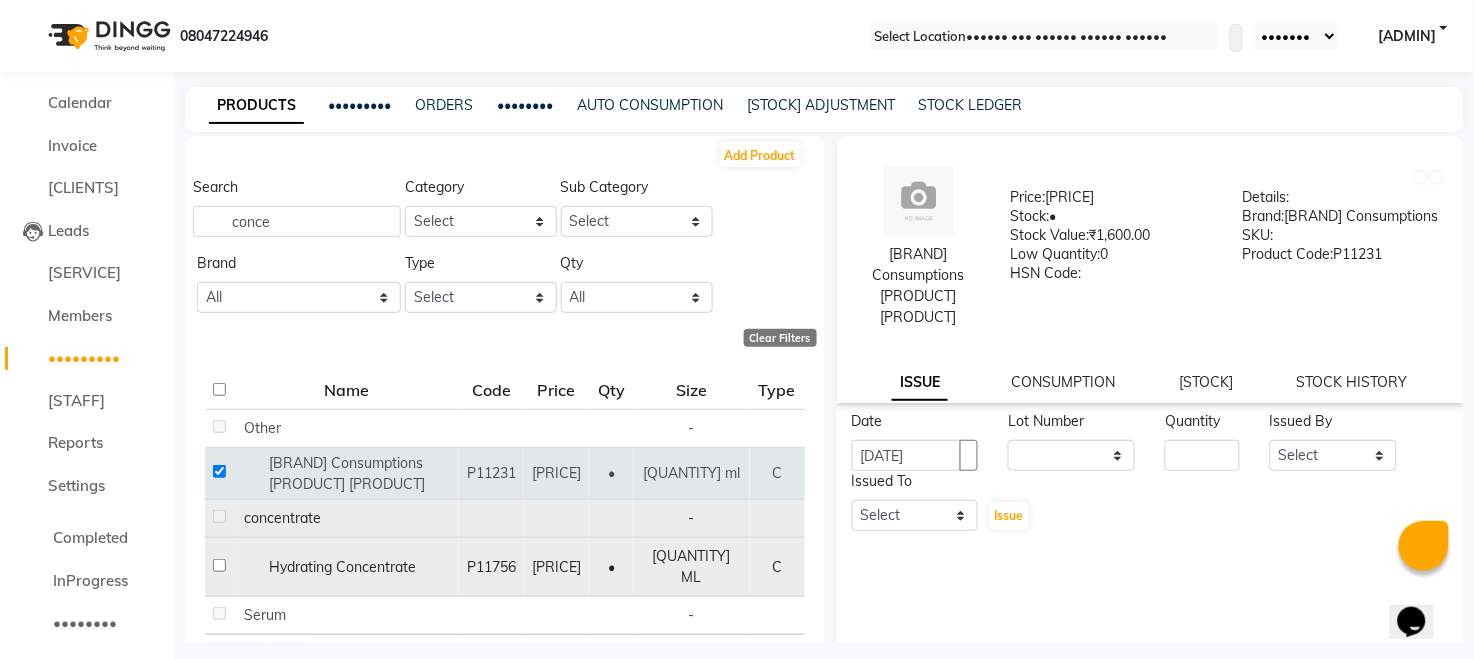 click at bounding box center (219, 428) 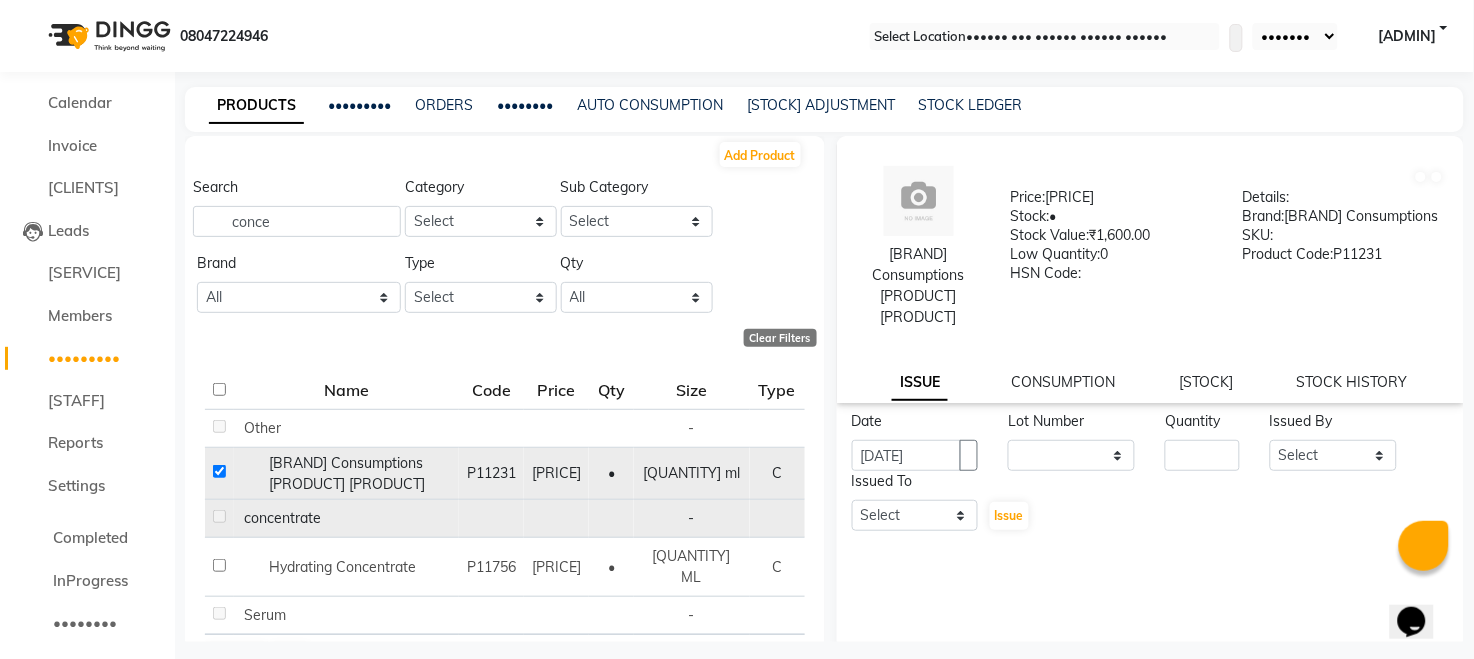 click at bounding box center (219, 471) 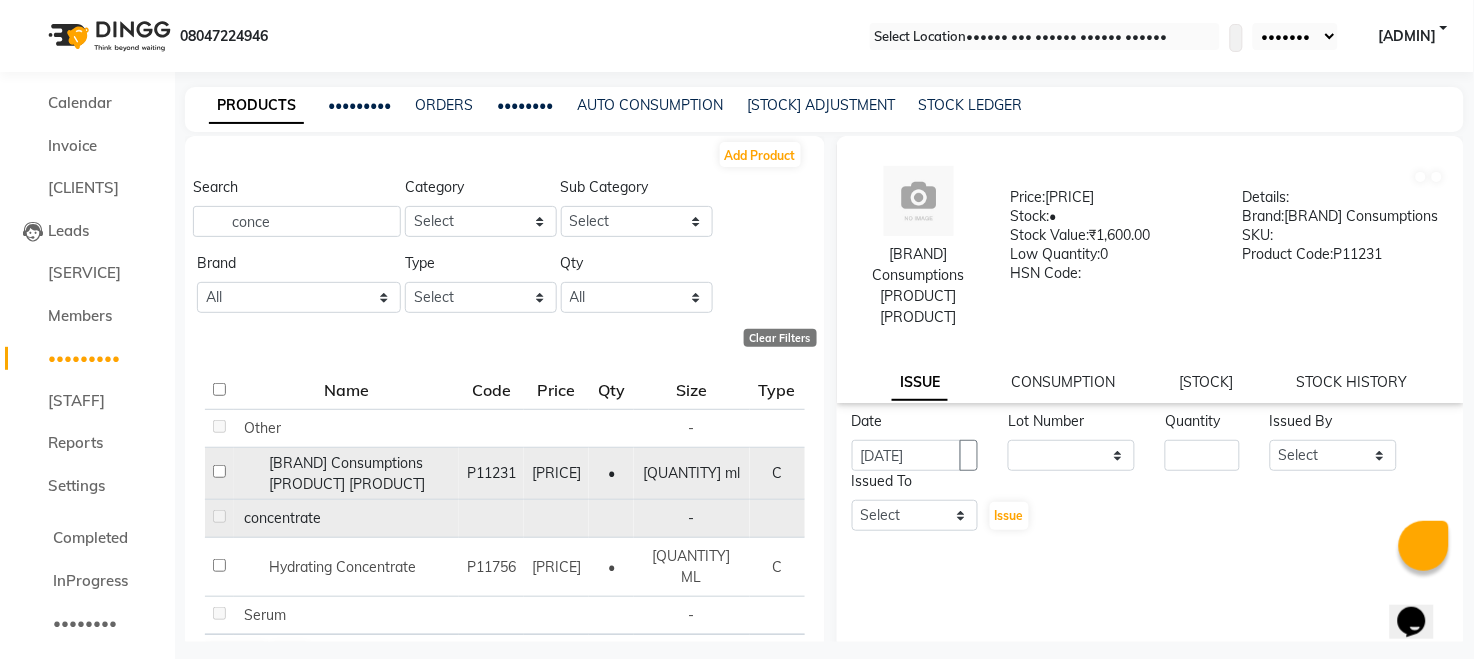 checkbox on "false" 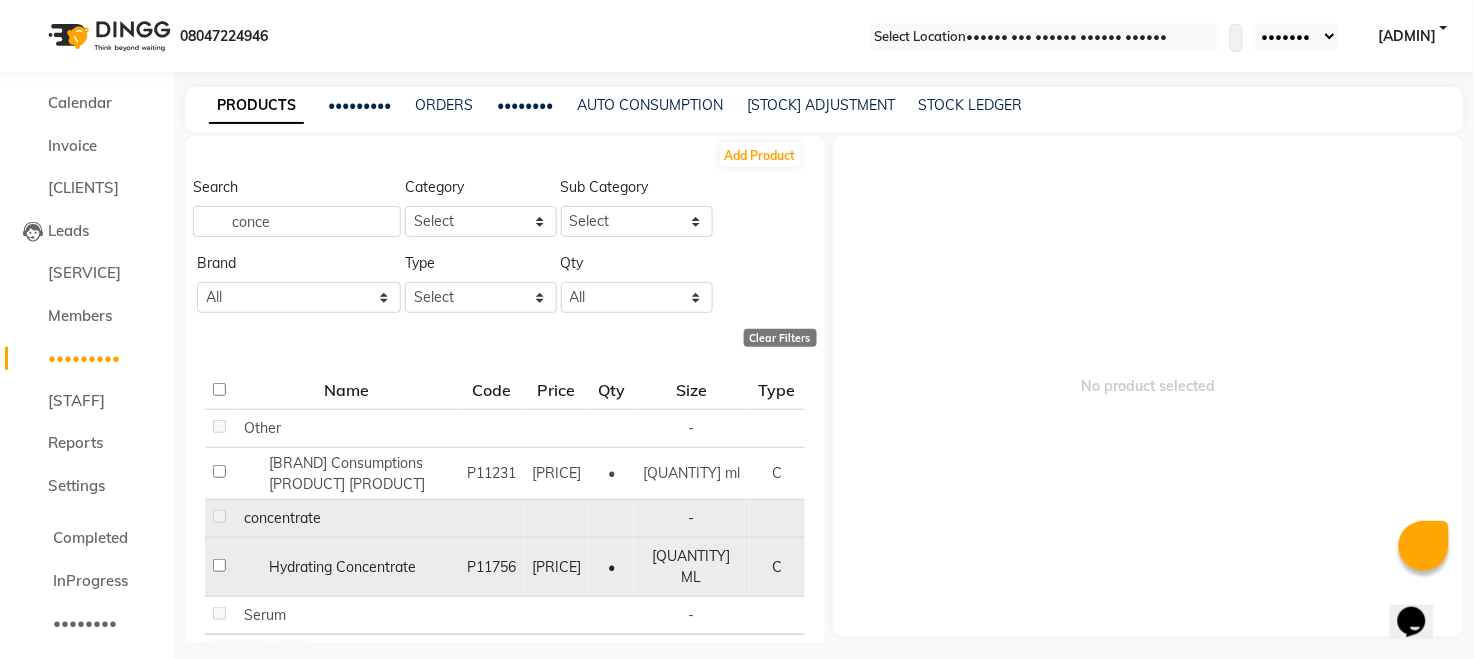 click at bounding box center [219, 426] 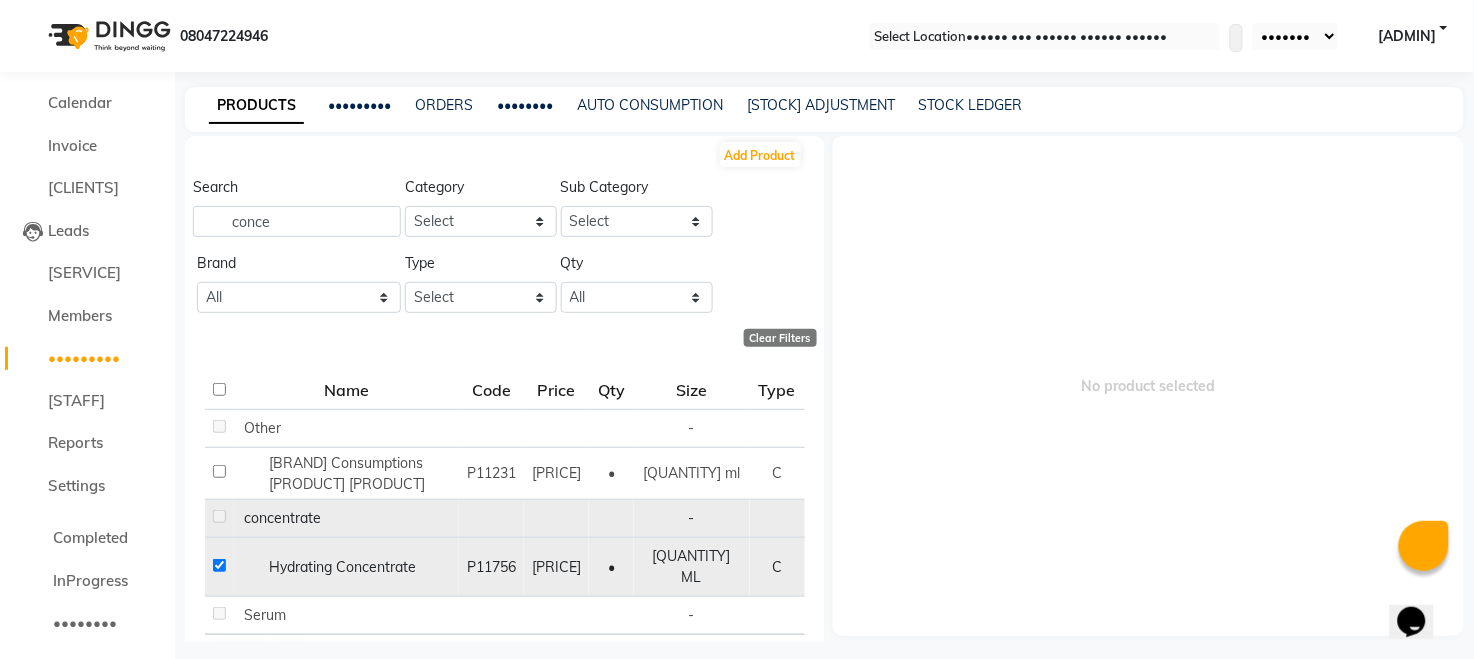 checkbox on "true" 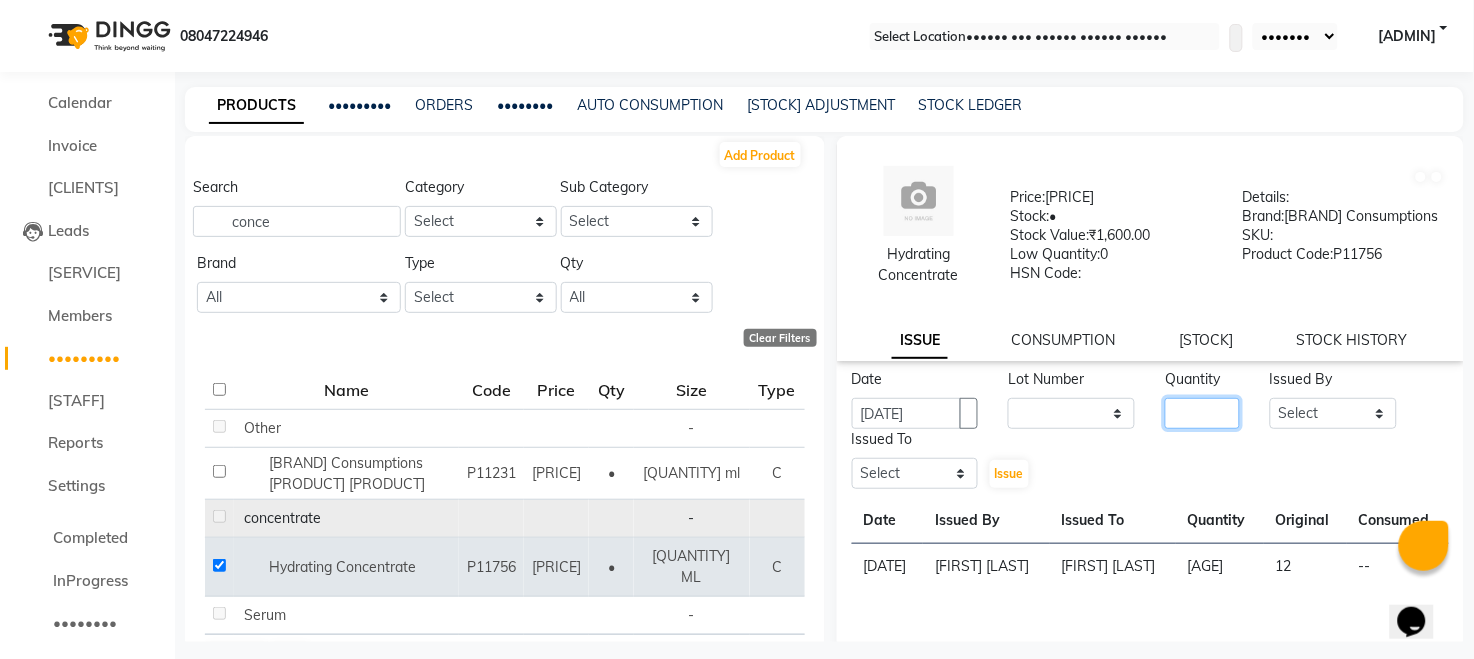 click at bounding box center (1202, 413) 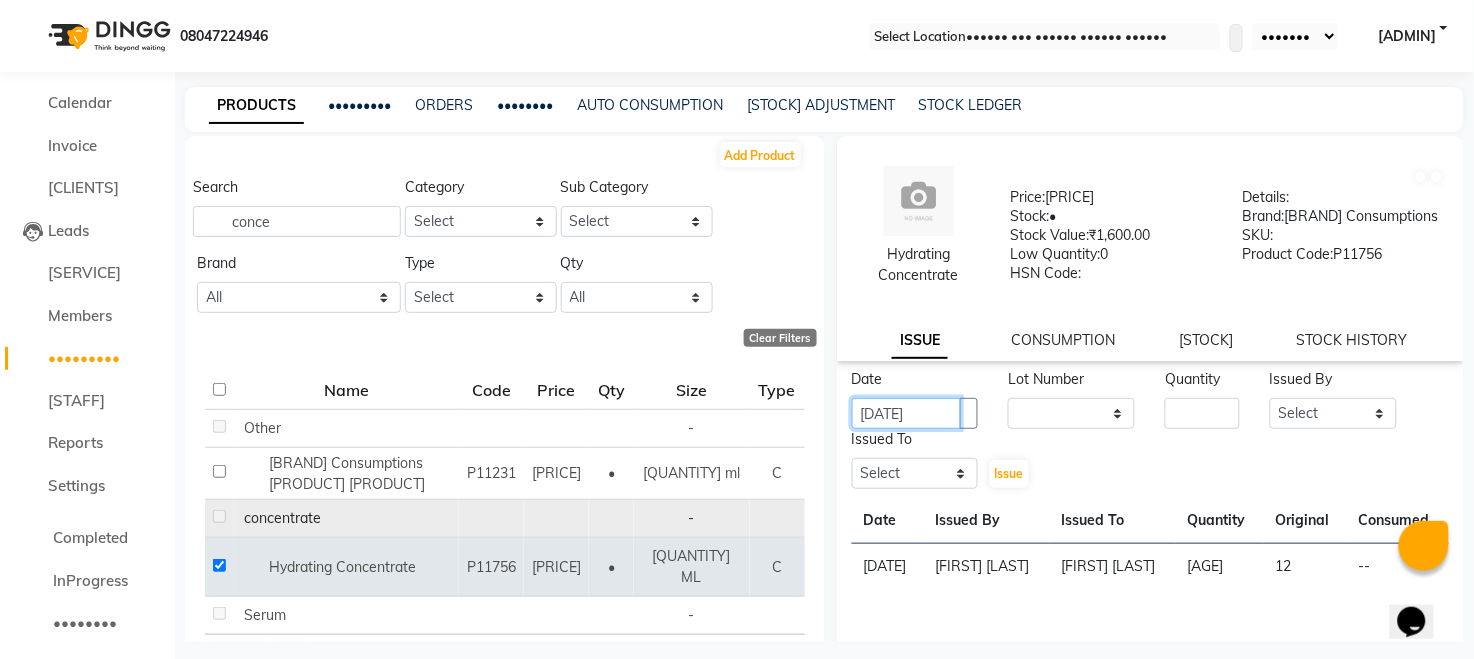 click on "[DATE]" at bounding box center (907, 413) 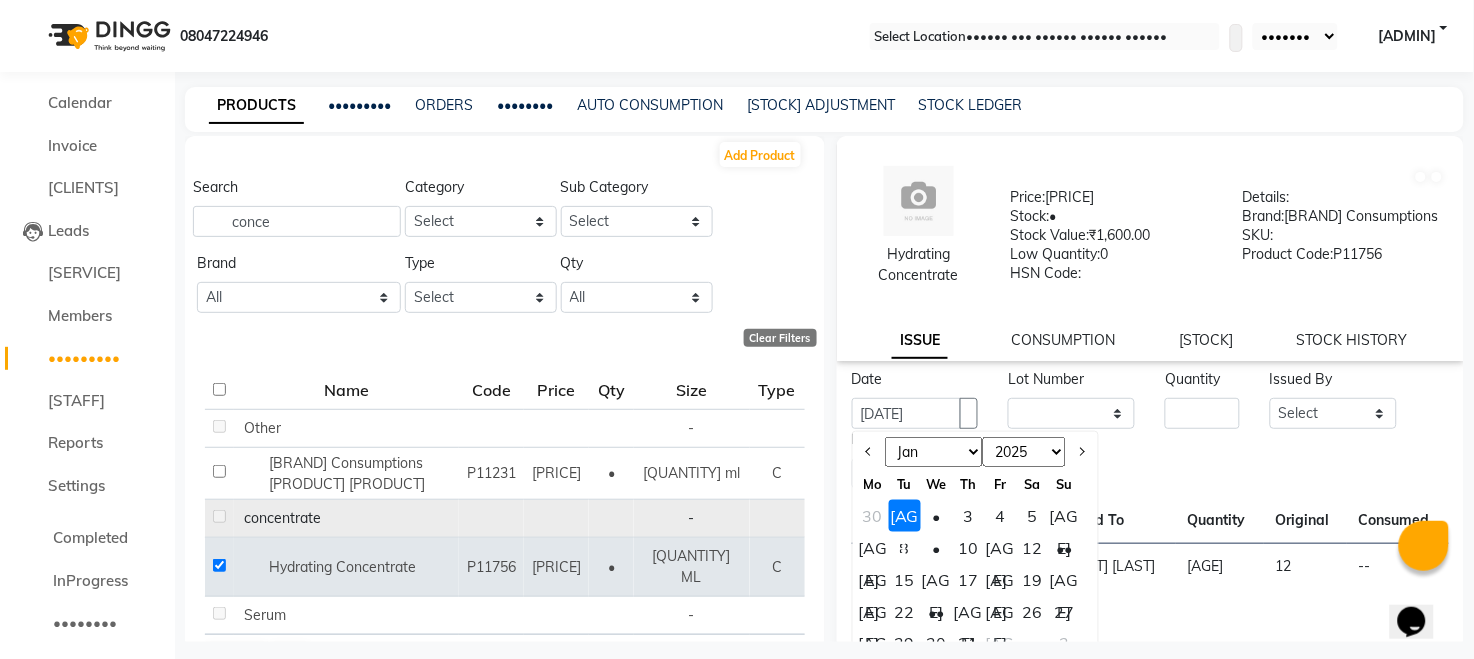 click at bounding box center (869, 452) 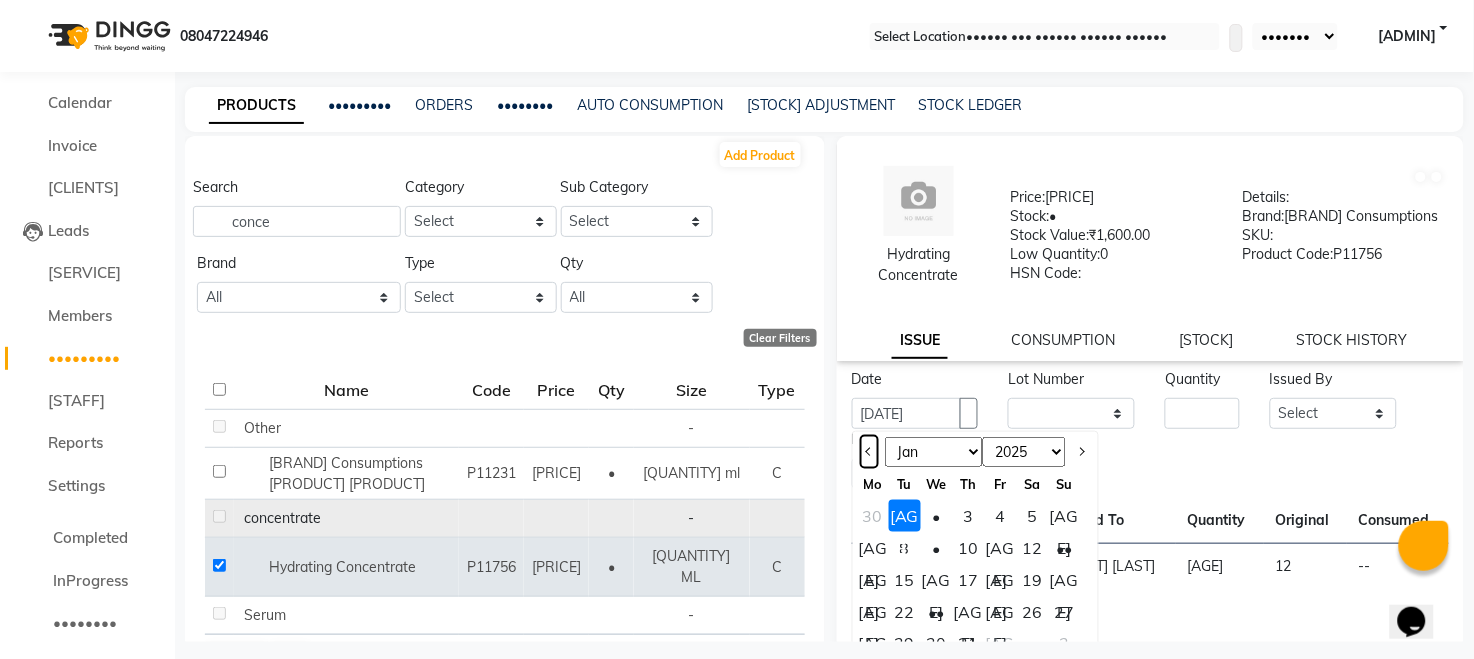click at bounding box center (869, 452) 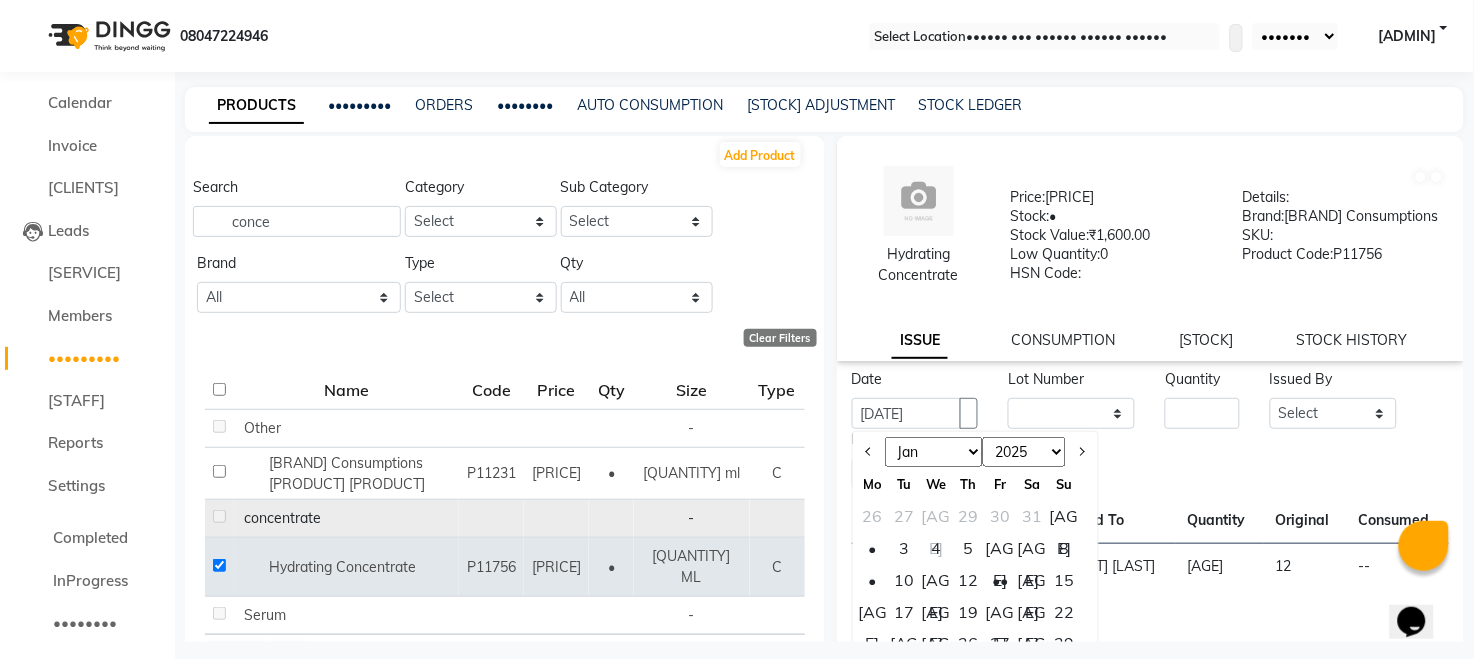 click on "[AGE]" at bounding box center [1001, 612] 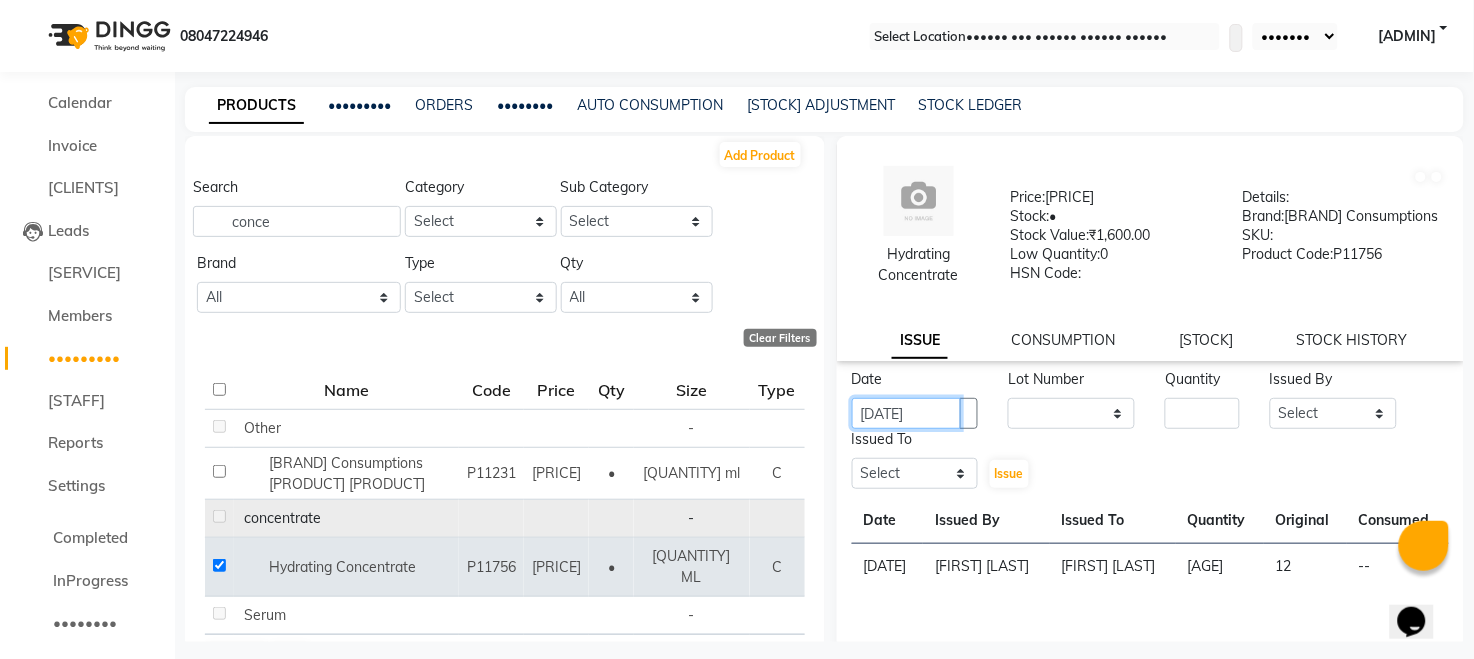 scroll, scrollTop: 0, scrollLeft: 5, axis: horizontal 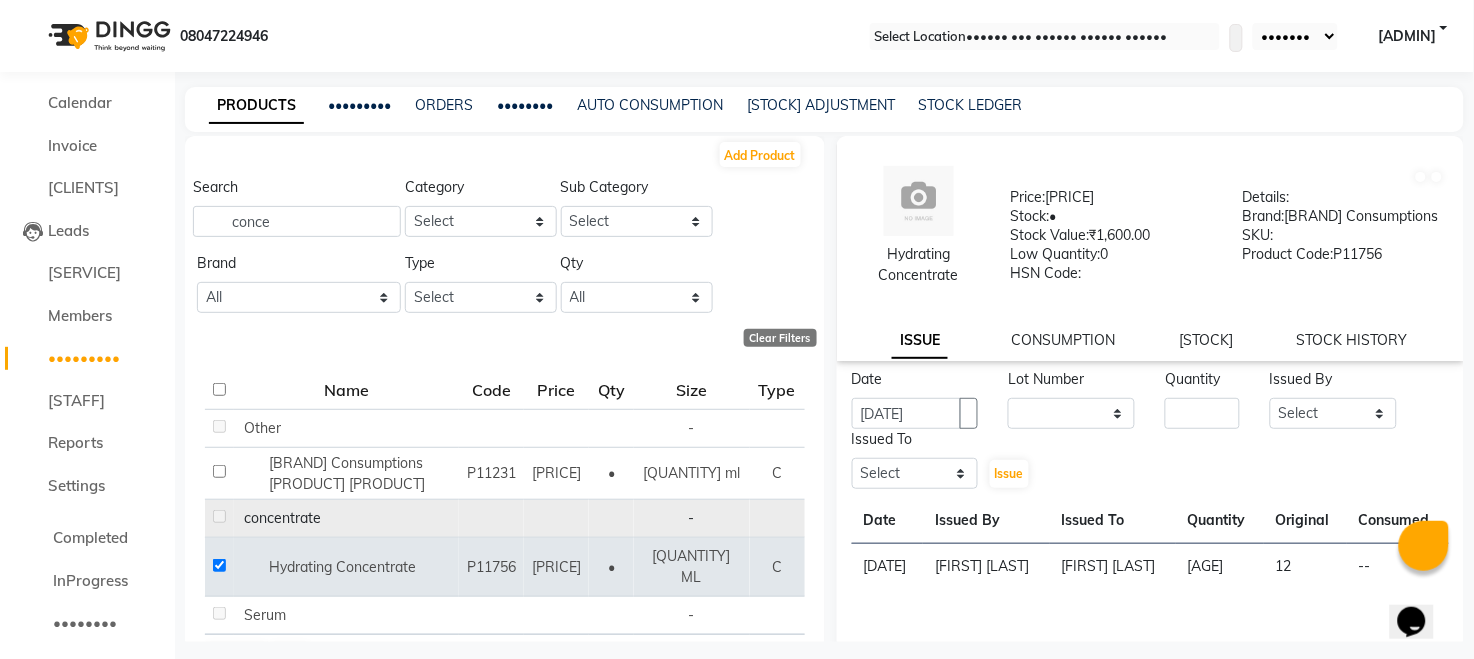 click on "•••• •••••••••• ••• •••••• •••• •••••••• • •••••• •• •••••• •••••• • •••••• •••• •••••• • •••••• ••••••  •••••••••• ••••• •••••• • ••••••  ••••• •••• ••••• •••••••• •••••  ••••••• ••••••••• •••• ••••••••  •••••• ••••••••  ••••••• ••••• ••••••••  •••••••• ••••• •••••••• ••••••• ••••• • •••••• •••••• •• •••••• •••••• • •••••• •••• •••••• • •••••• ••••••  •••••••••• ••••• •••••• • ••••••  ••••• •••• ••••• •••••••• •••••  ••••••• ••••••••• •••• ••••••••  •••••• ••••••••  ••••••• ••••• ••••••••  •••••••• ••••• •••••••• ••••••• ••••• • ••••••  •••••" at bounding box center (1151, 429) 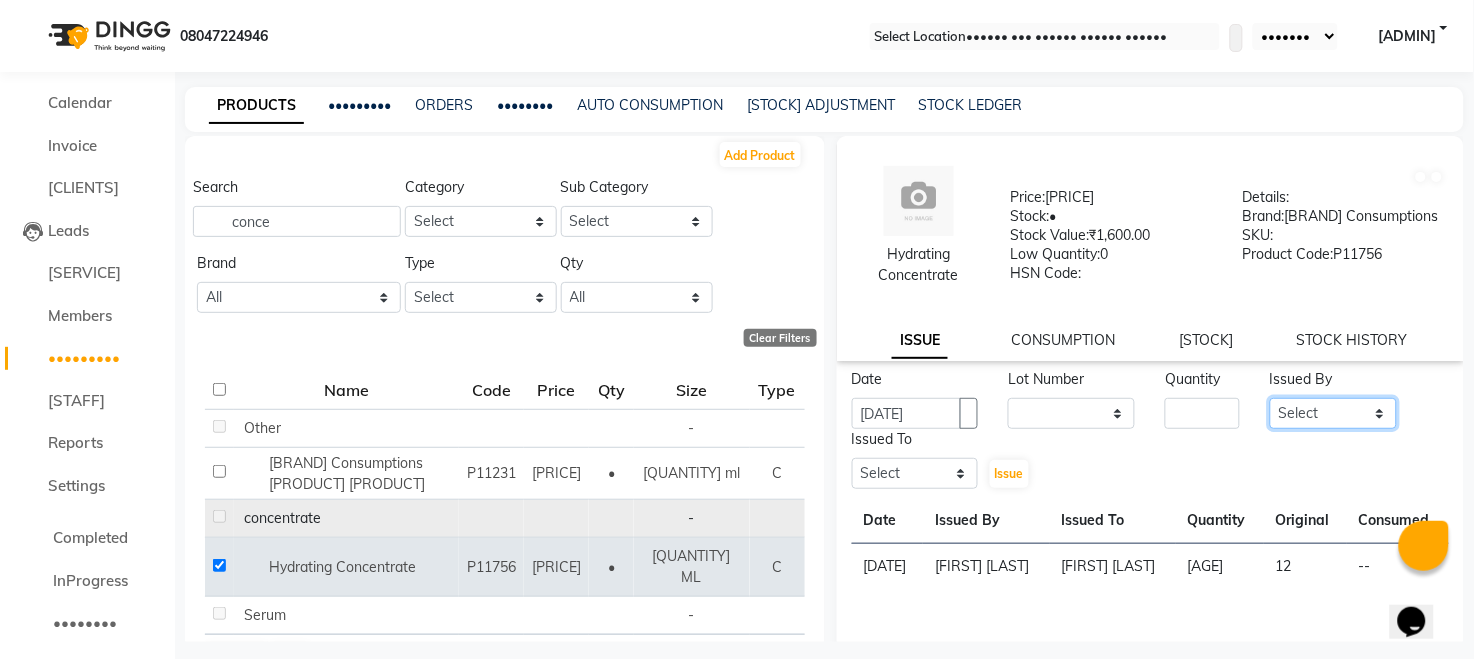 click on "Select Aarohi P Aksahy Auty Aniket A Apurva Arvind [LAST] Divya Ganesh A Gautam House sale Komal Waghmare Laxmi Manager Meenakshi Noor Prashant Purabi Ravindra Sangita DIGHE Shobhali Shreepad Pawar shrishti jaiswal Vikas H Vinali" at bounding box center (1333, 413) 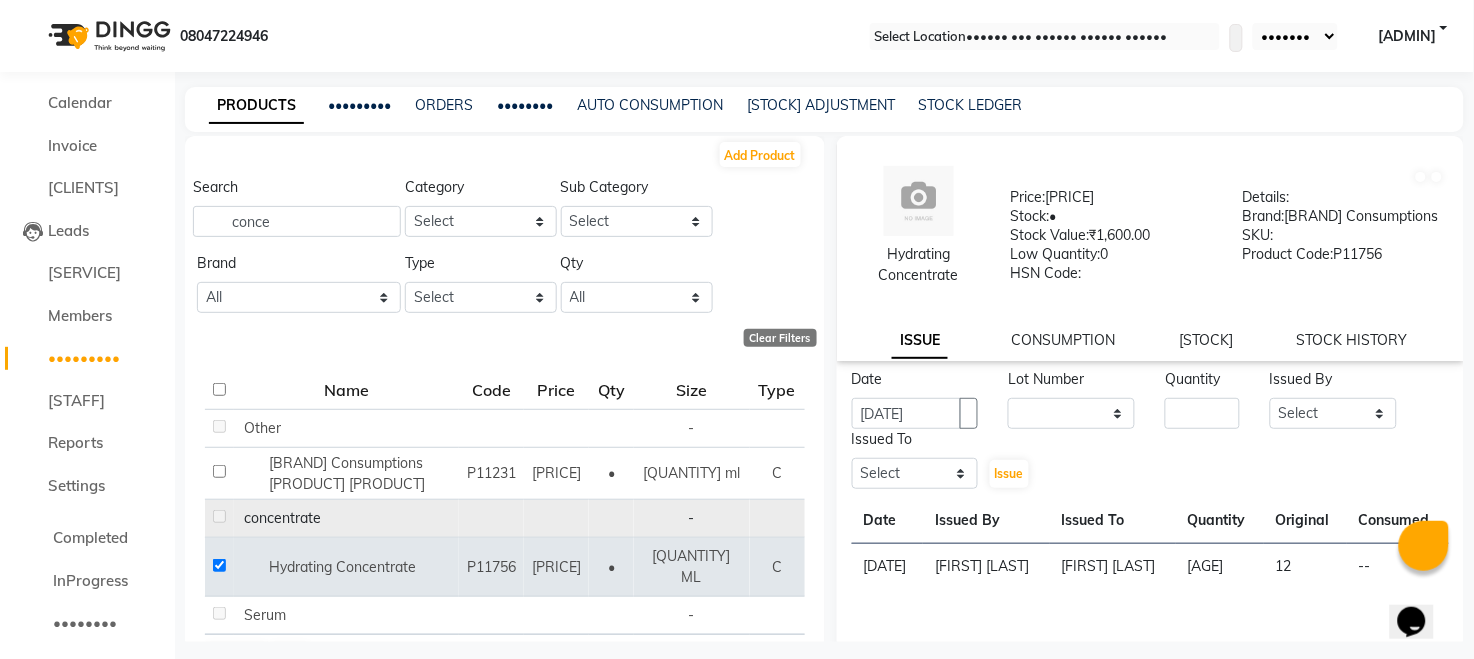 click at bounding box center [1045, 37] 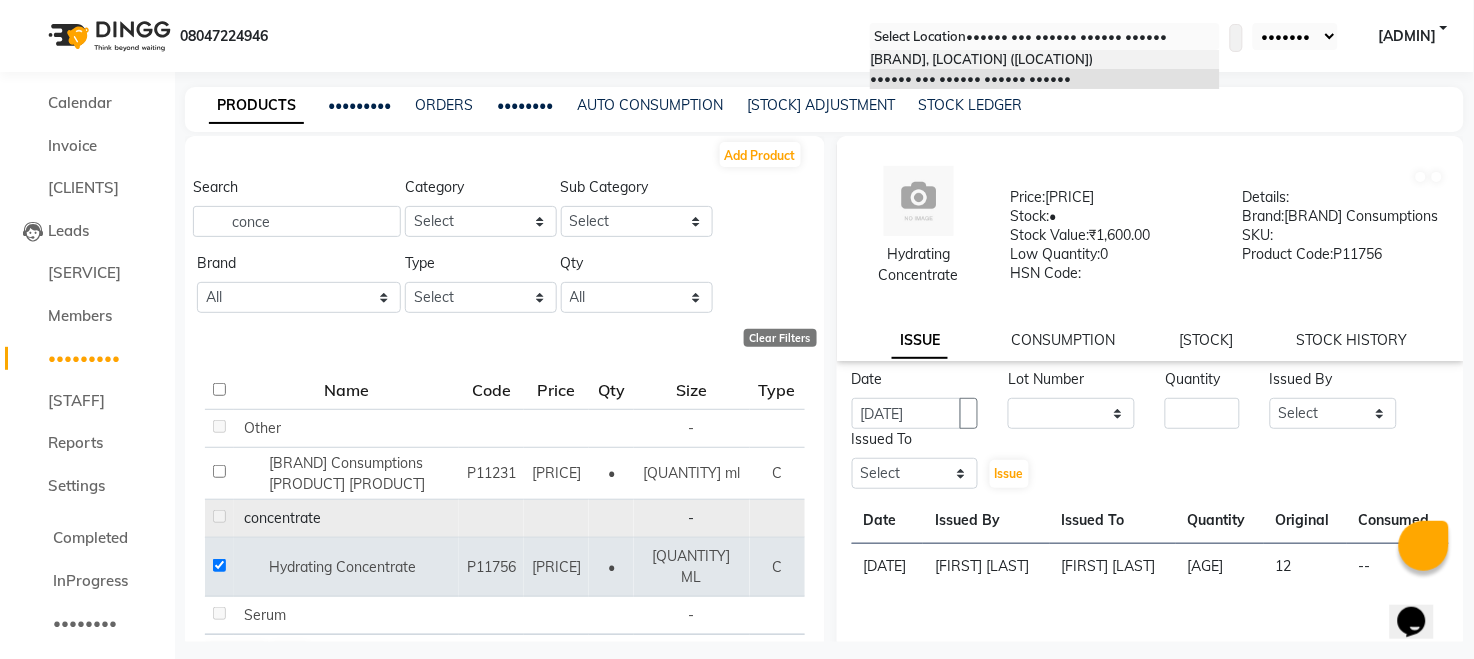 click on "[BRAND], [LOCATION] ([LOCATION])" at bounding box center [981, 59] 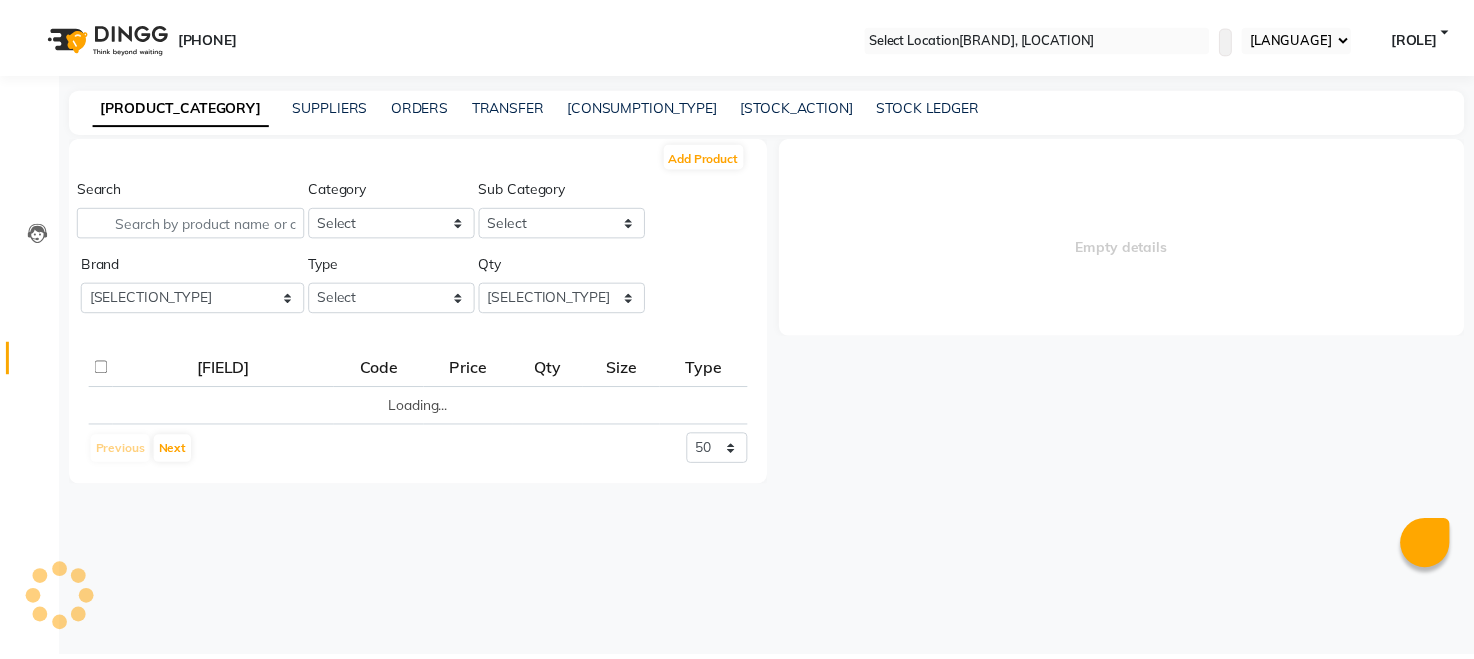 scroll, scrollTop: 0, scrollLeft: 0, axis: both 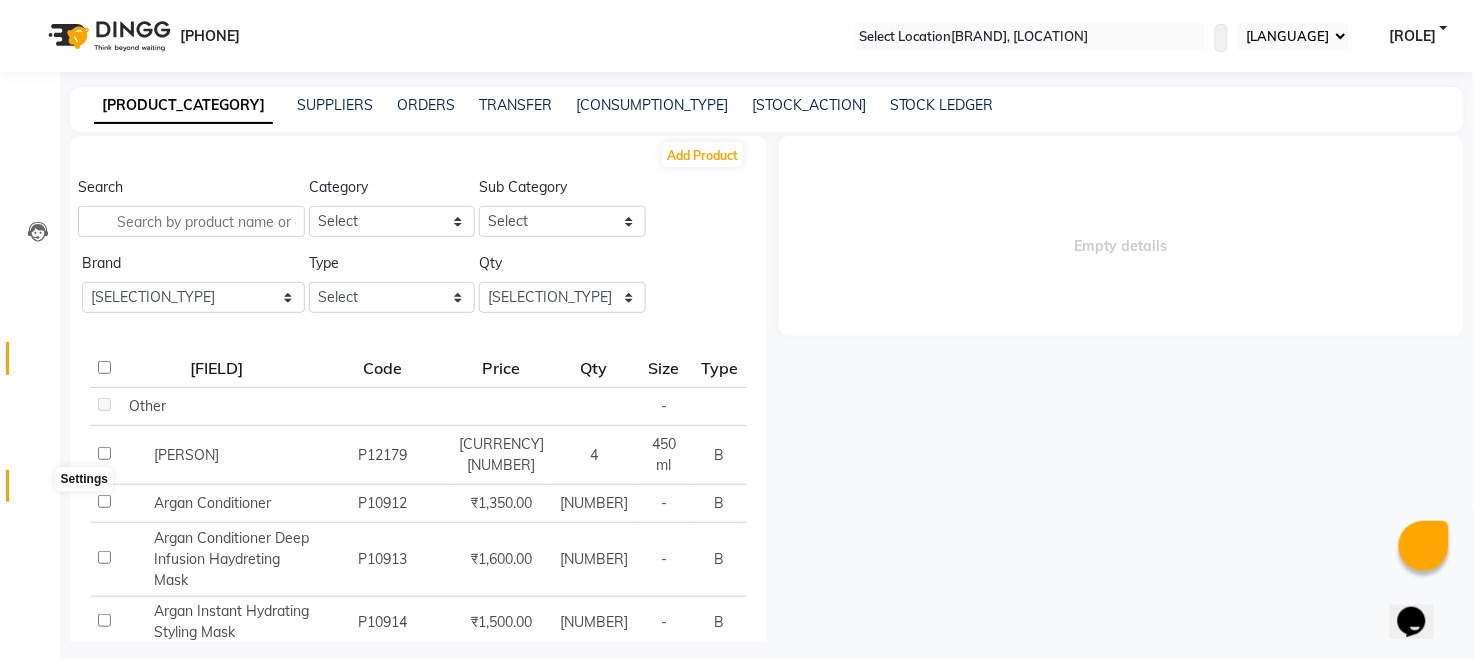 click at bounding box center (38, 491) 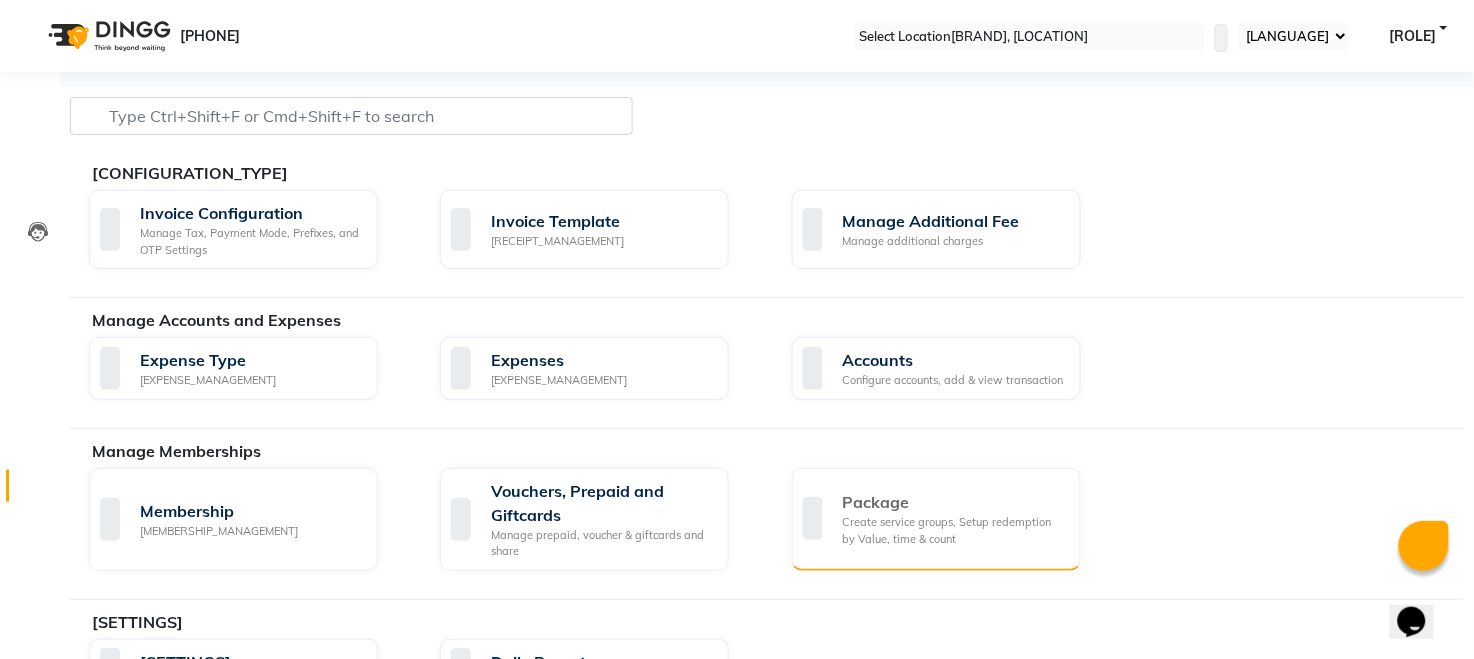 click on "Package Create service groups, Setup redemption by Value, time & count" at bounding box center [934, 518] 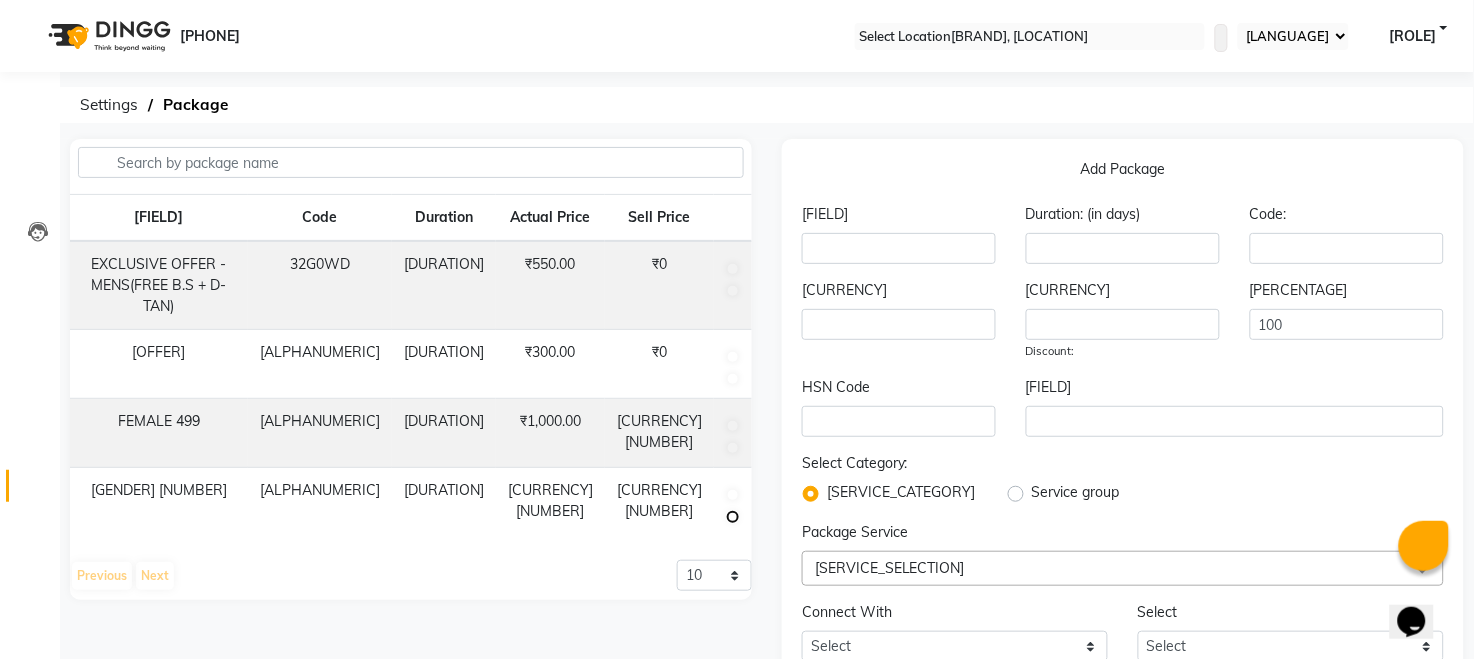click at bounding box center [733, 291] 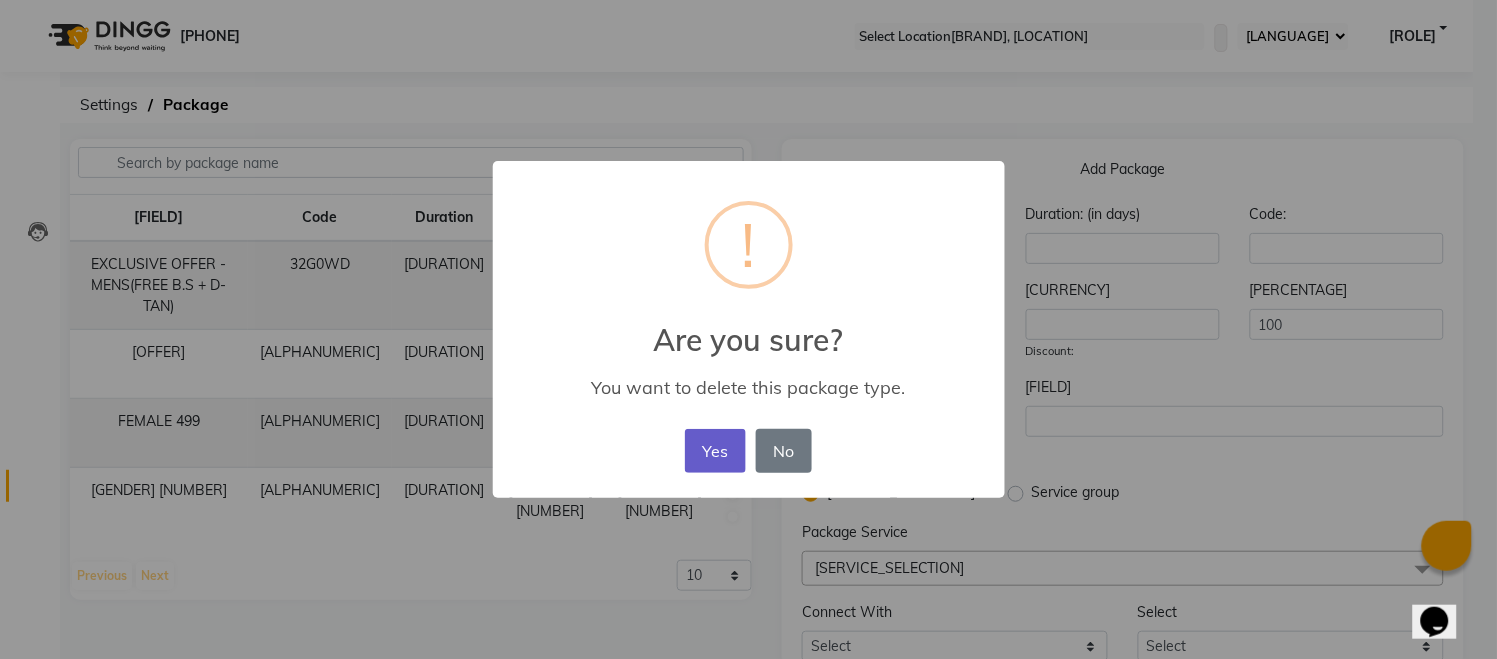 click on "Yes" at bounding box center (715, 451) 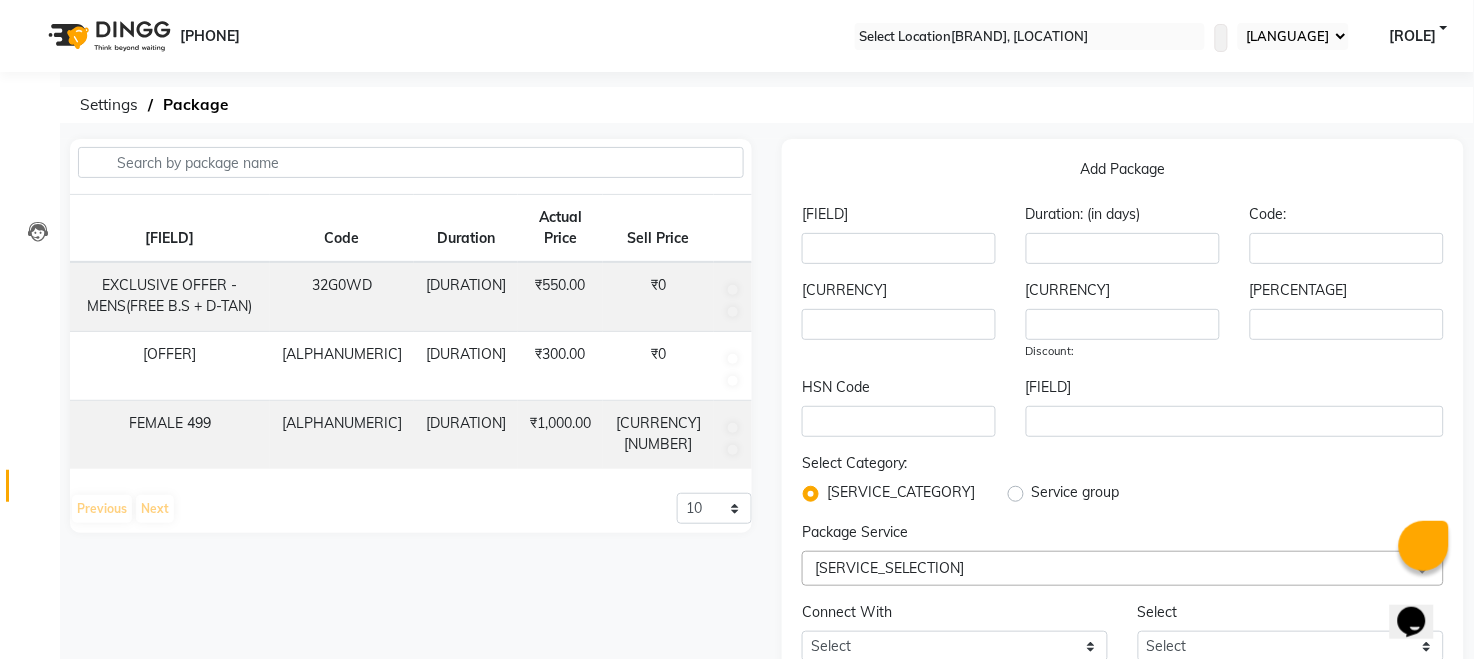 click on "Previous   Next  10 20 50 100" at bounding box center [411, 509] 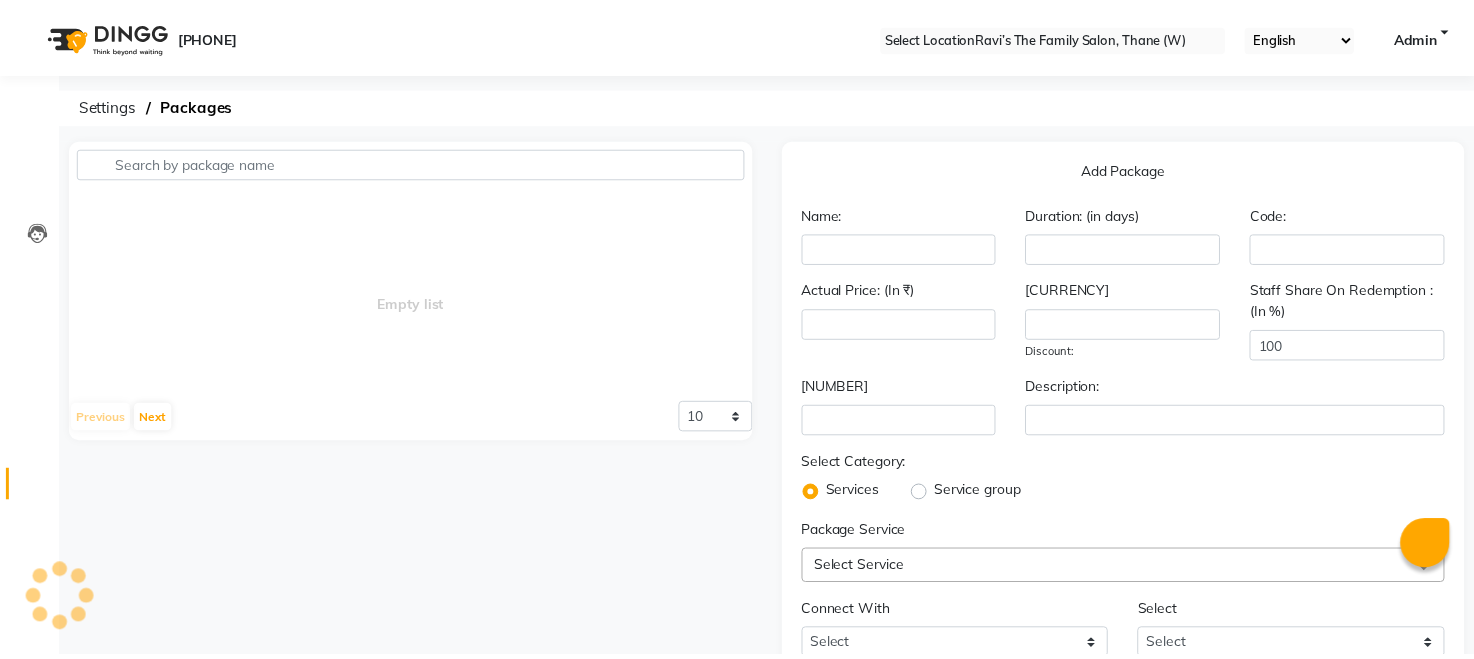 scroll, scrollTop: 0, scrollLeft: 0, axis: both 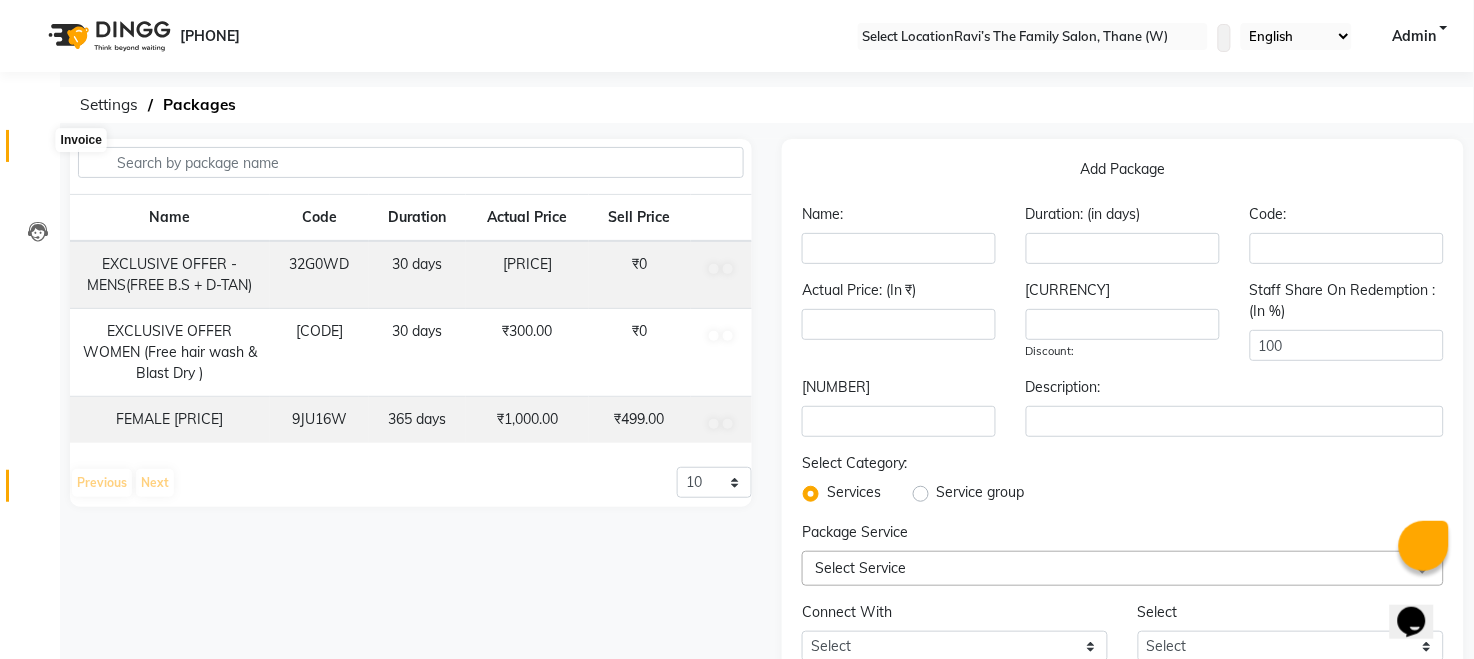 click at bounding box center [38, 151] 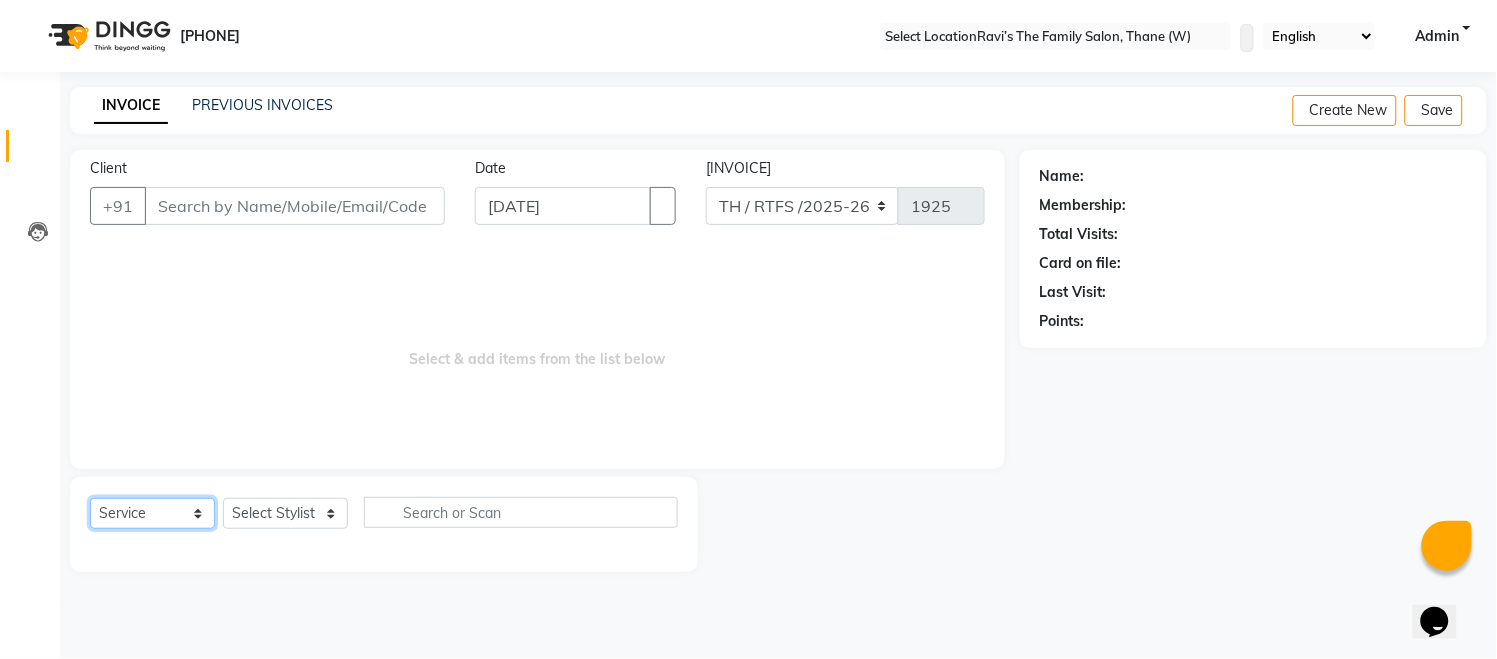 click on "Select  Service  Product  Membership  Package Voucher Prepaid Gift Card" at bounding box center (152, 513) 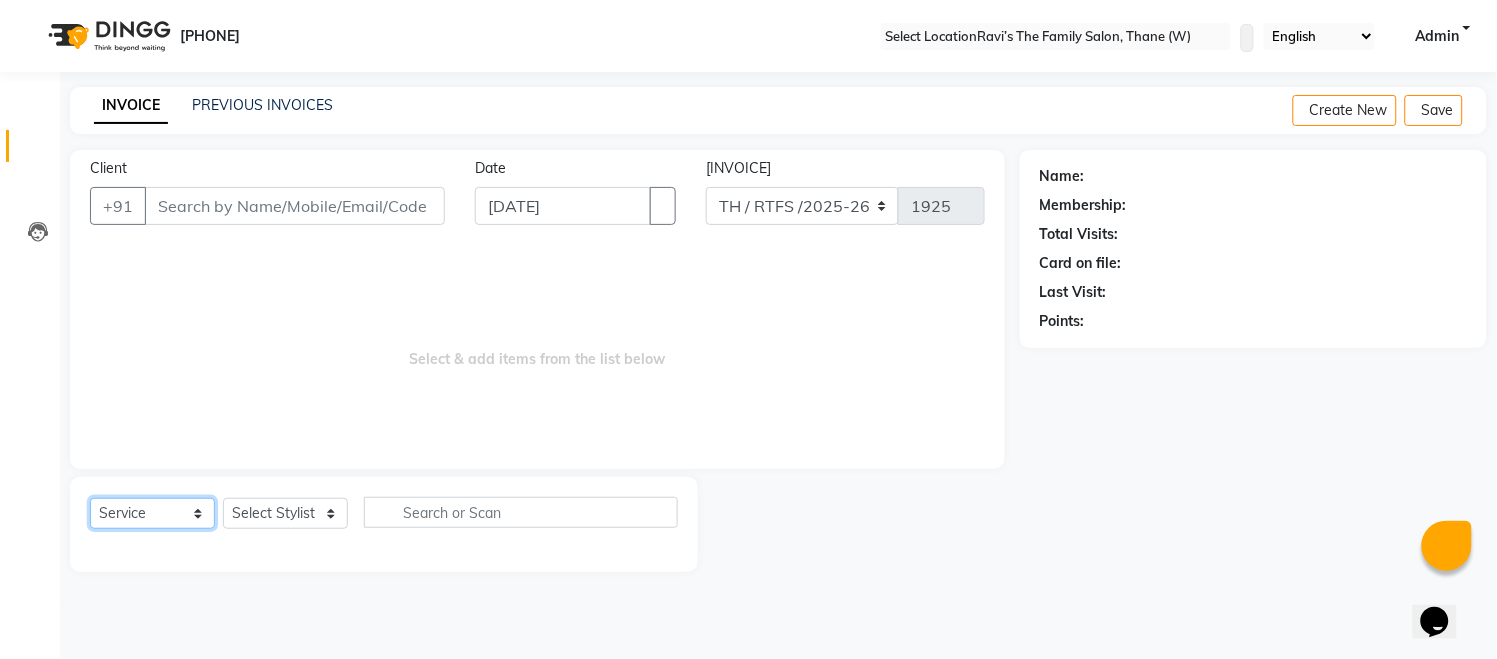 select on "package" 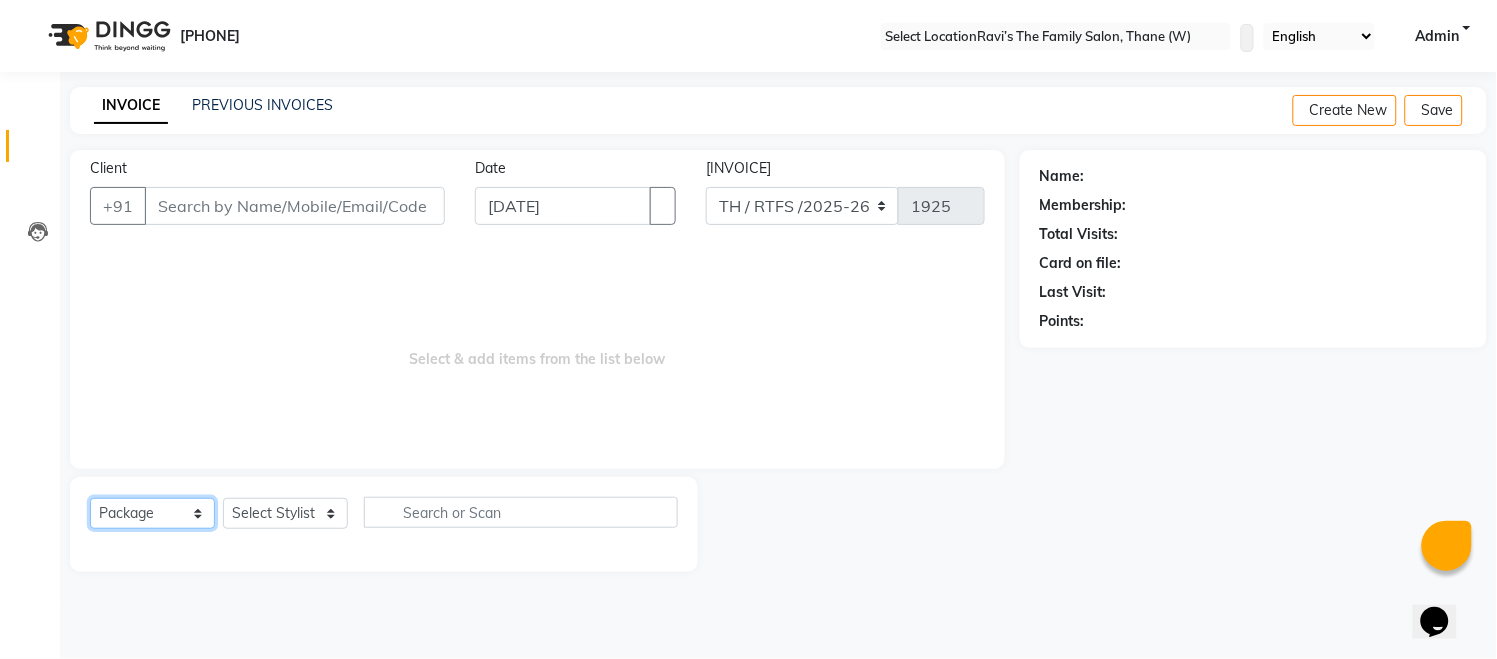 click on "Select  Service  Product  Membership  Package Voucher Prepaid Gift Card" at bounding box center [152, 513] 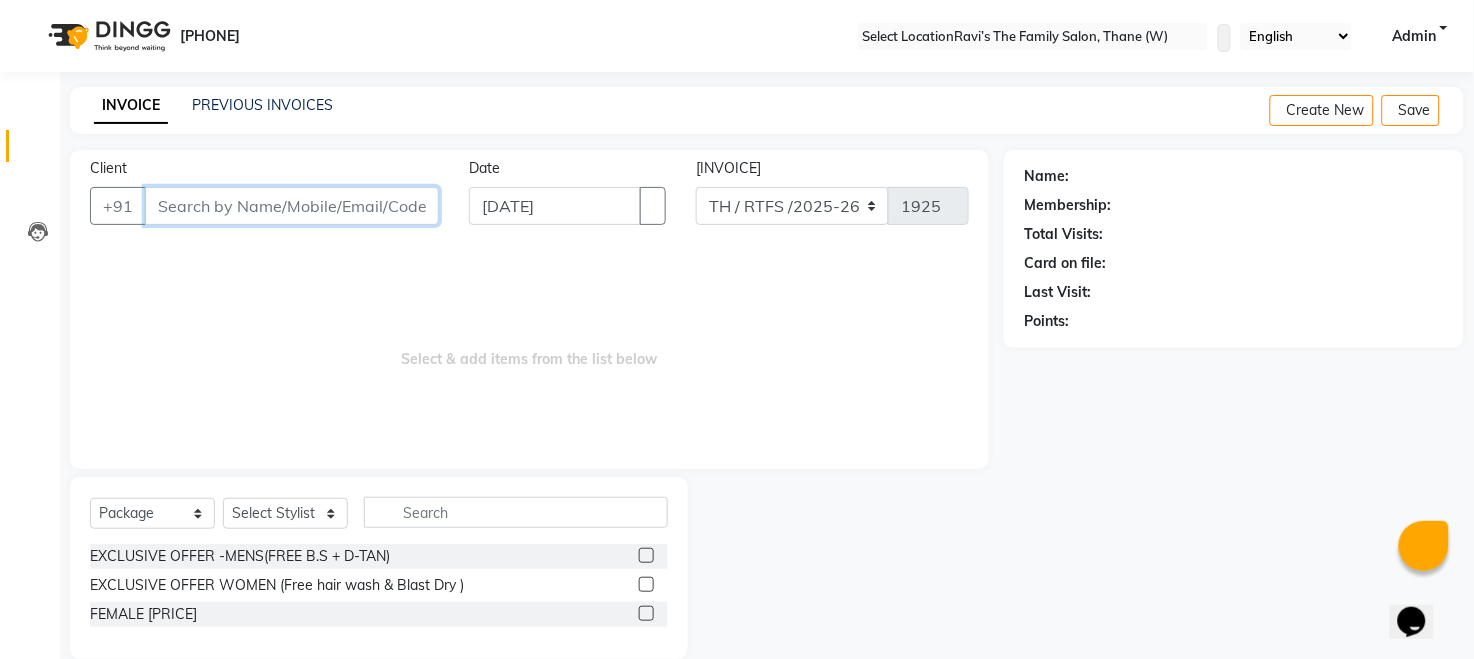 click on "Client" at bounding box center (292, 206) 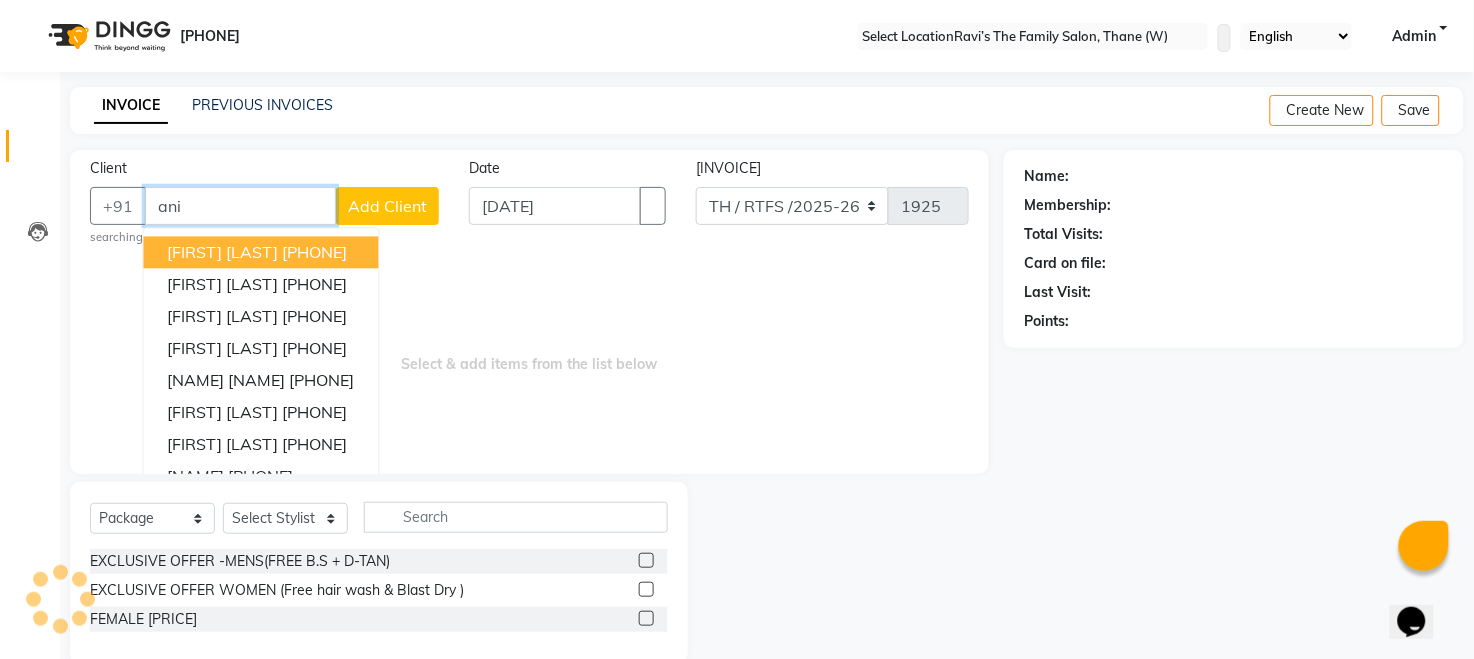 type on "an" 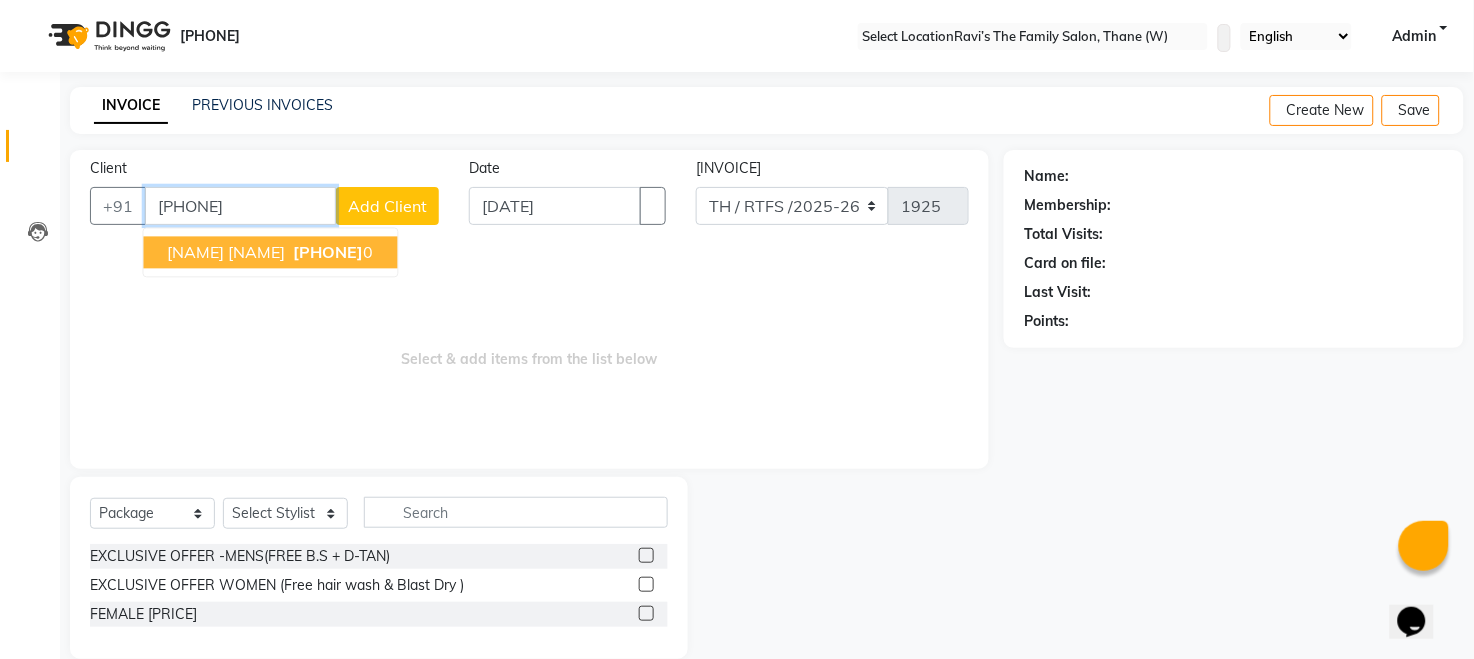 click on "976769374" at bounding box center (329, 253) 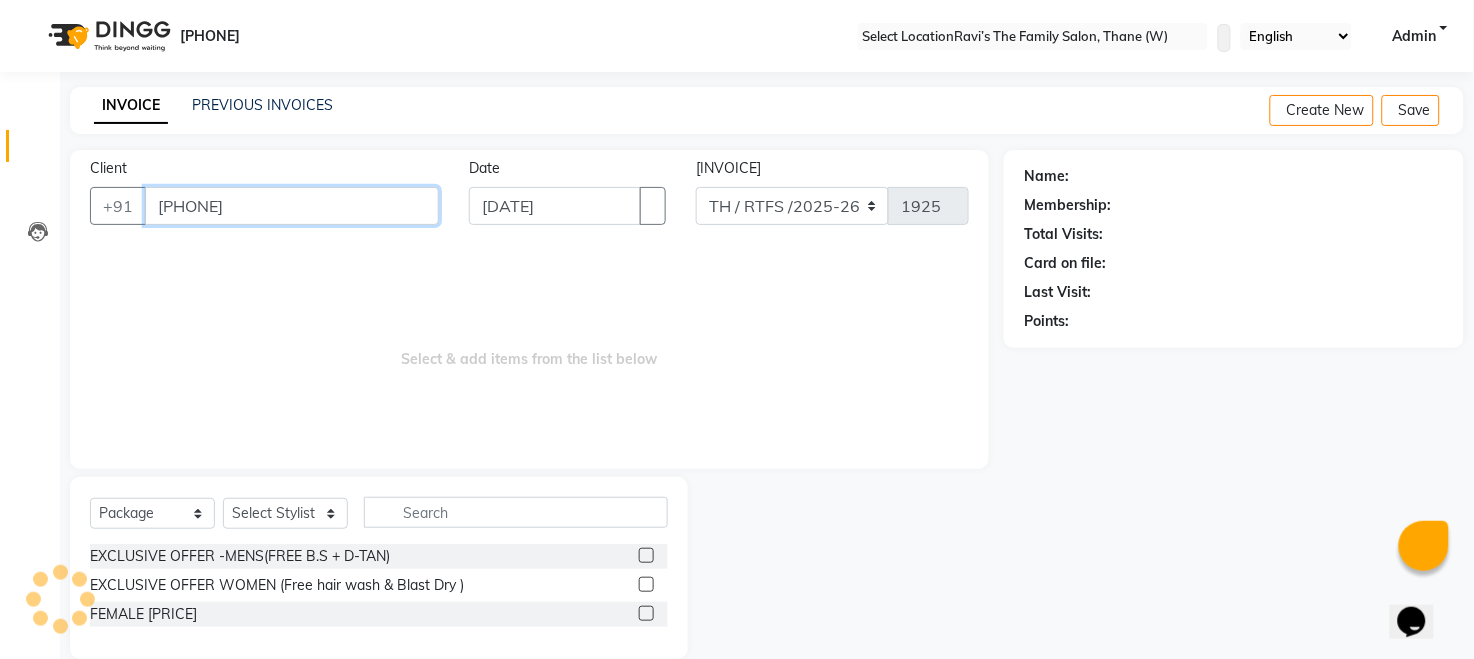type on "9767693740" 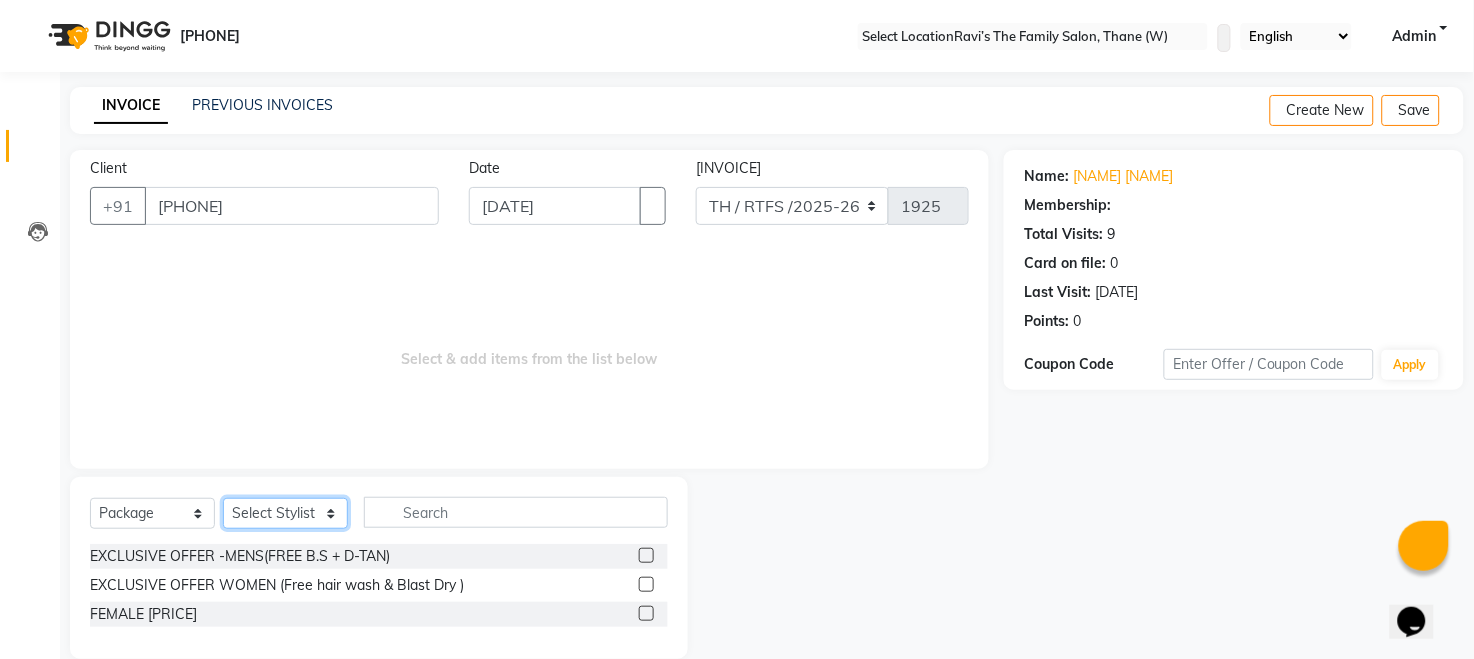 click on "Select Stylist Aarohi P   Aksahy auty Ali  Aniket A  Anuradha arvind Divya gautam .kasrade House sale Komal Waghmare  Laxmi   Manager Moin salmani Prashant   Ravindra Samrat Kumar Sangita Dighe Sanjana Kharat  Shreepad M  shrishti  jaiwala  vaibhavi  gudekar  Vikas H" at bounding box center (285, 513) 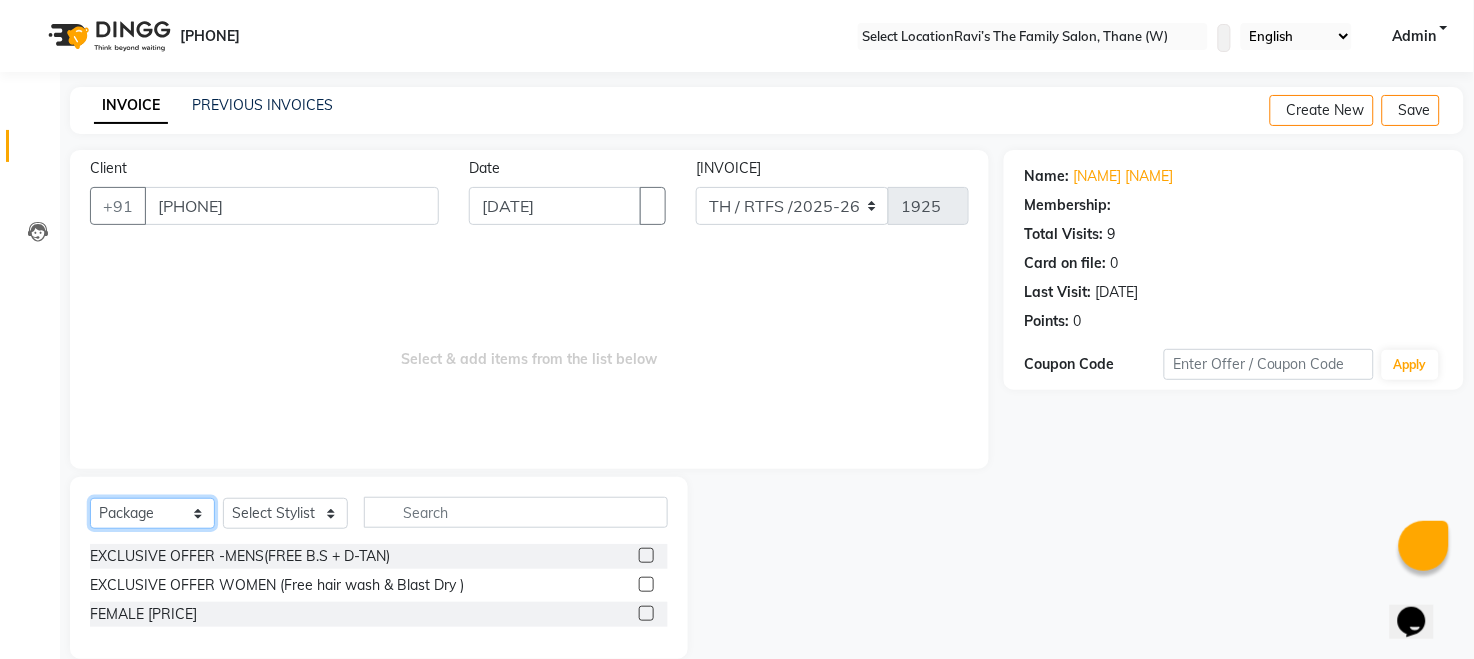 click on "Select  Service  Product  Membership  Package Voucher Prepaid Gift Card" at bounding box center [152, 513] 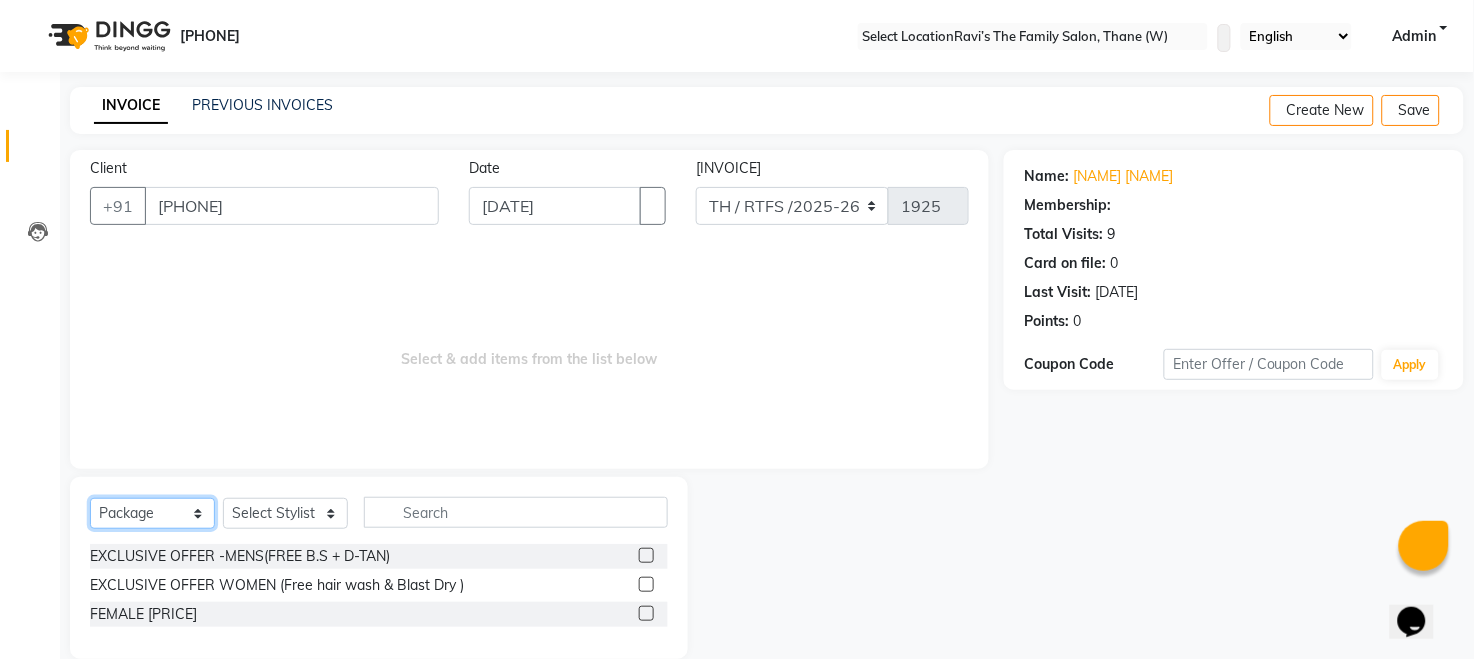select on "service" 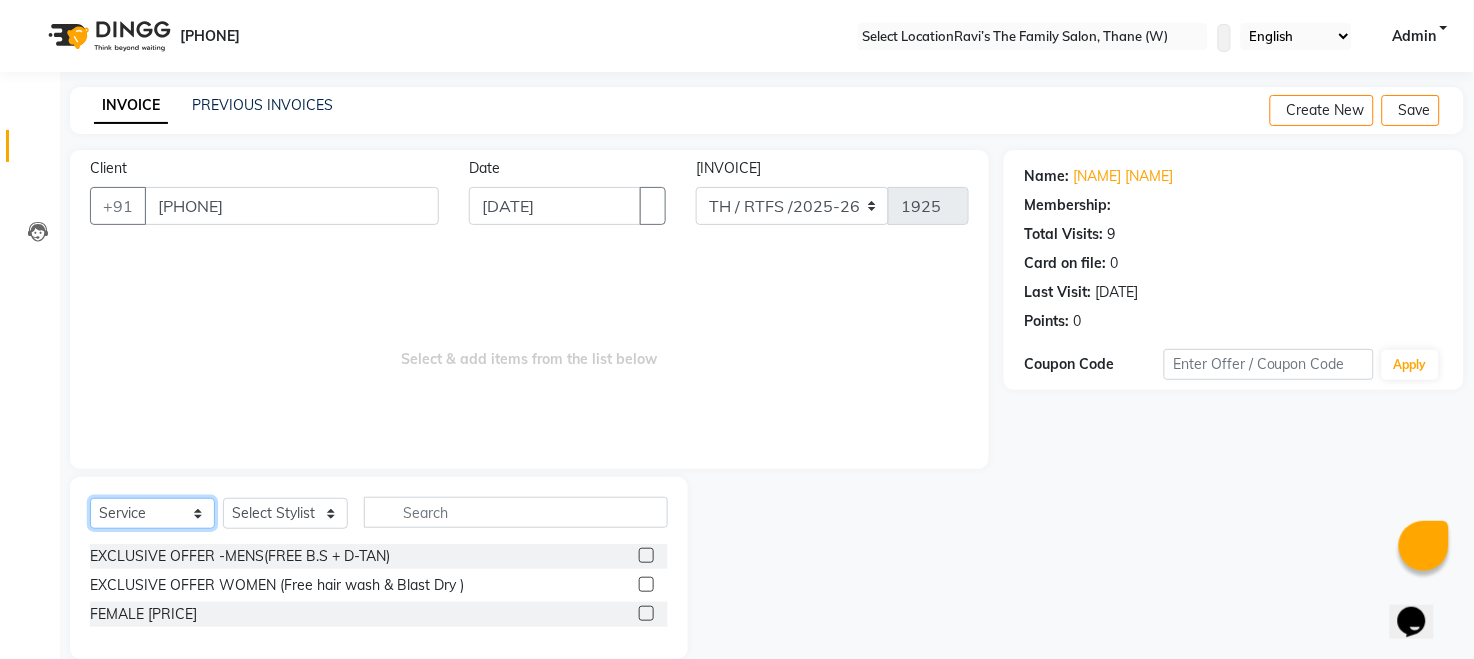 click on "Select  Service  Product  Membership  Package Voucher Prepaid Gift Card" at bounding box center [152, 513] 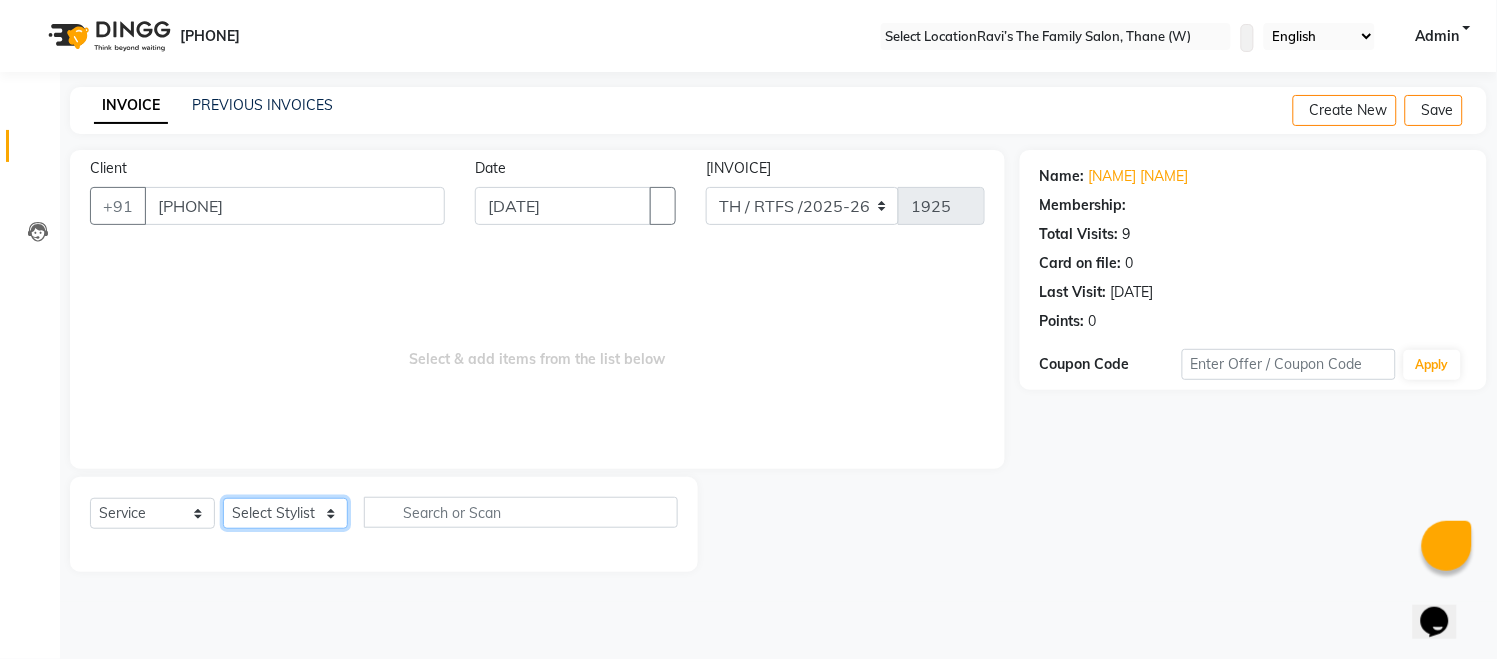 click on "Select Stylist Aarohi P   Aksahy auty Ali  Aniket A  Anuradha arvind Divya gautam .kasrade House sale Komal Waghmare  Laxmi   Manager Moin salmani Prashant   Ravindra Samrat Kumar Sangita Dighe Sanjana Kharat  Shreepad M  shrishti  jaiwala  vaibhavi  gudekar  Vikas H" at bounding box center [285, 513] 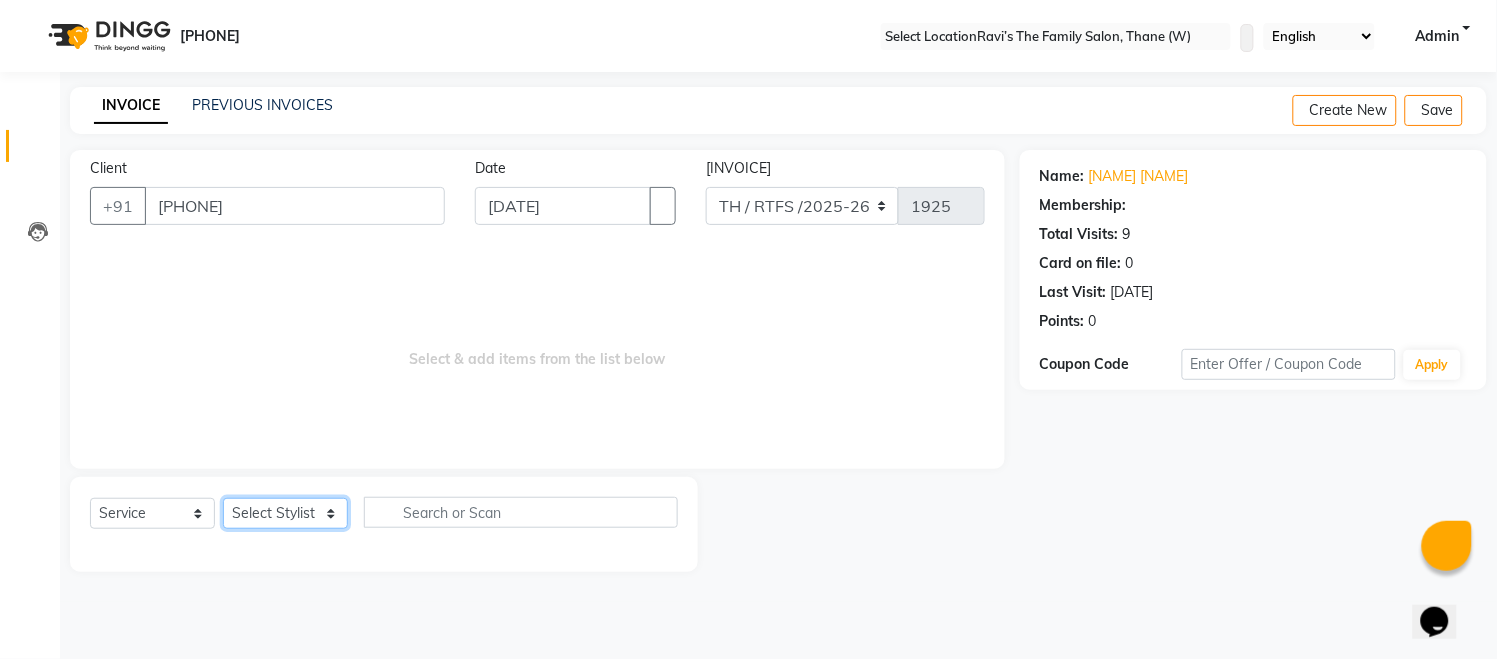 select on "35581" 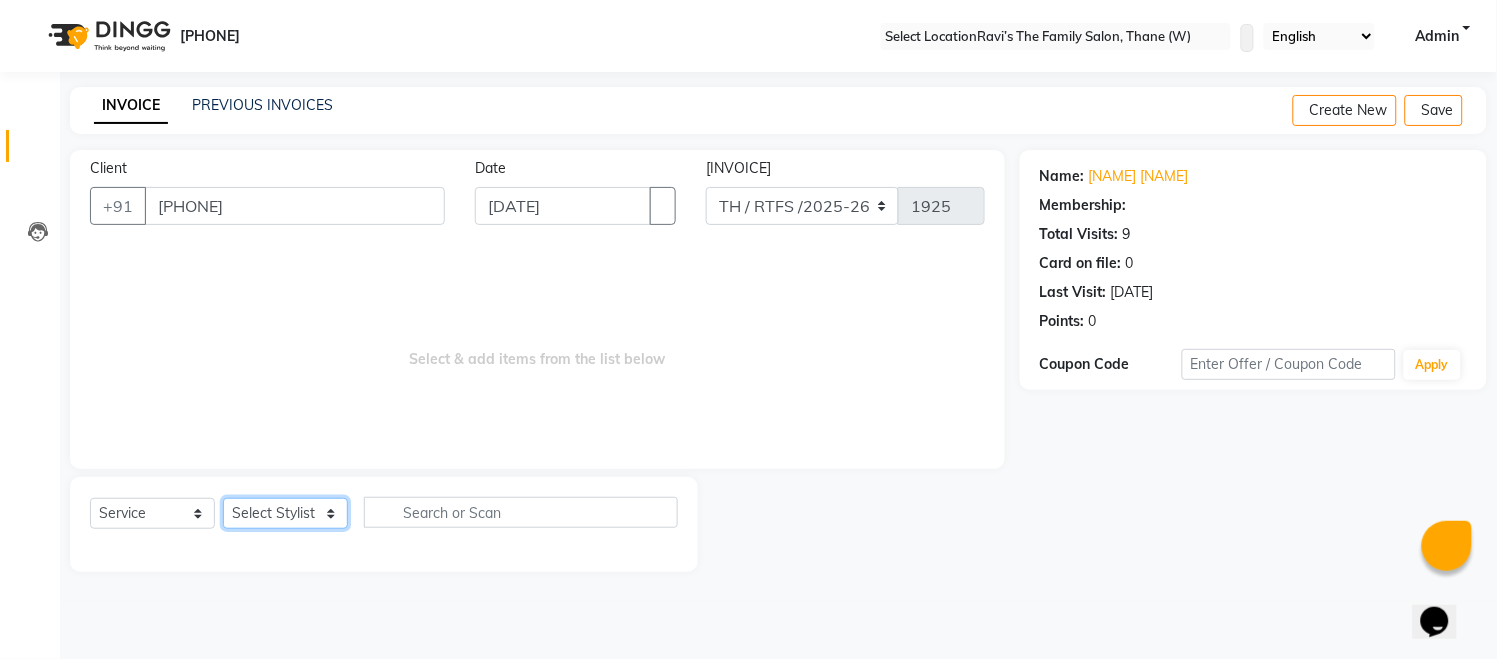 click on "Select Stylist Aarohi P   Aksahy auty Ali  Aniket A  Anuradha arvind Divya gautam .kasrade House sale Komal Waghmare  Laxmi   Manager Moin salmani Prashant   Ravindra Samrat Kumar Sangita Dighe Sanjana Kharat  Shreepad M  shrishti  jaiwala  vaibhavi  gudekar  Vikas H" at bounding box center (285, 513) 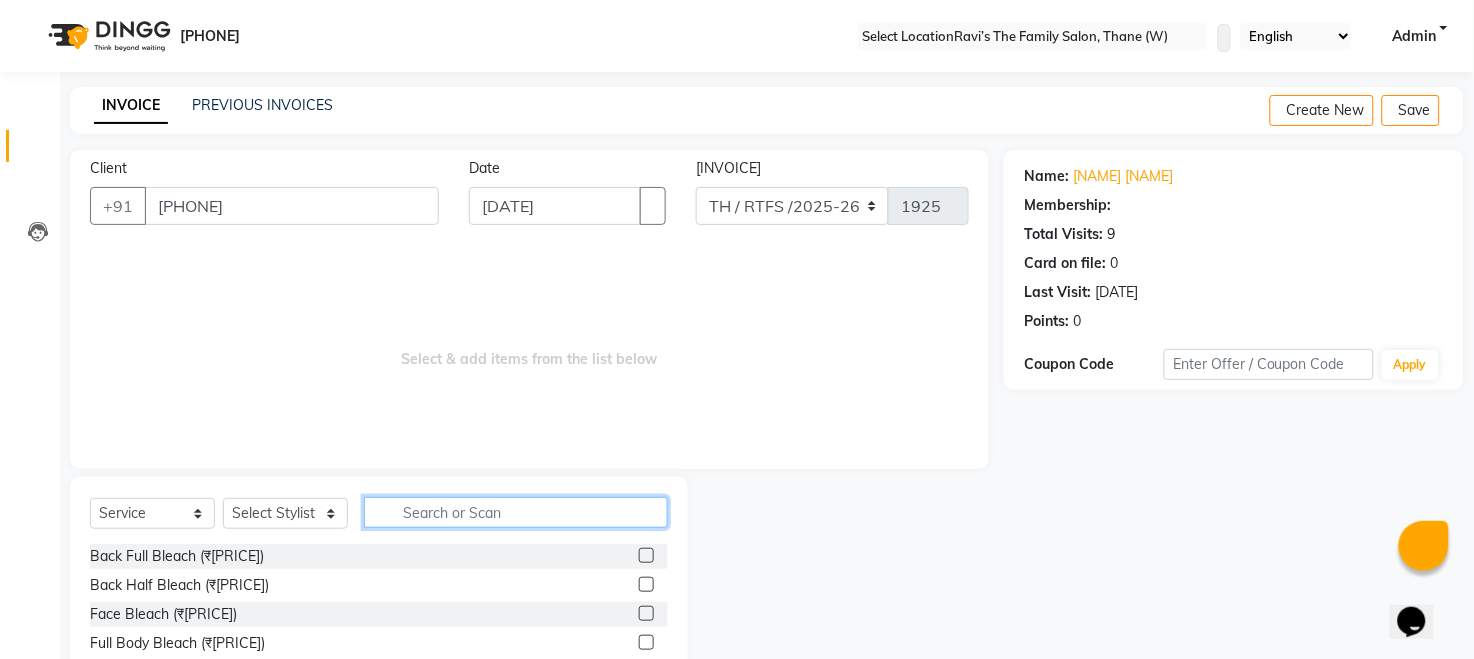 click at bounding box center (516, 512) 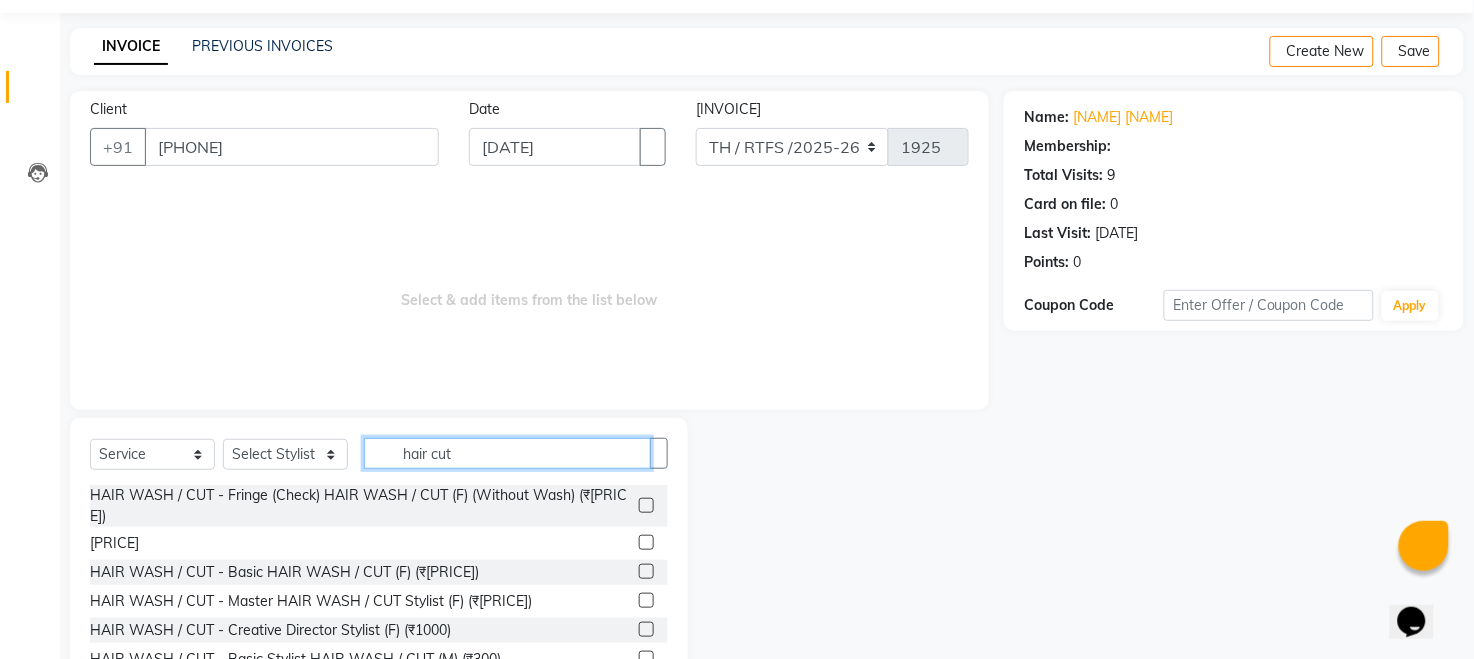 scroll, scrollTop: 60, scrollLeft: 0, axis: vertical 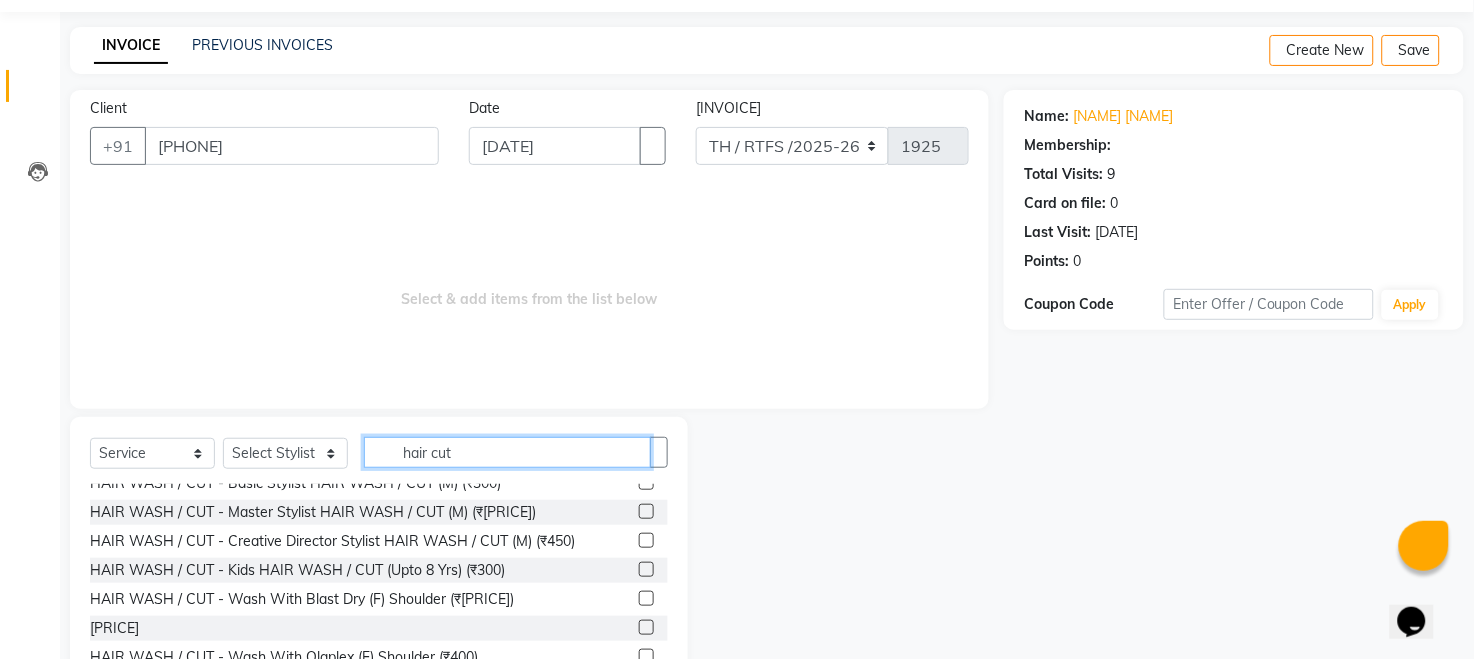 type on "hair cut" 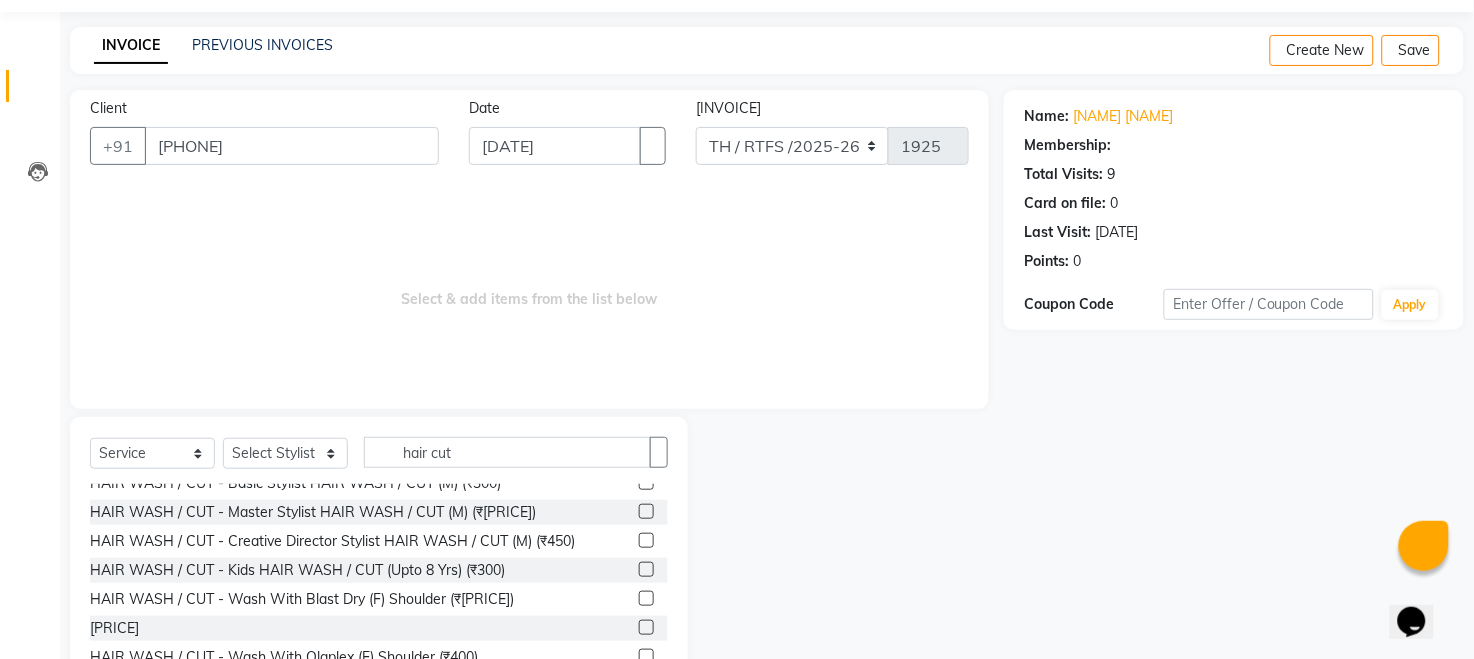 click at bounding box center (646, 482) 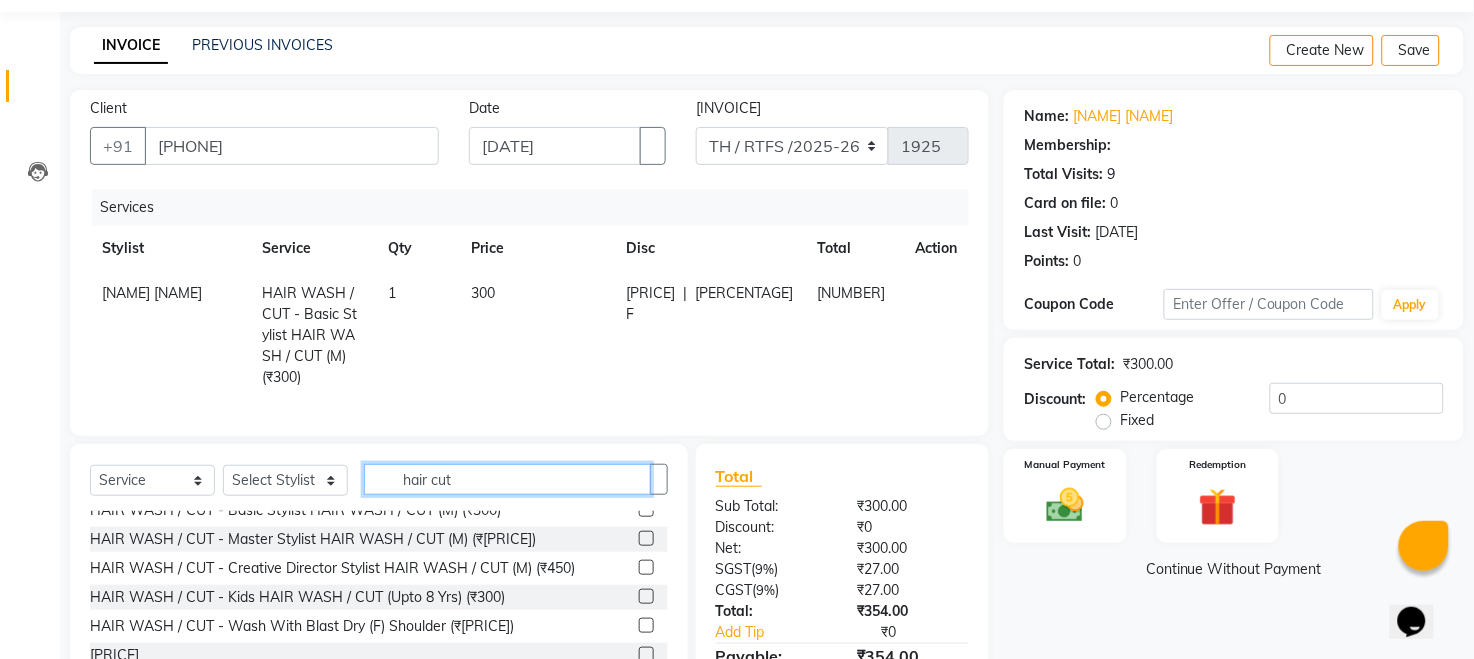 click on "hair cut" at bounding box center (507, 479) 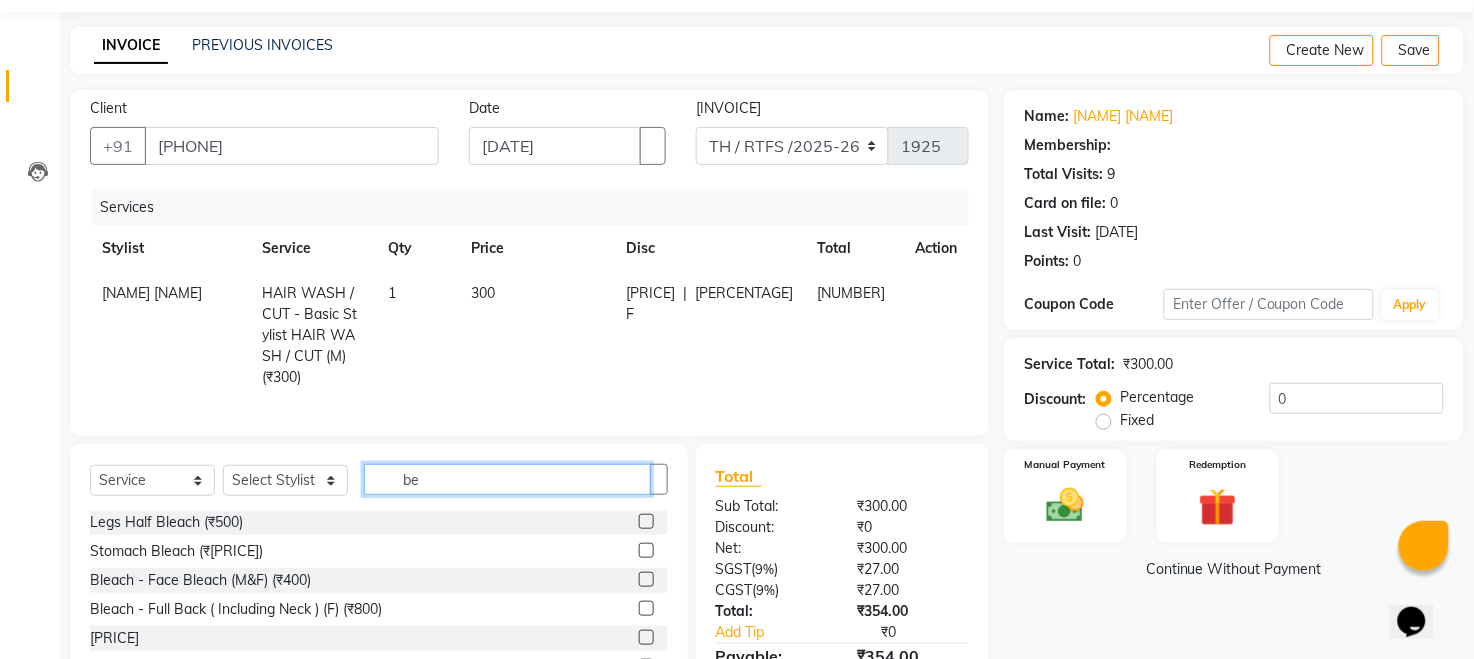 scroll, scrollTop: 0, scrollLeft: 0, axis: both 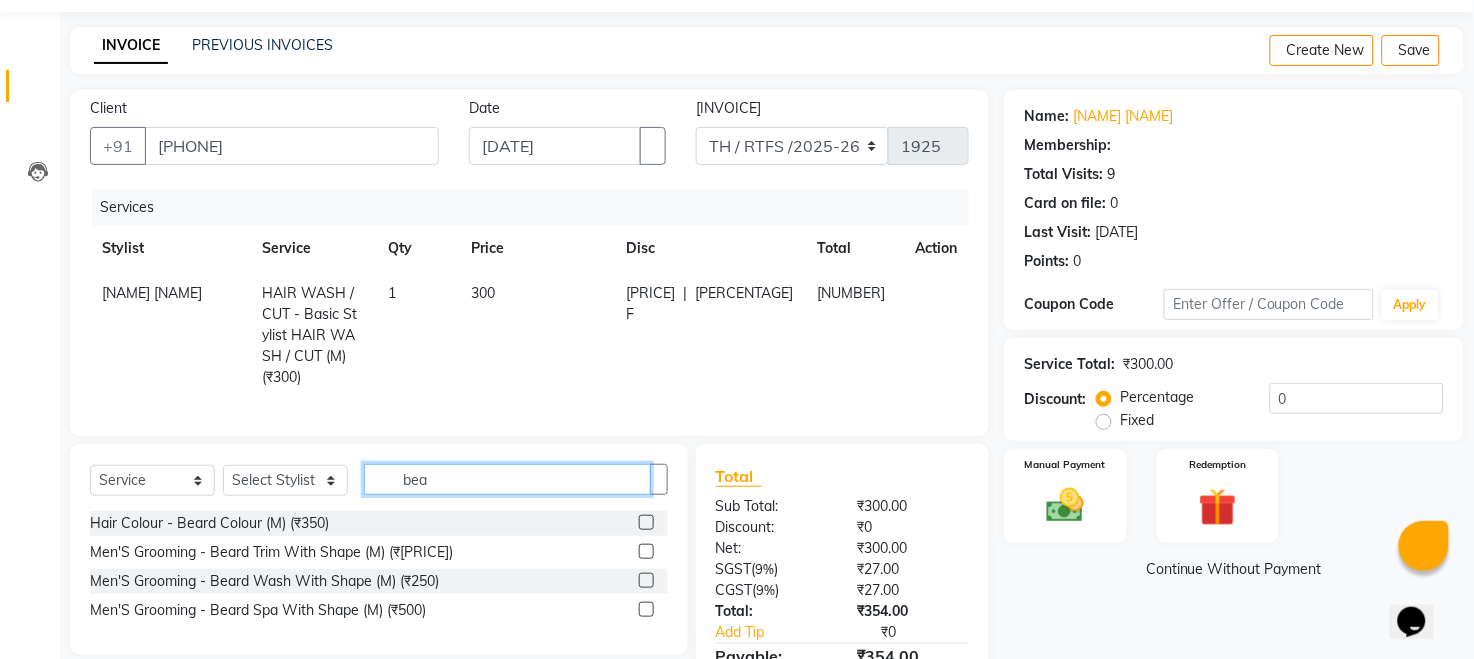 type on "bea" 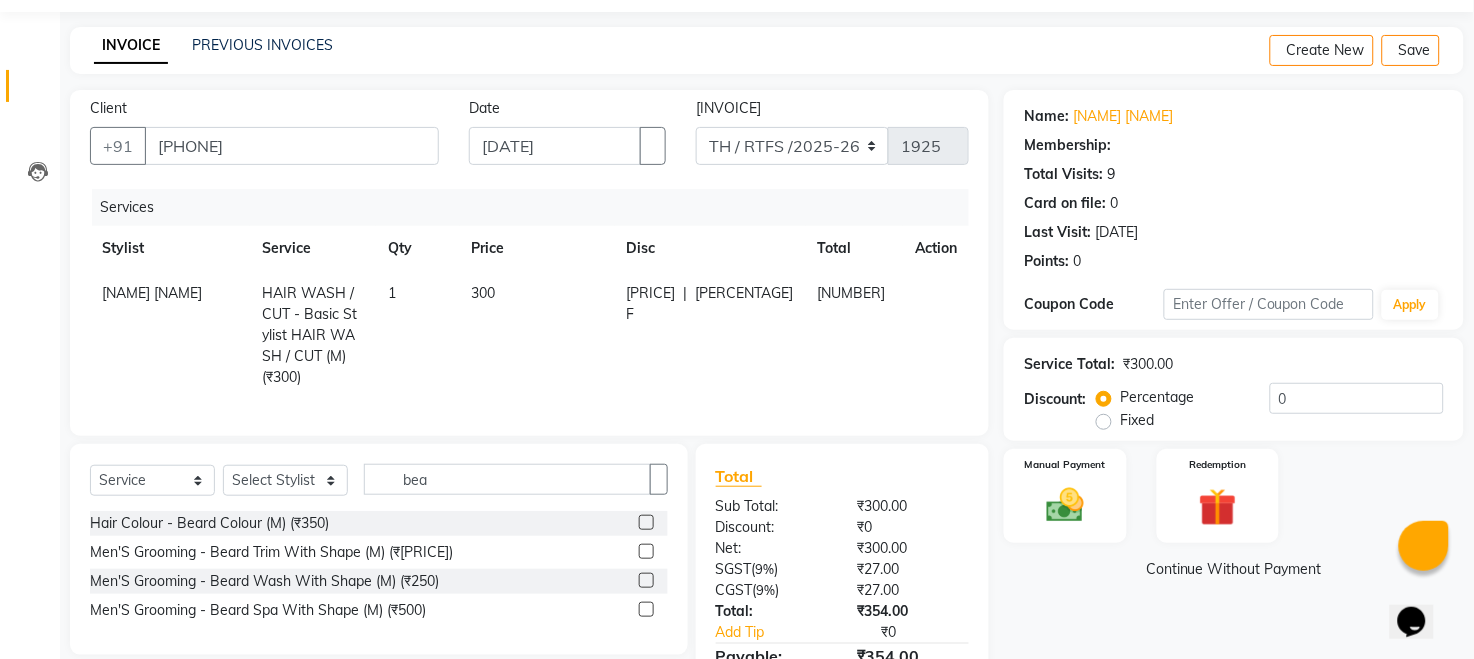 click at bounding box center (646, 551) 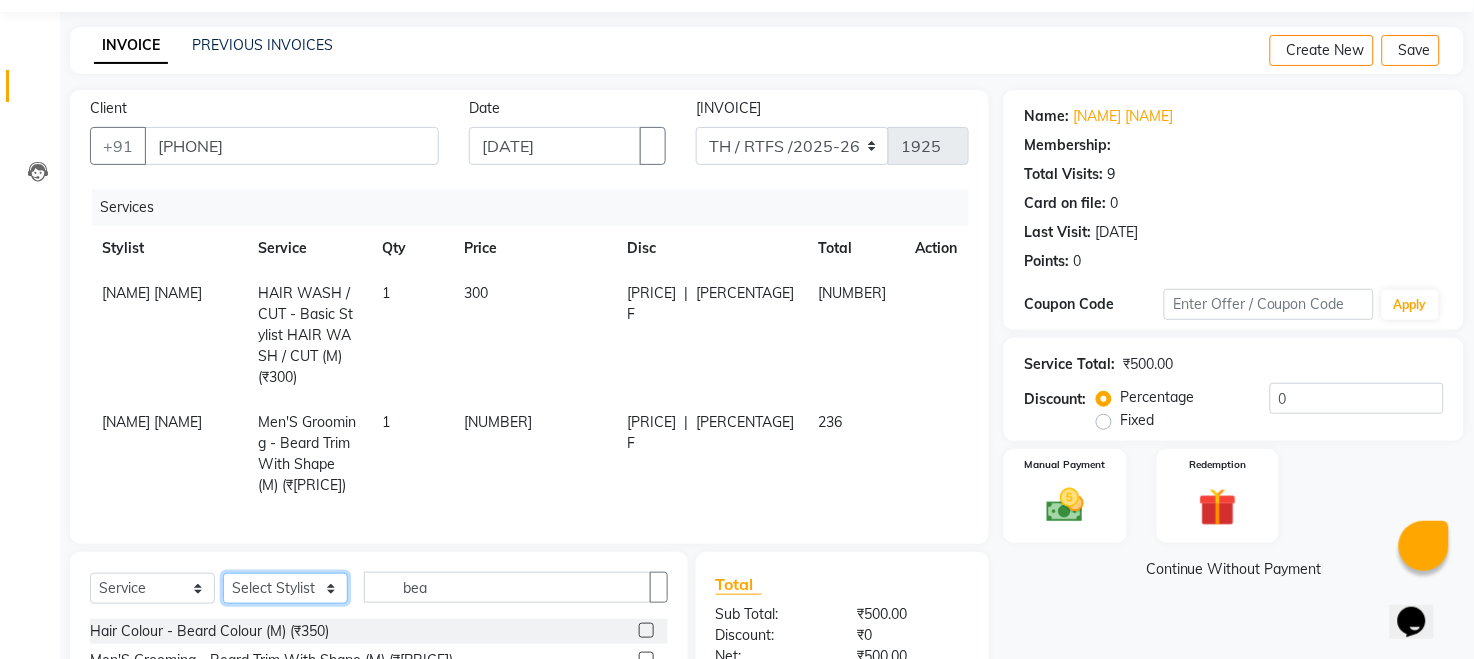 click on "Select Stylist Aarohi P   Aksahy auty Ali  Aniket A  Anuradha arvind Divya gautam .kasrade House sale Komal Waghmare  Laxmi   Manager Moin salmani Prashant   Ravindra Samrat Kumar Sangita Dighe Sanjana Kharat  Shreepad M  shrishti  jaiwala  vaibhavi  gudekar  Vikas H" at bounding box center (285, 588) 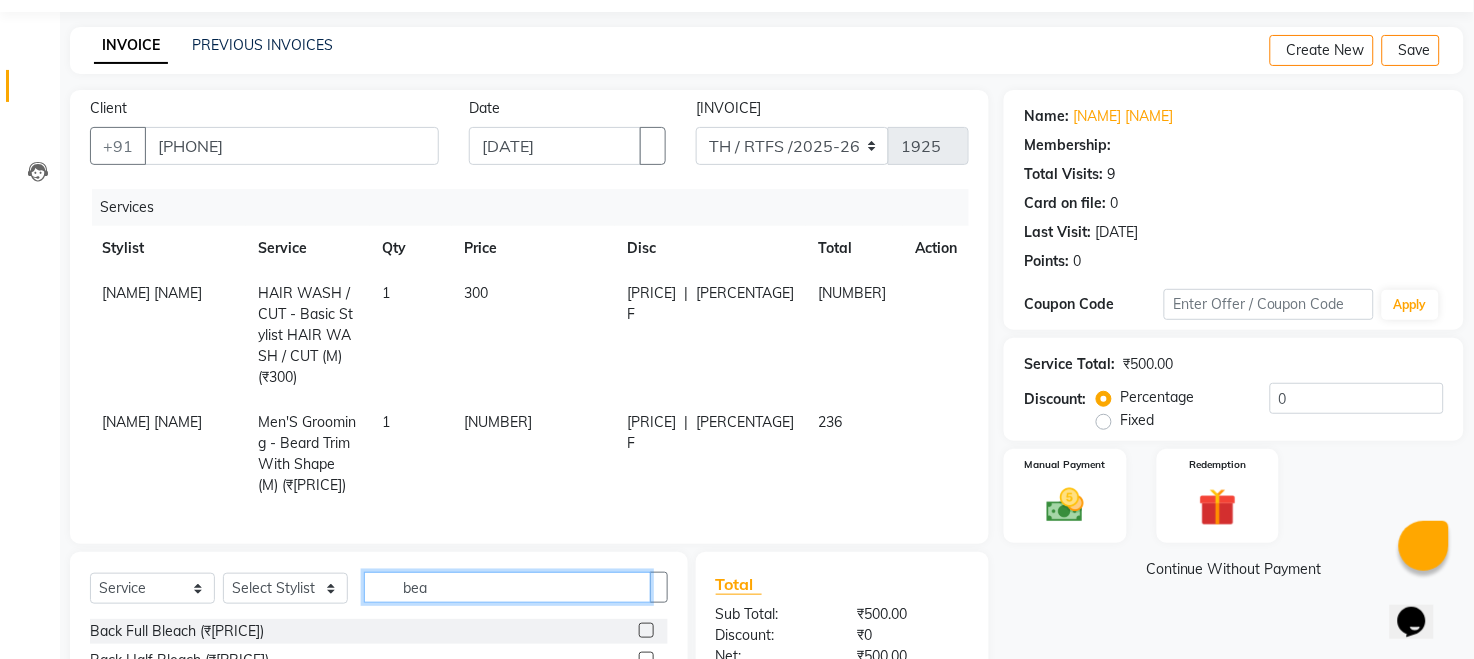 click on "bea" at bounding box center (507, 587) 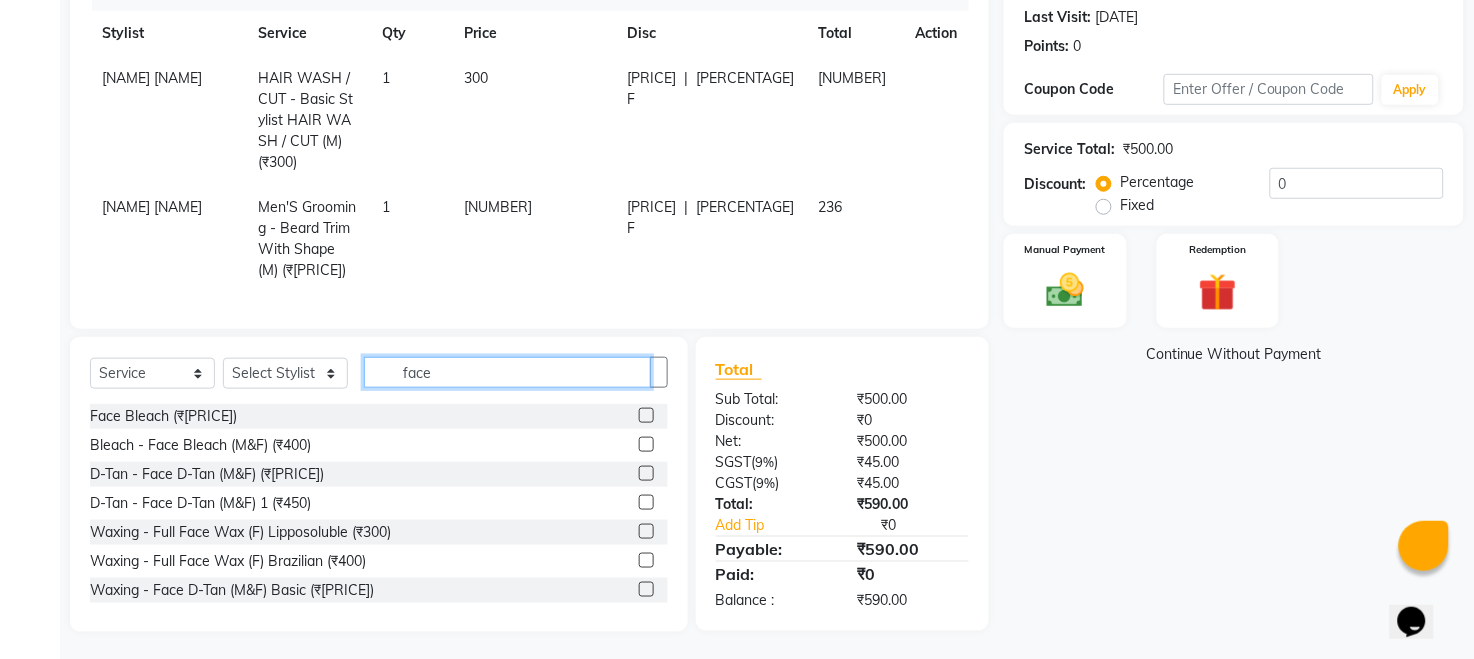 scroll, scrollTop: 279, scrollLeft: 0, axis: vertical 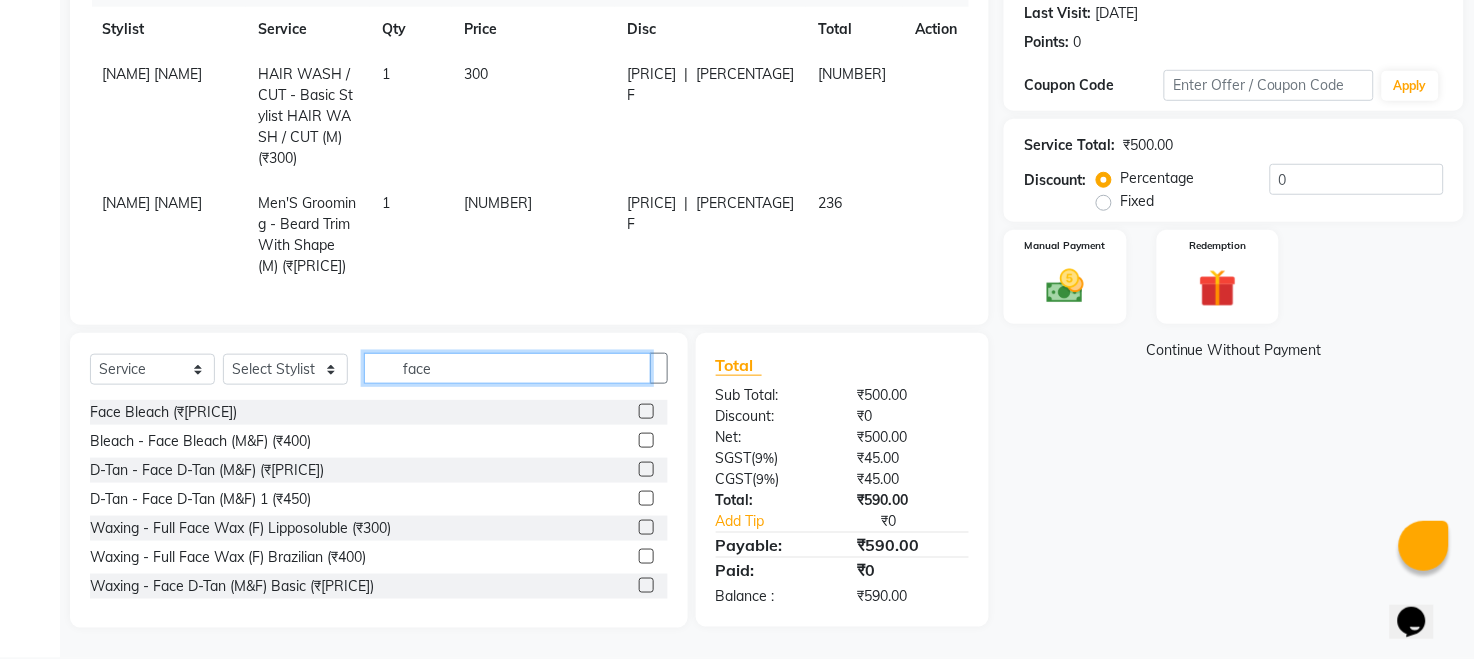 type on "face" 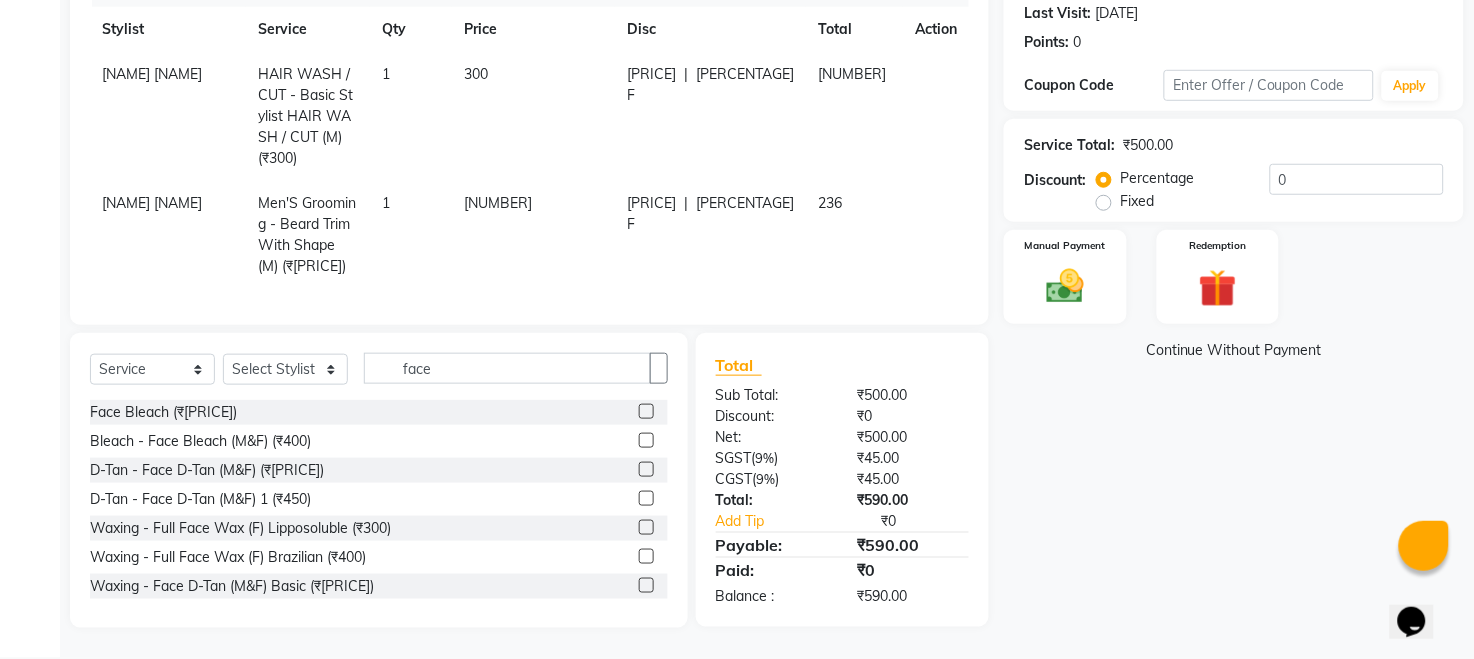 click at bounding box center (646, 469) 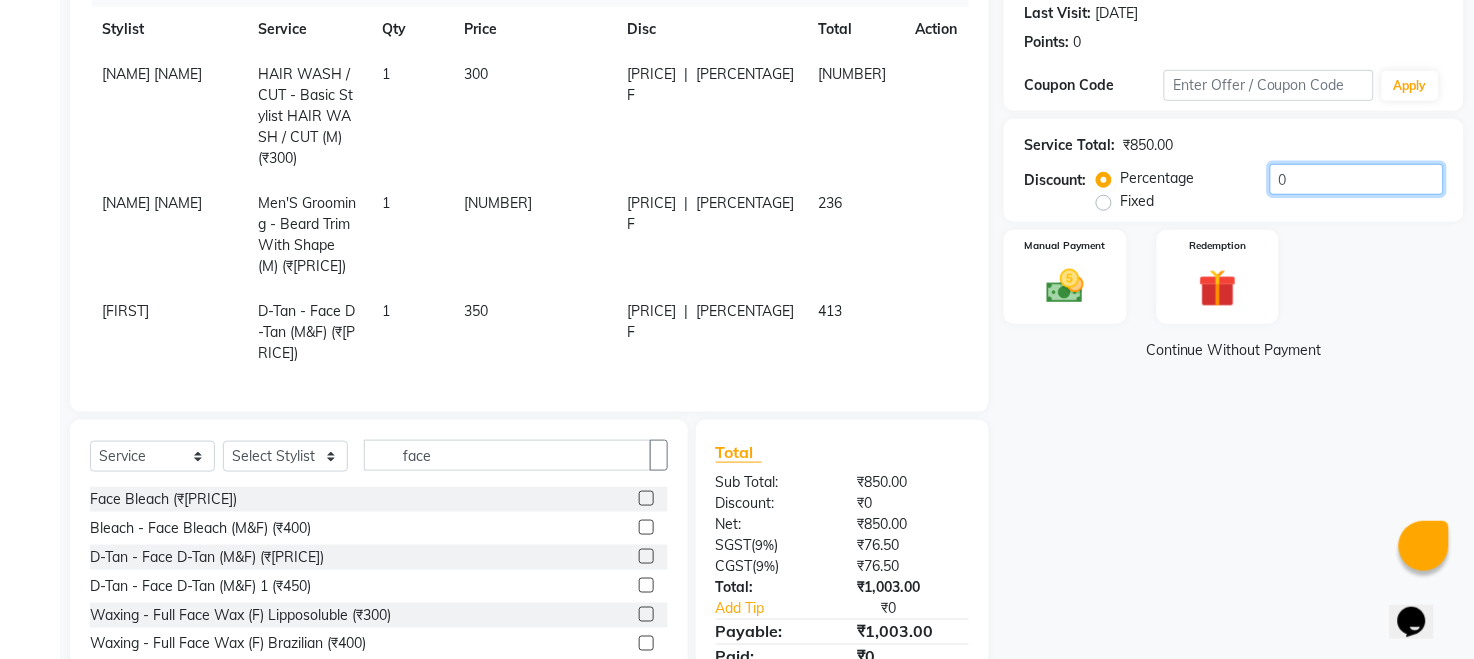 click on "0" at bounding box center [1357, 179] 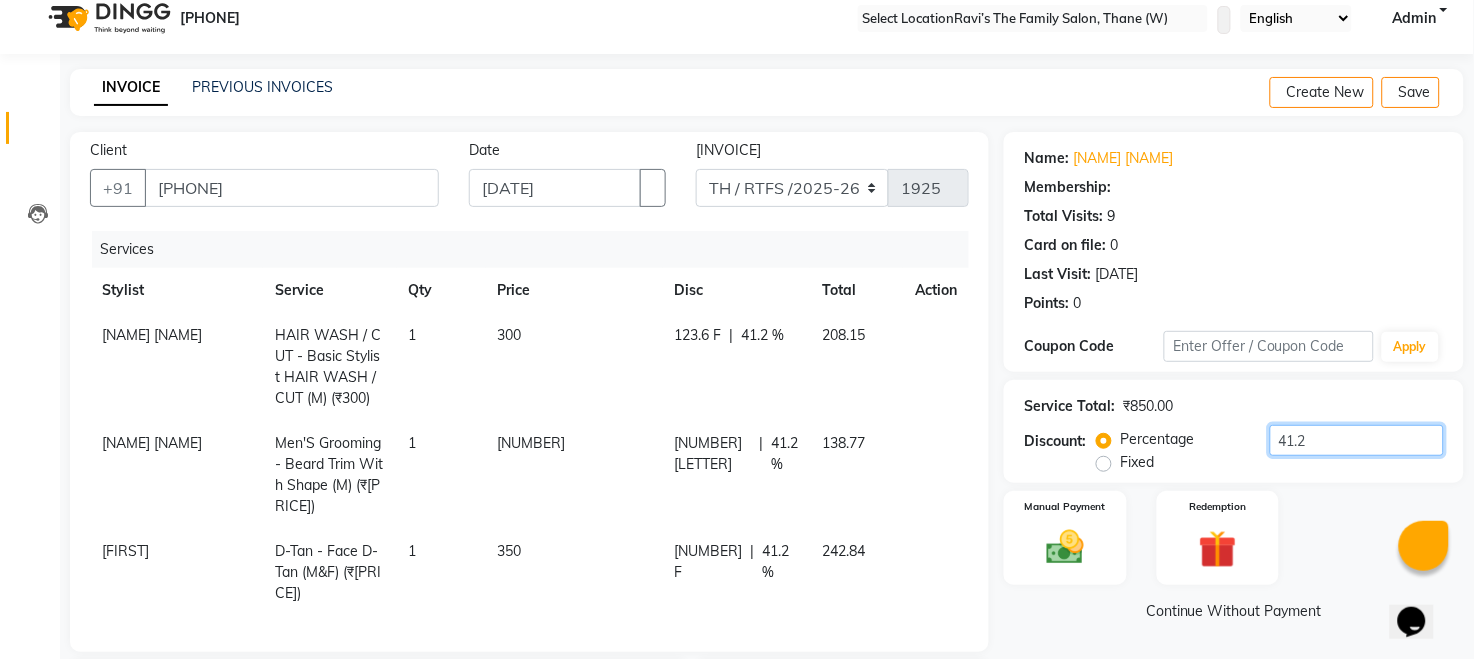 scroll, scrollTop: 0, scrollLeft: 0, axis: both 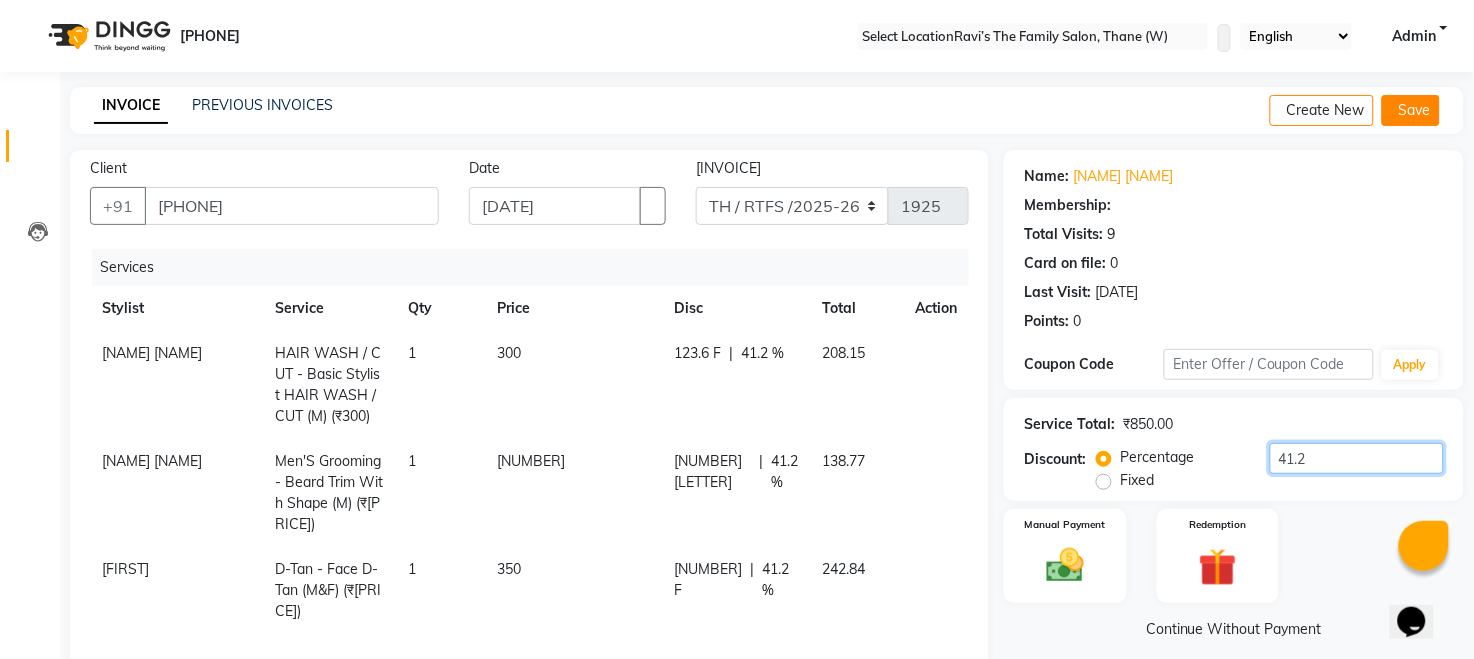 type on "41.2" 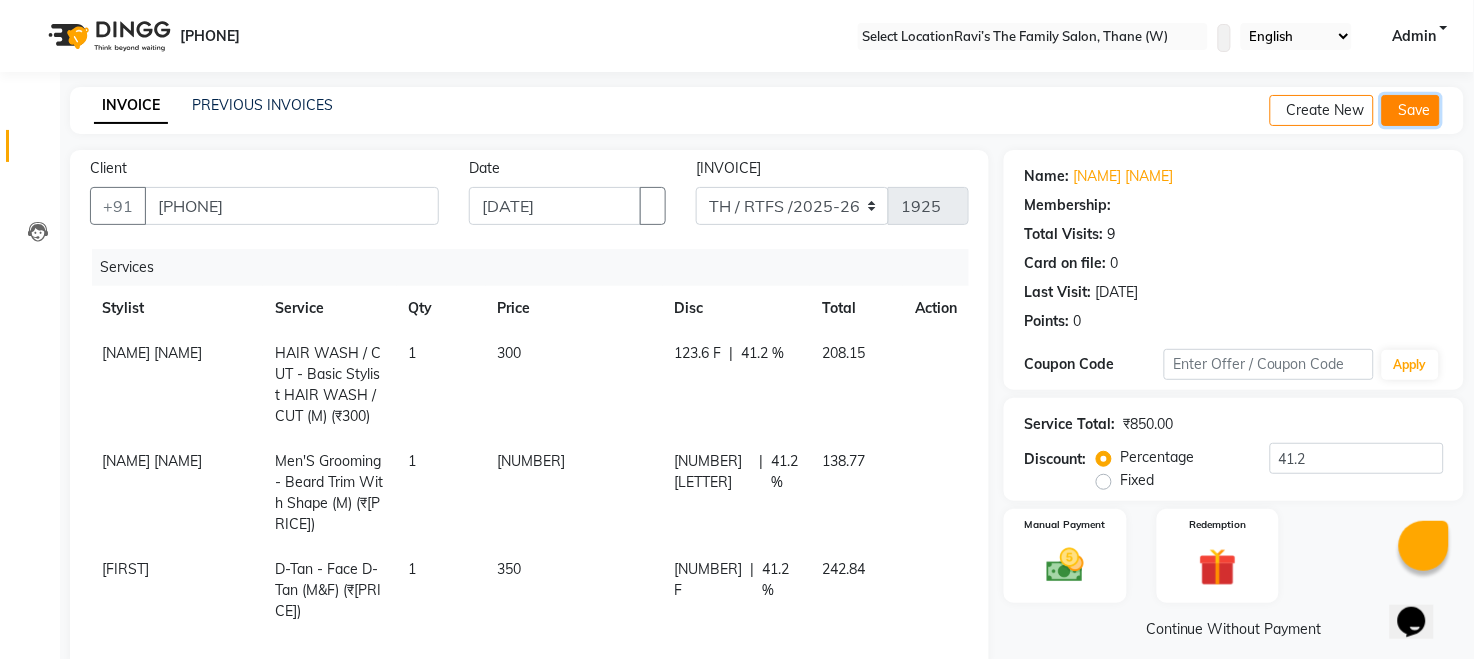 click at bounding box center (1395, 110) 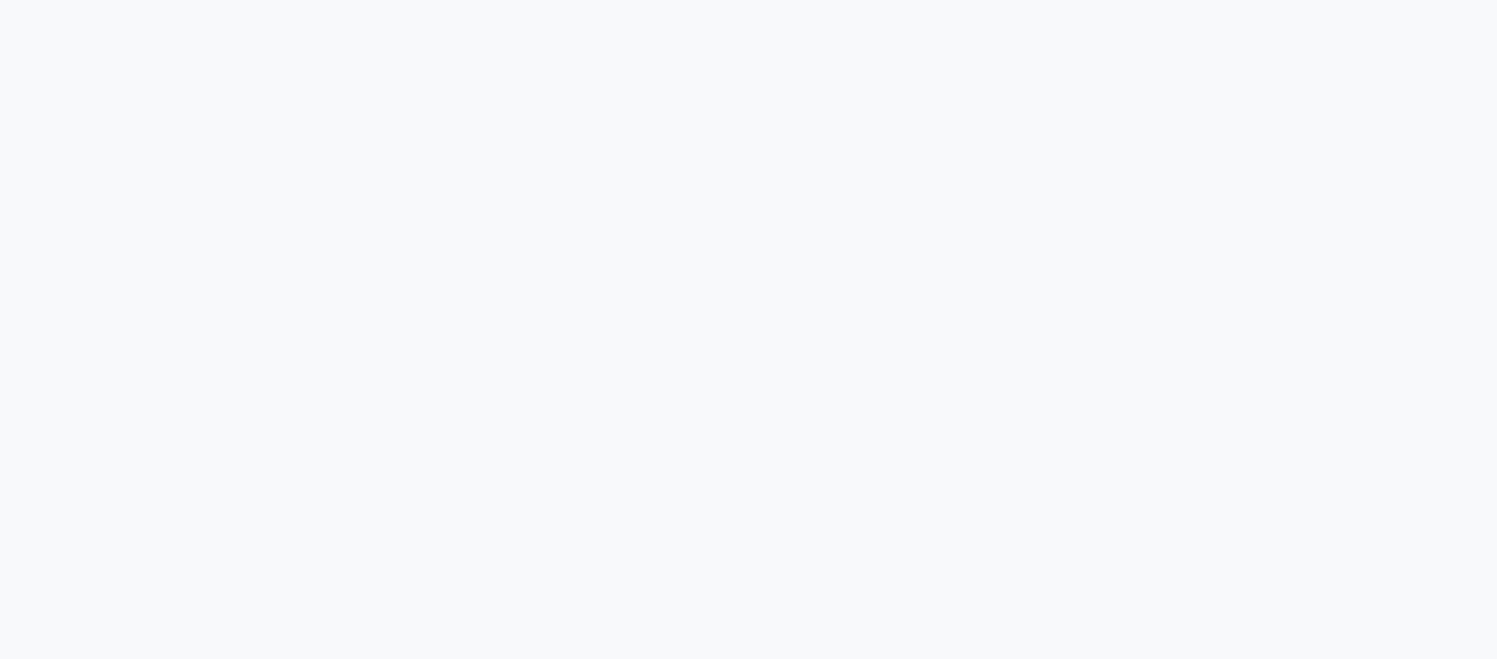 scroll, scrollTop: 0, scrollLeft: 0, axis: both 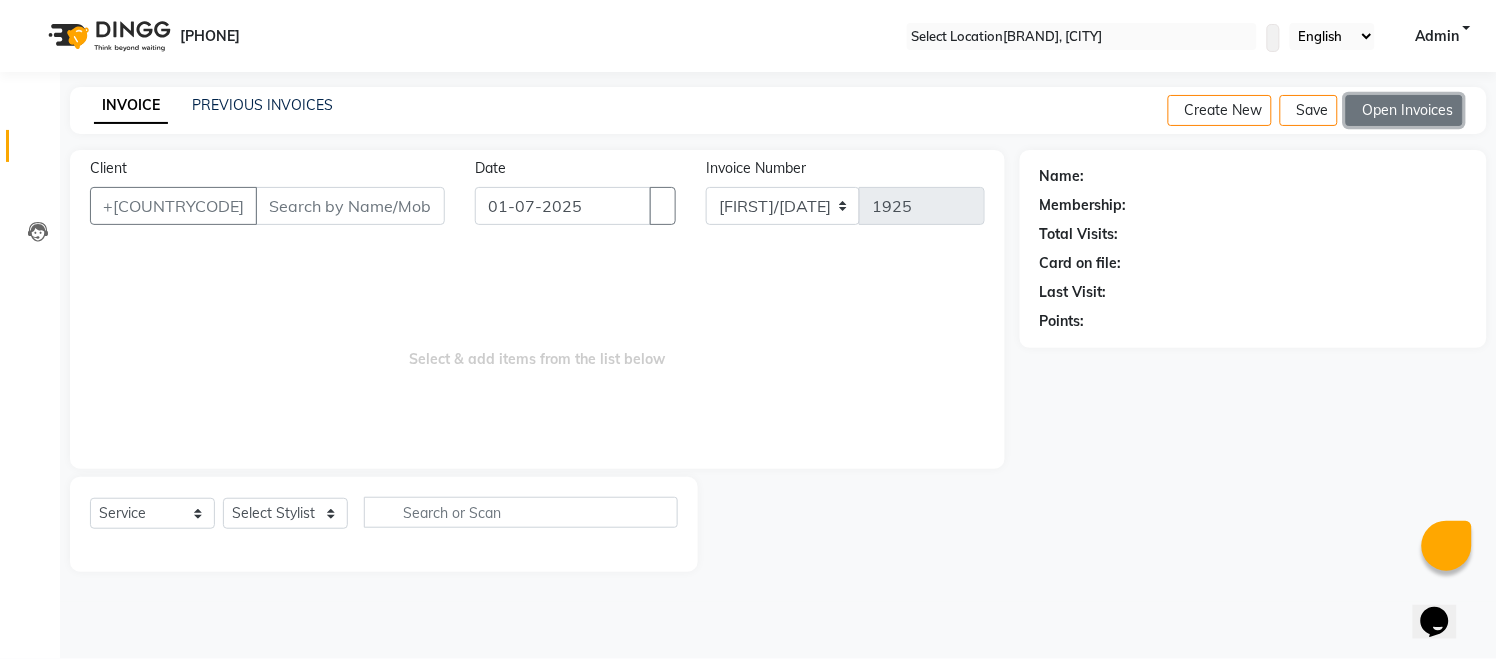 click on "Open Invoices" at bounding box center [1404, 110] 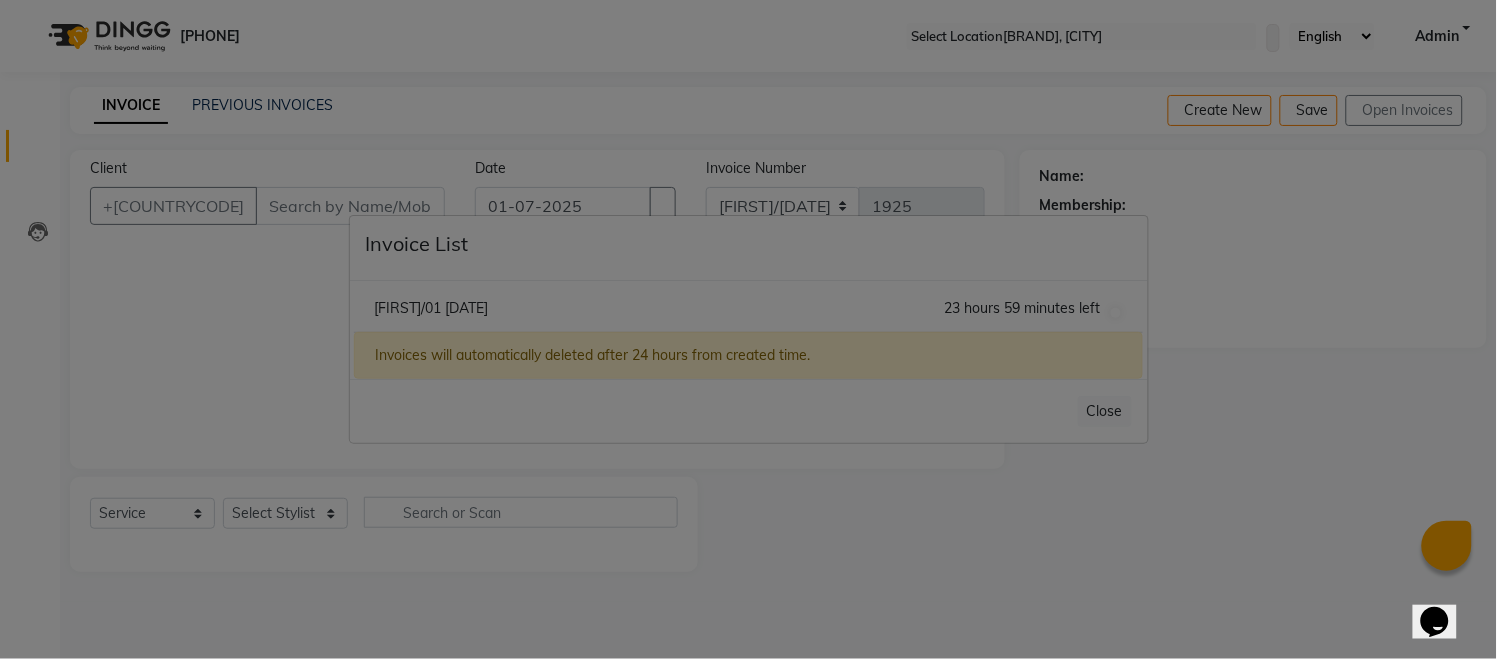 click on "Aniket A/01 July 2025" at bounding box center [431, 308] 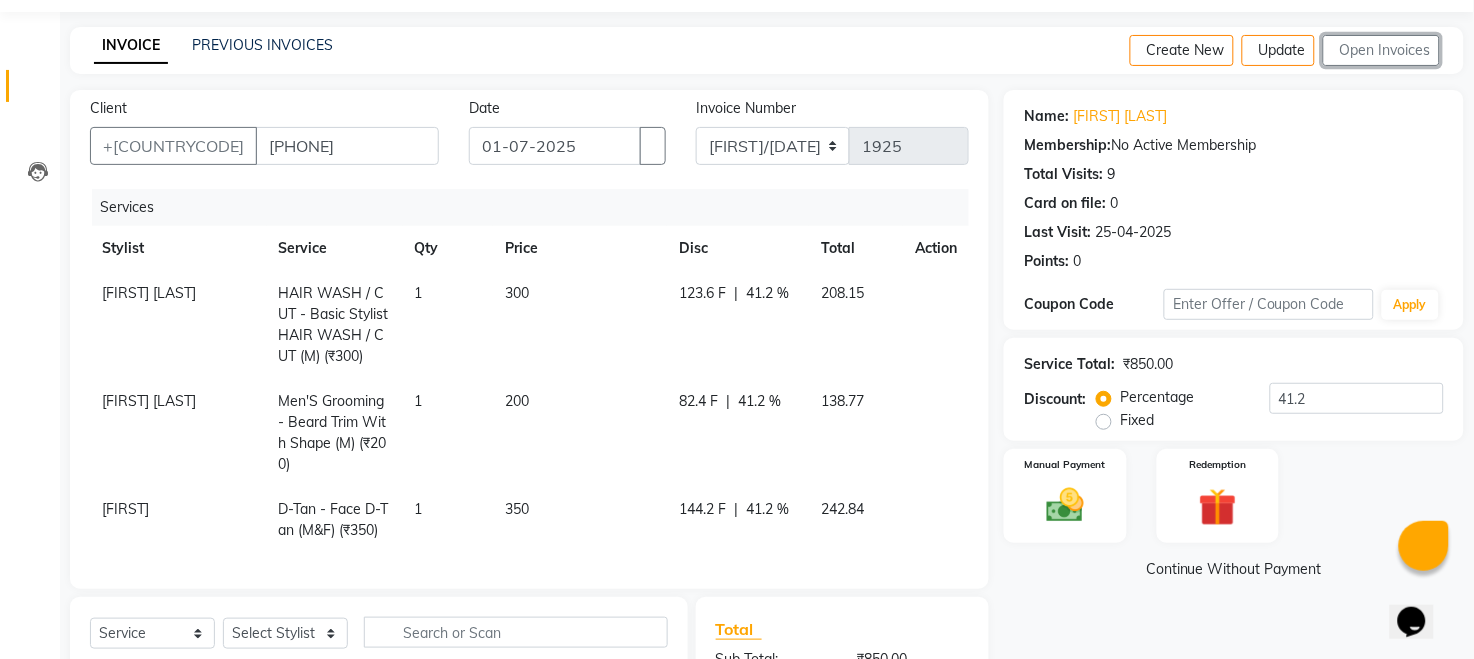 scroll, scrollTop: 120, scrollLeft: 0, axis: vertical 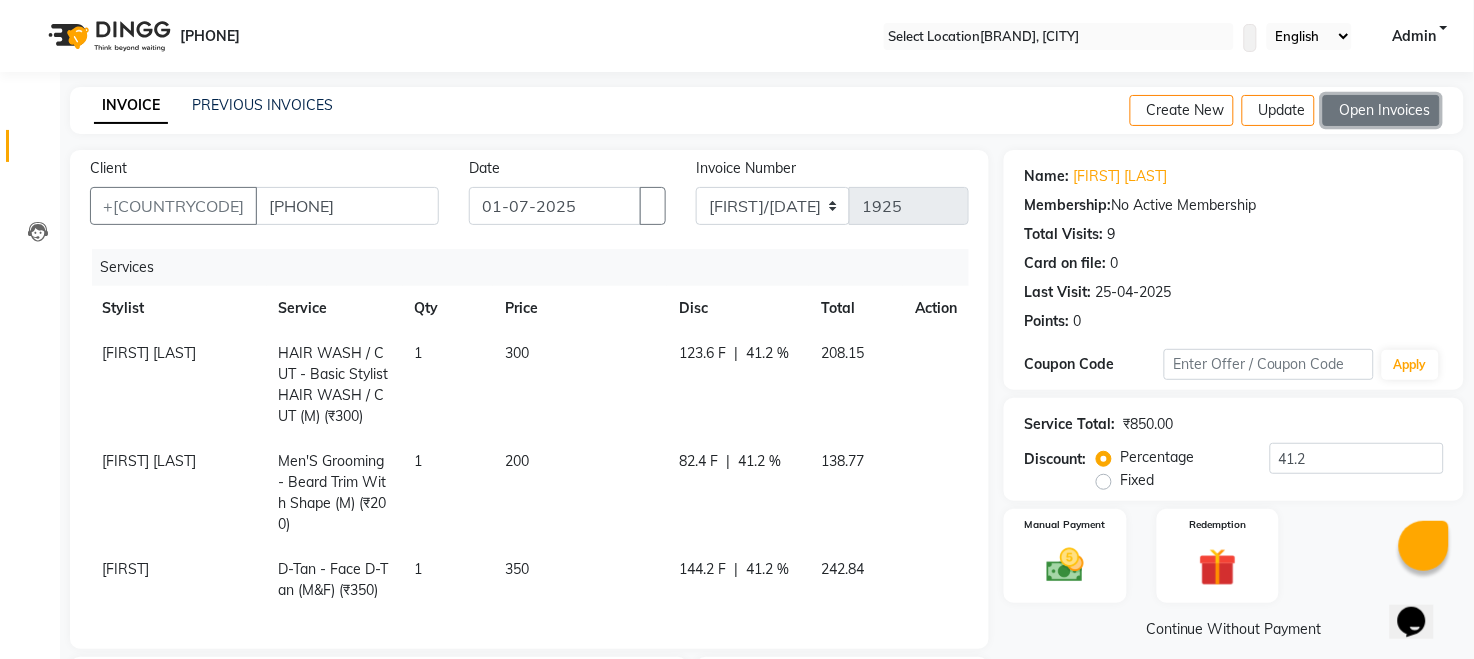 click on "Open Invoices" at bounding box center (1381, 110) 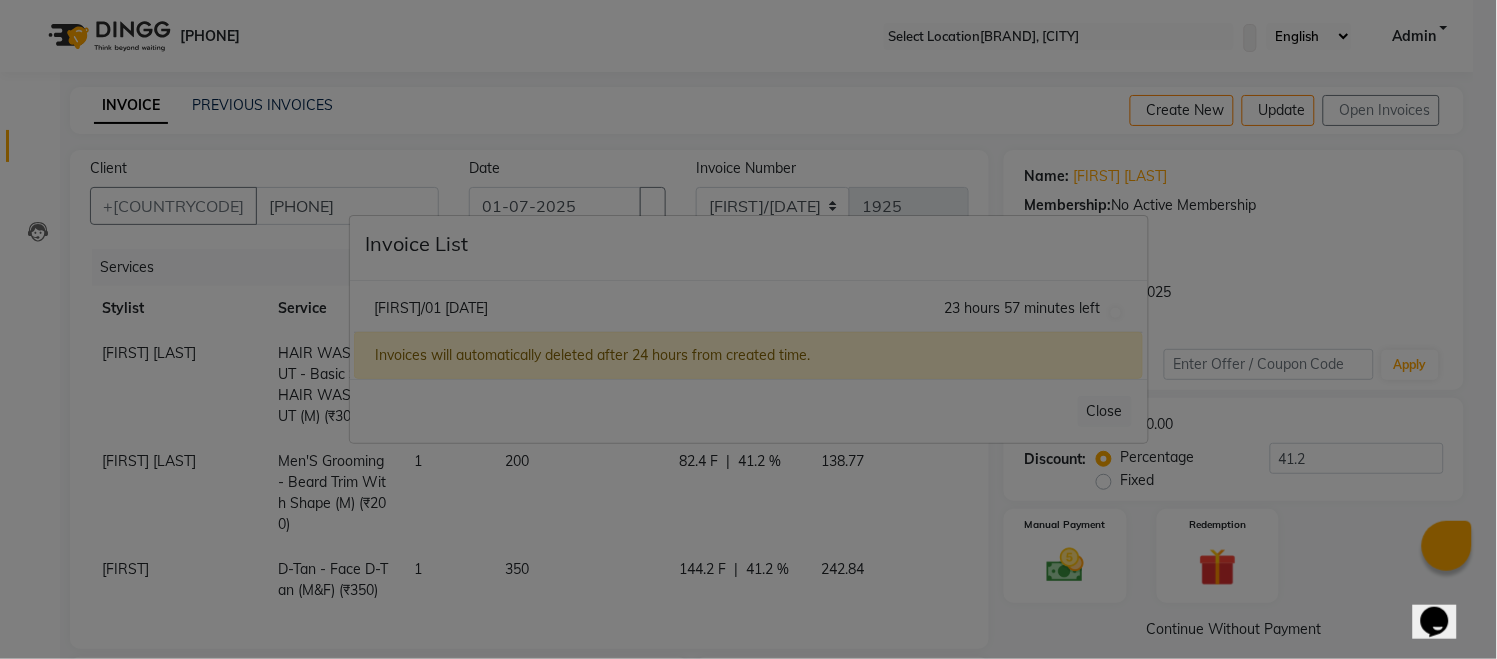 click at bounding box center (1116, 313) 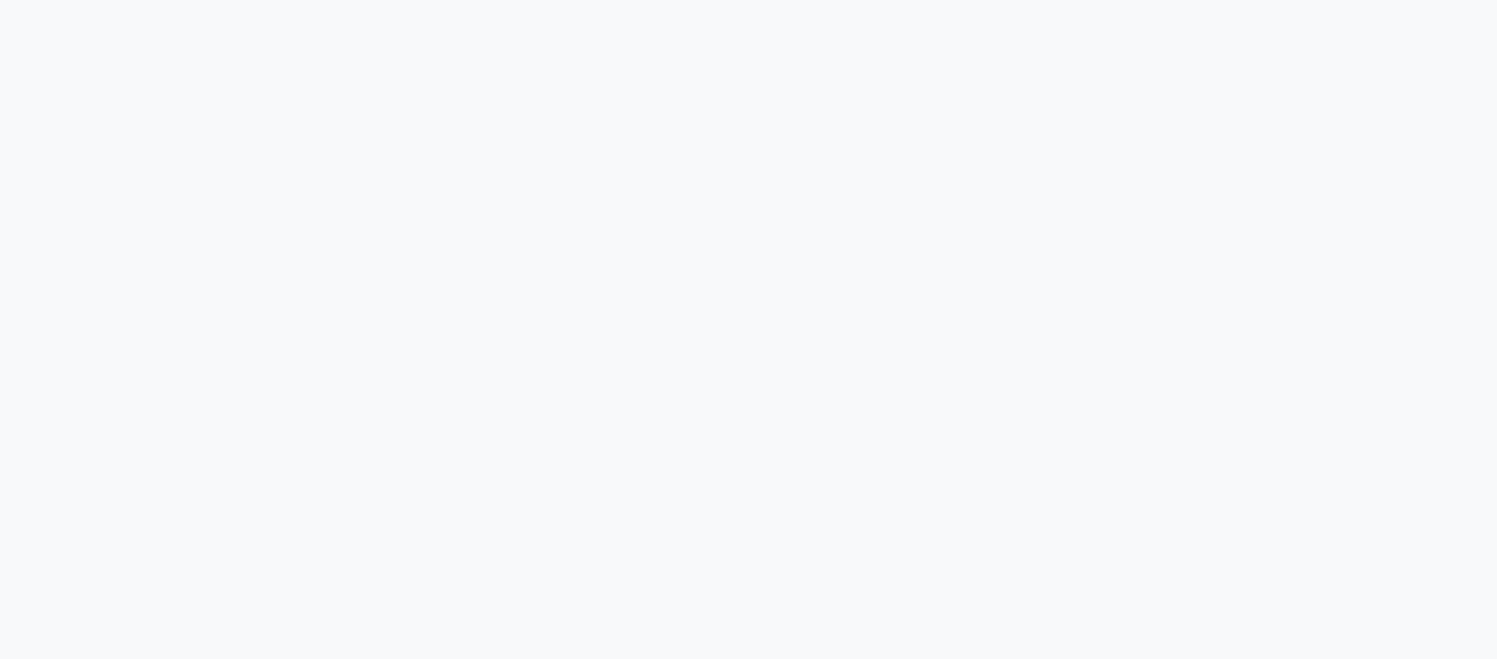 scroll, scrollTop: 0, scrollLeft: 0, axis: both 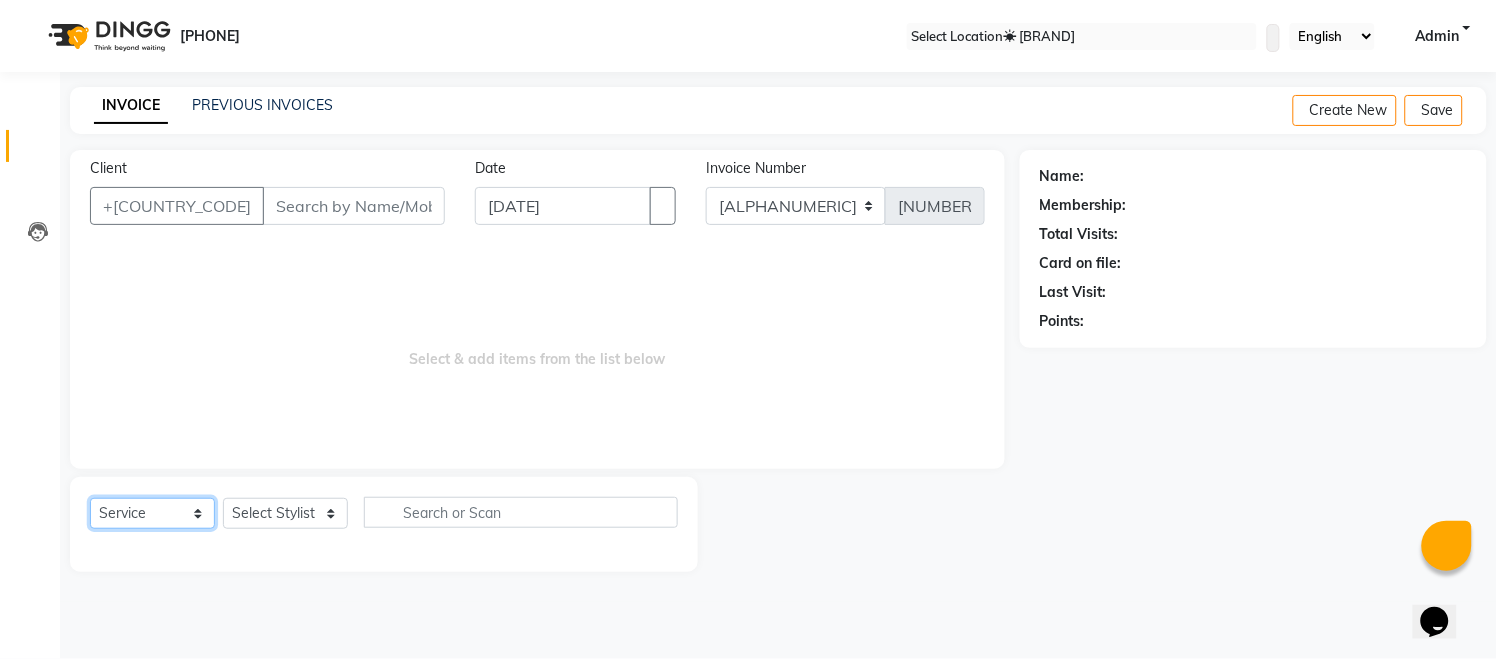 click on "Select  Service  Product  Membership  Package Voucher Prepaid Gift Card" at bounding box center [152, 513] 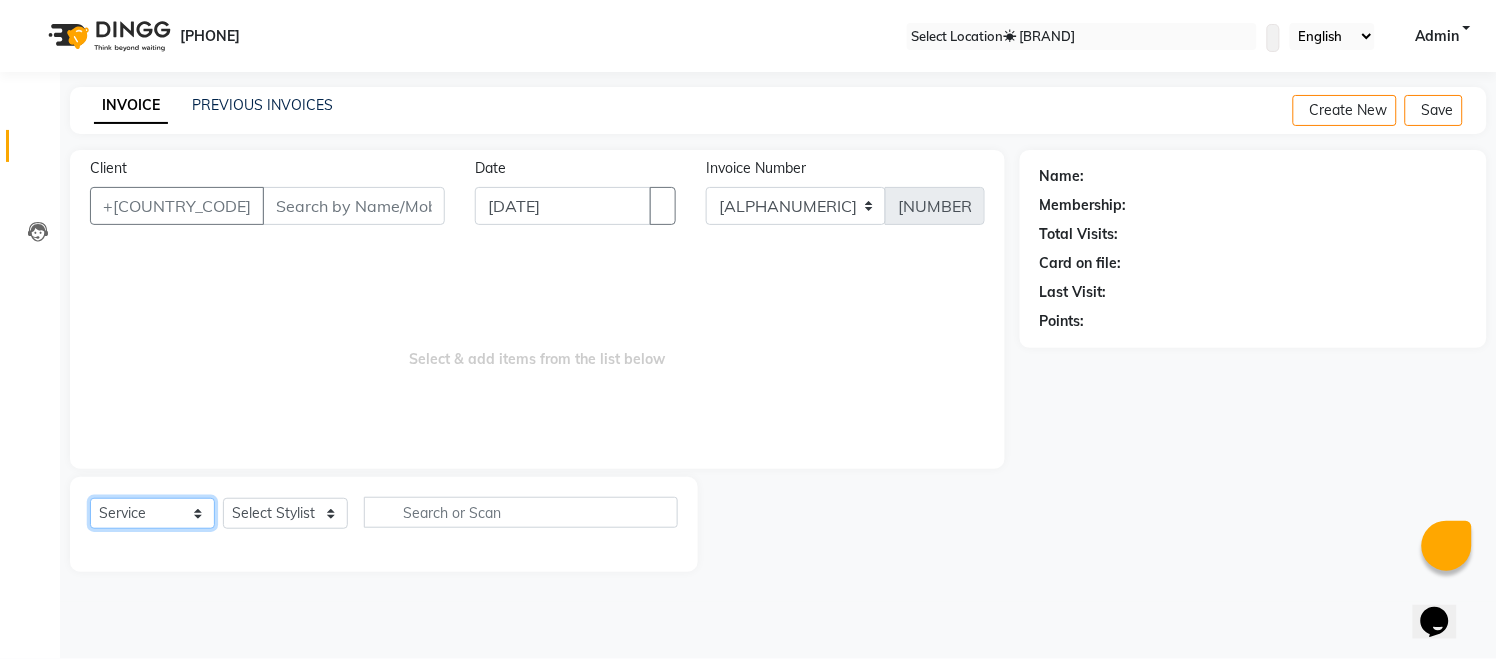 select on "package" 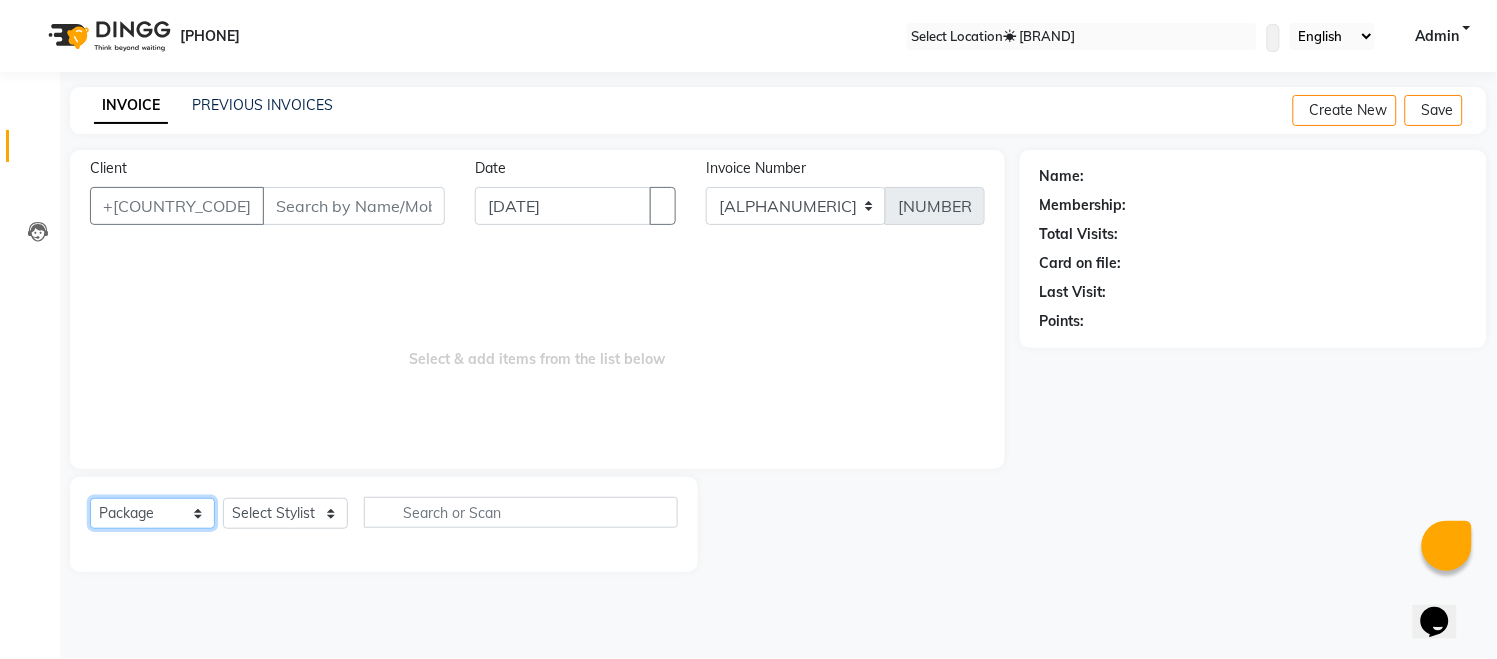 click on "Select  Service  Product  Membership  Package Voucher Prepaid Gift Card" at bounding box center [152, 513] 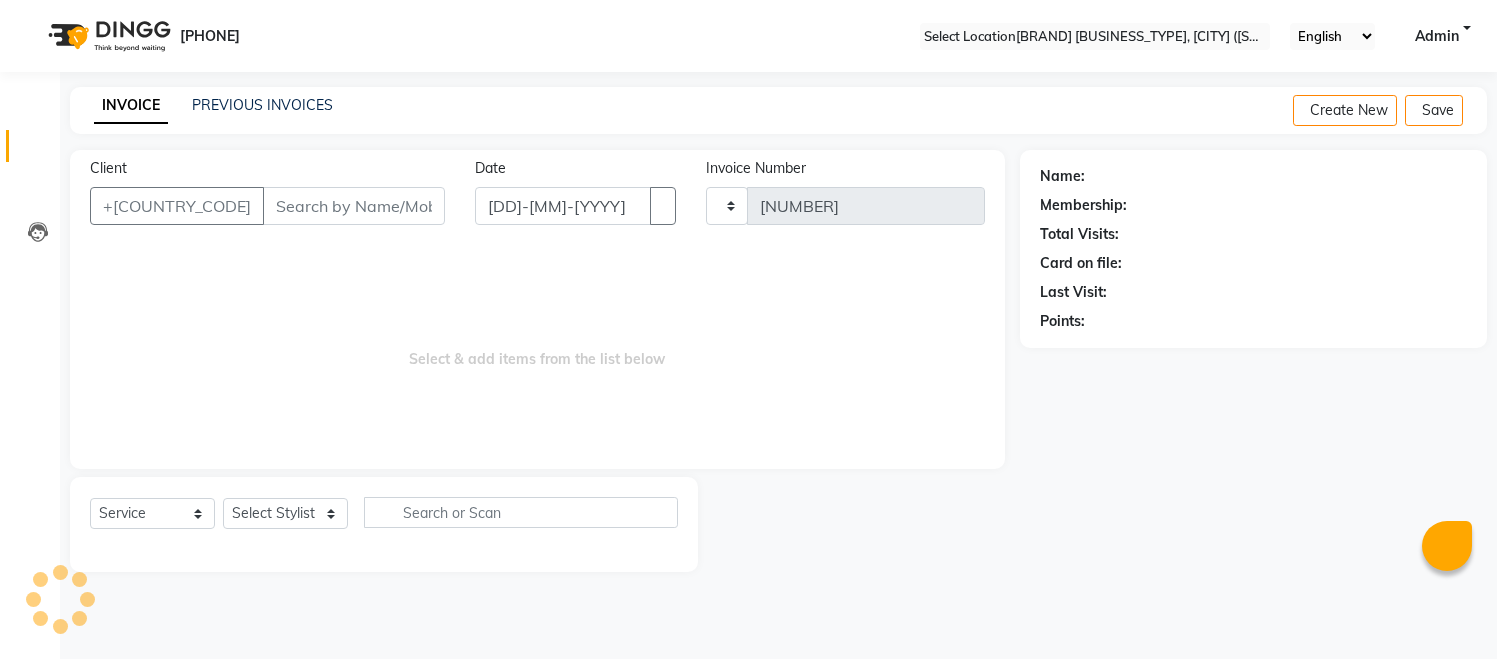 scroll, scrollTop: 0, scrollLeft: 0, axis: both 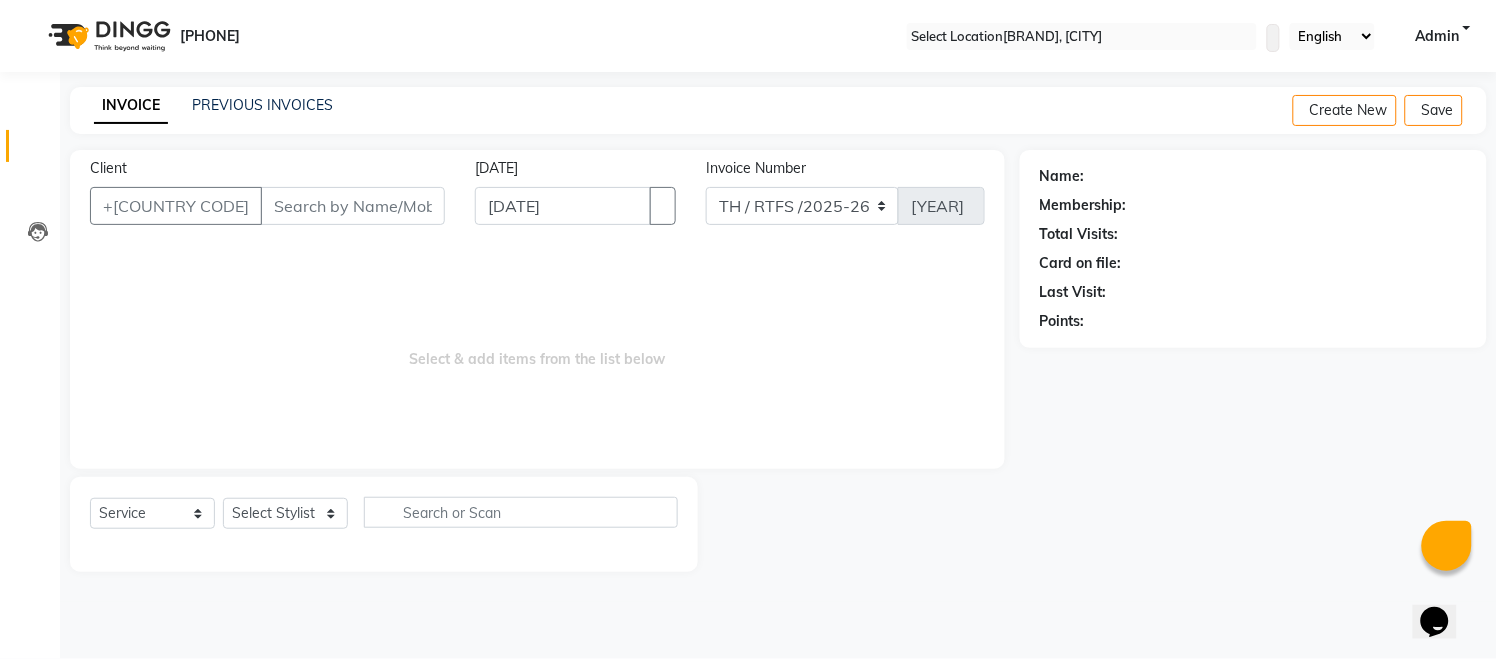 click at bounding box center [1082, 37] 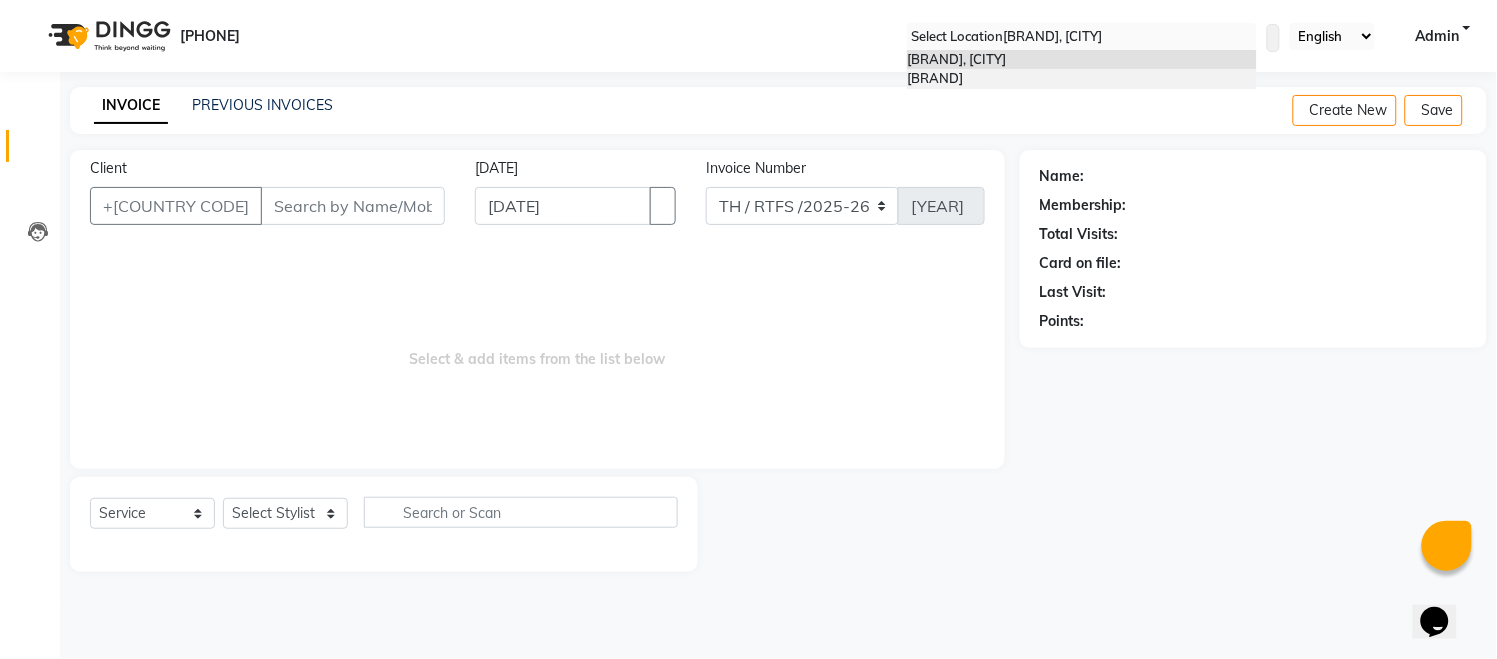 click on "[BRAND]" at bounding box center (1082, 79) 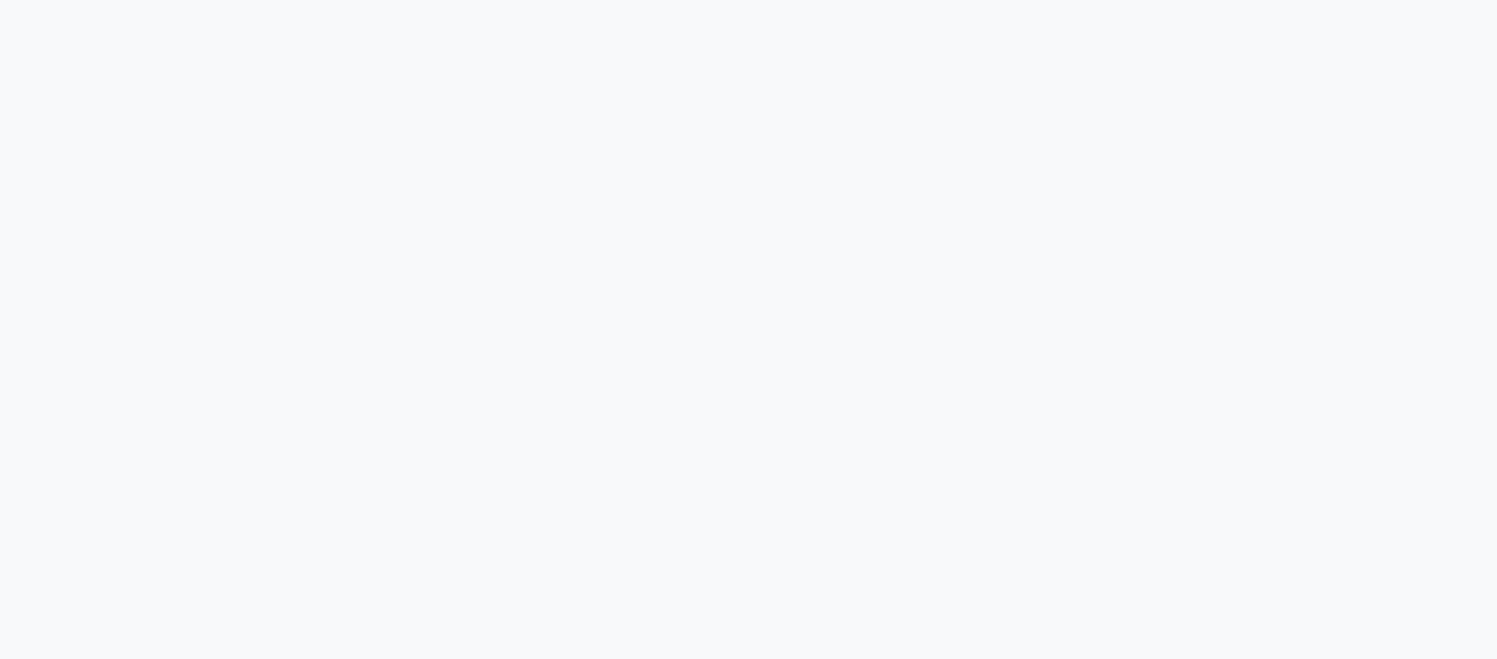 scroll, scrollTop: 0, scrollLeft: 0, axis: both 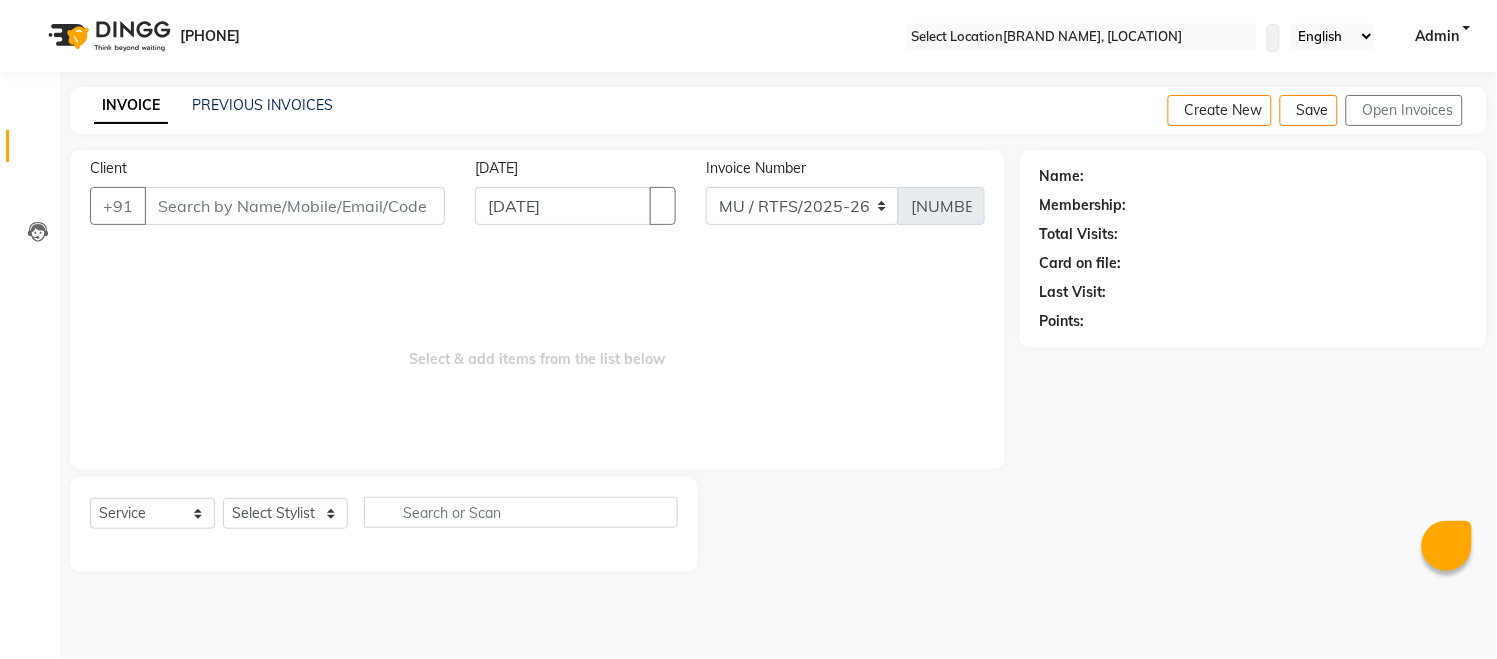 click on "Client" at bounding box center [295, 206] 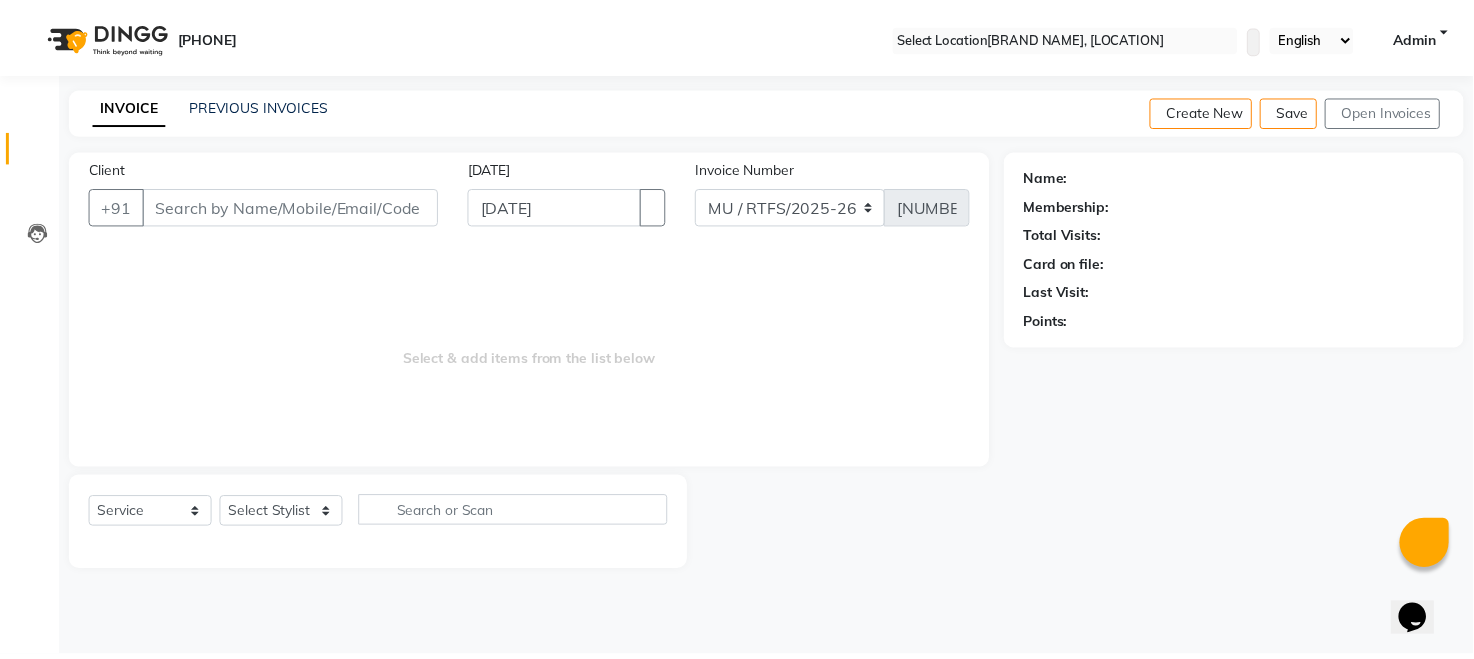 scroll, scrollTop: 0, scrollLeft: 0, axis: both 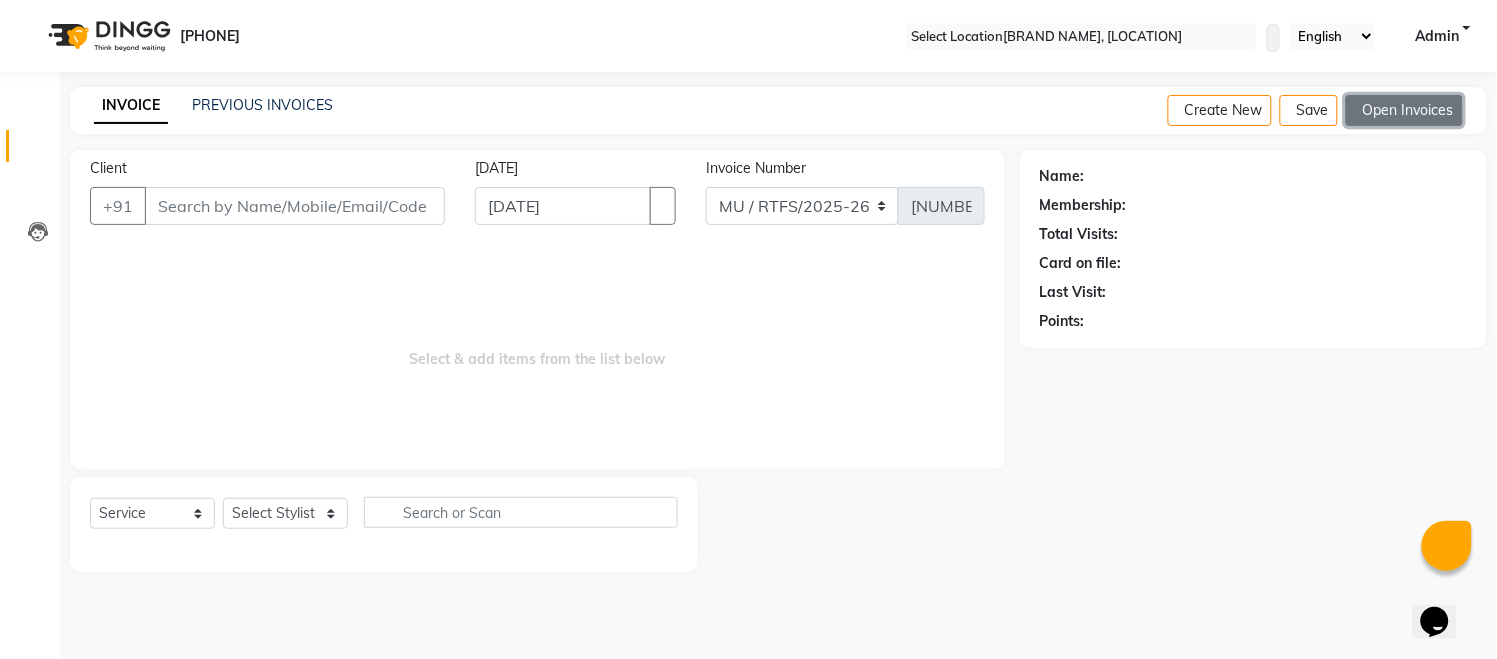 click on "Open Invoices" at bounding box center (1404, 110) 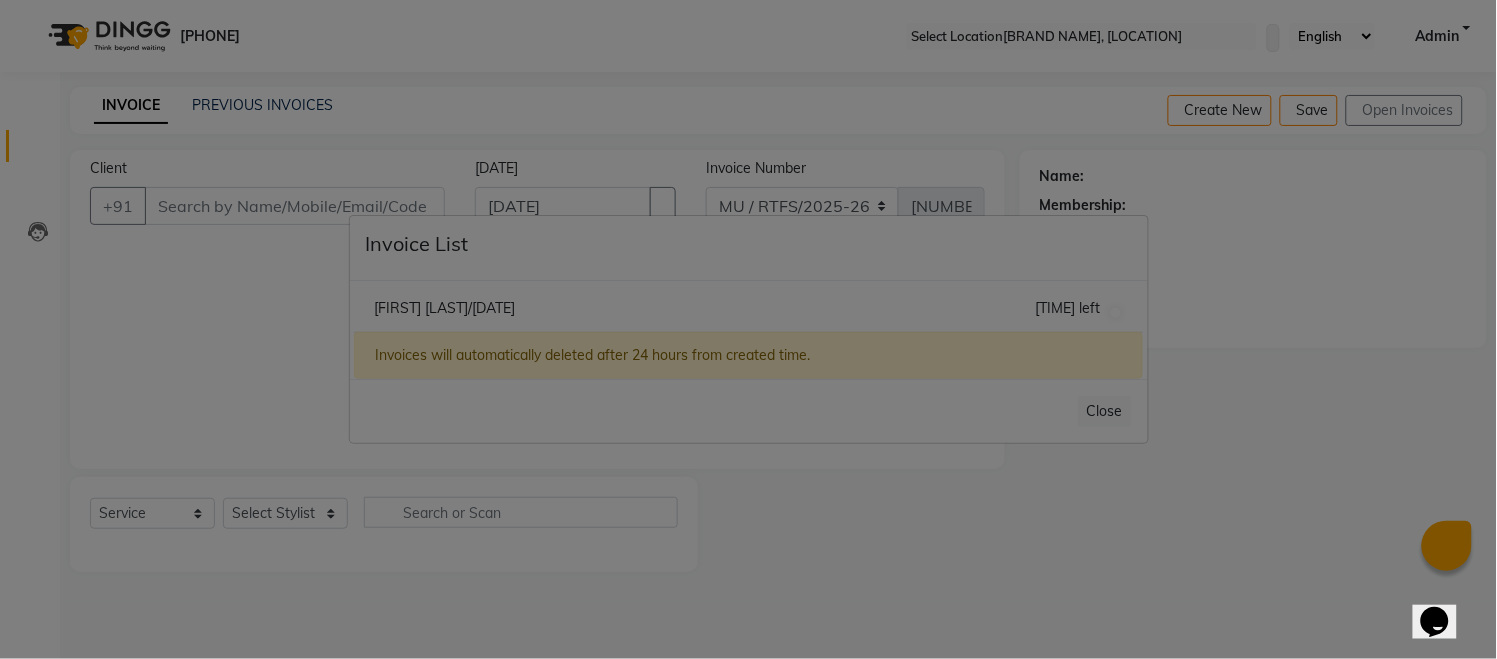 click on "Invoice List  Anu Anthony/01 July 2025  1 hours 39 minutes left  Invoices will automatically deleted after 24 hours from created time.   Close" at bounding box center (748, 329) 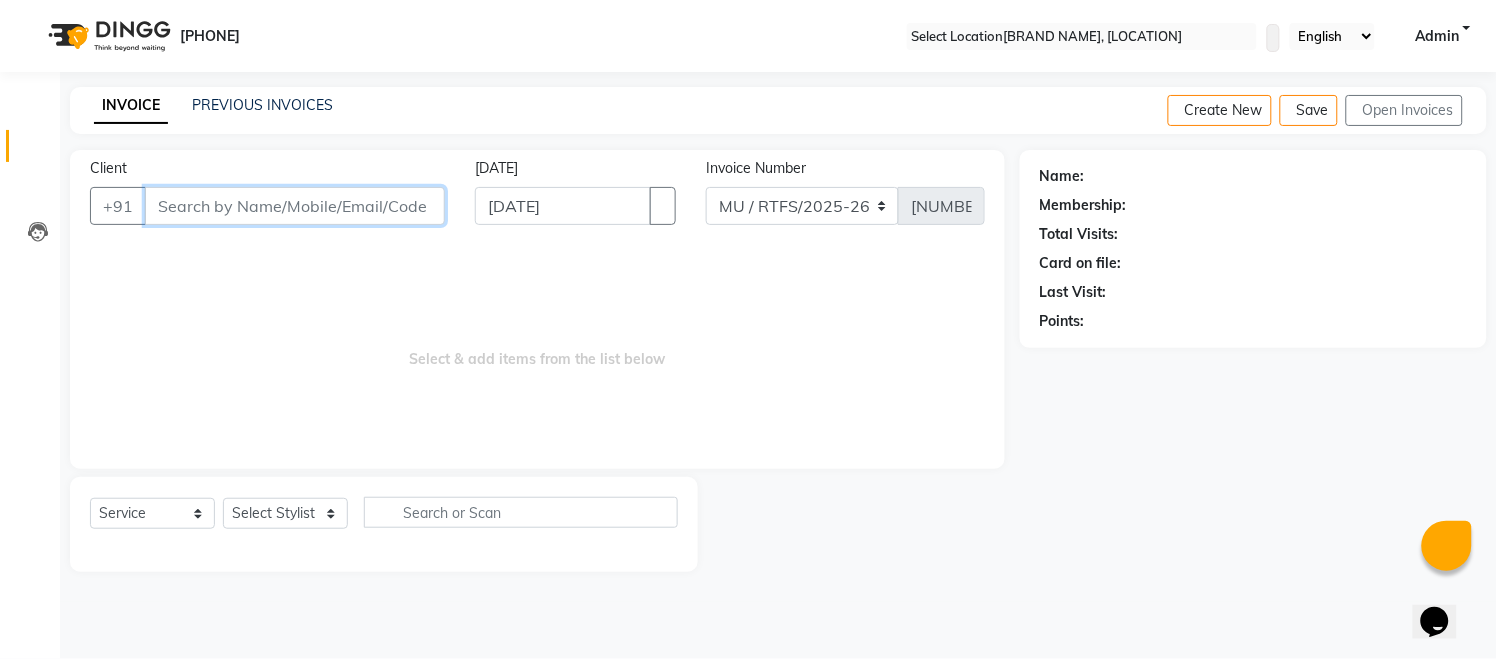 click on "Client" at bounding box center [295, 206] 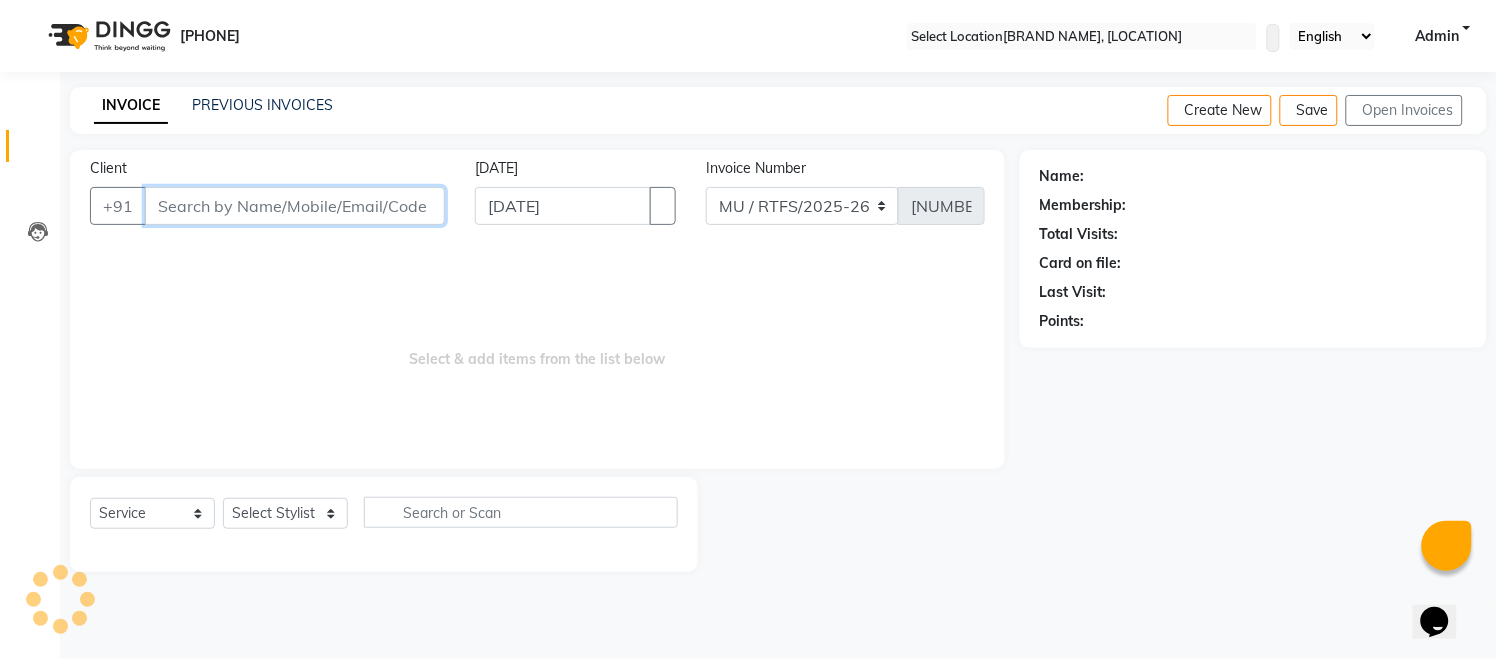 click on "Client" at bounding box center (295, 206) 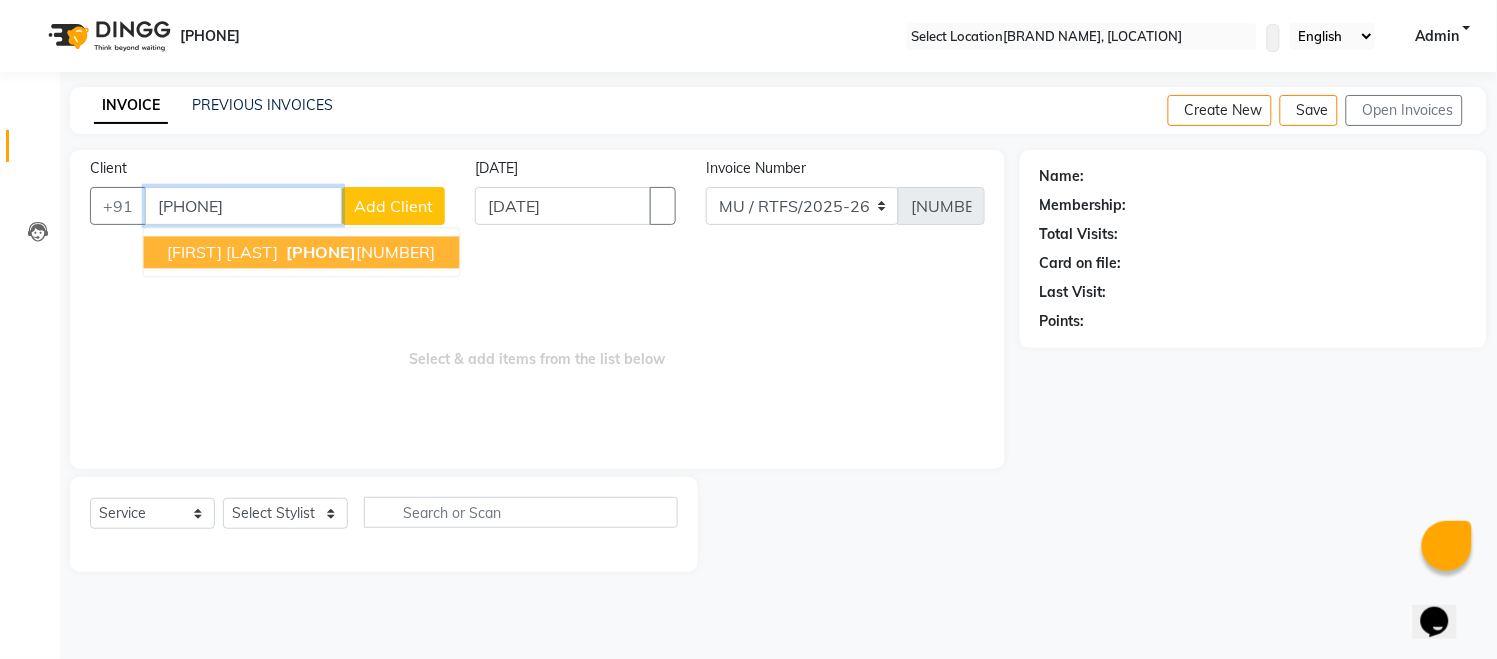 click on "Sanya Vishwakarma" at bounding box center (223, 253) 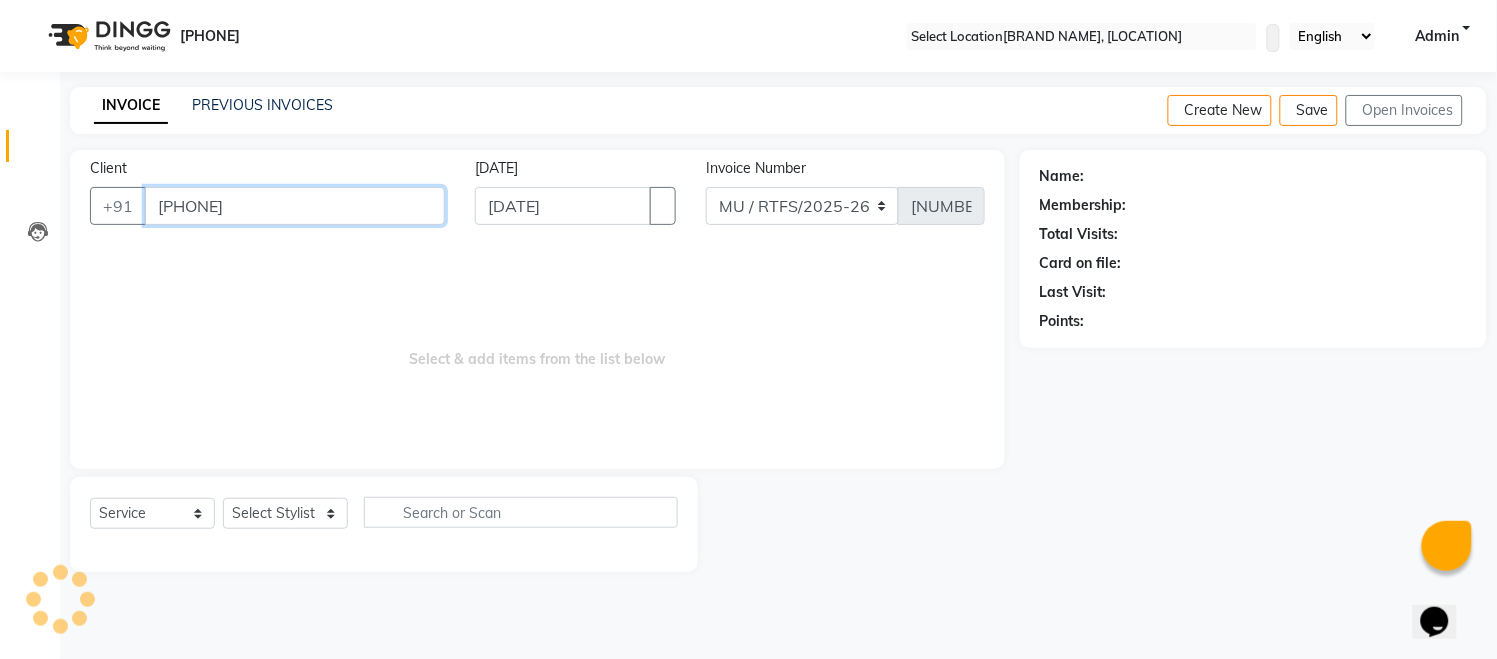 type on "7977589392" 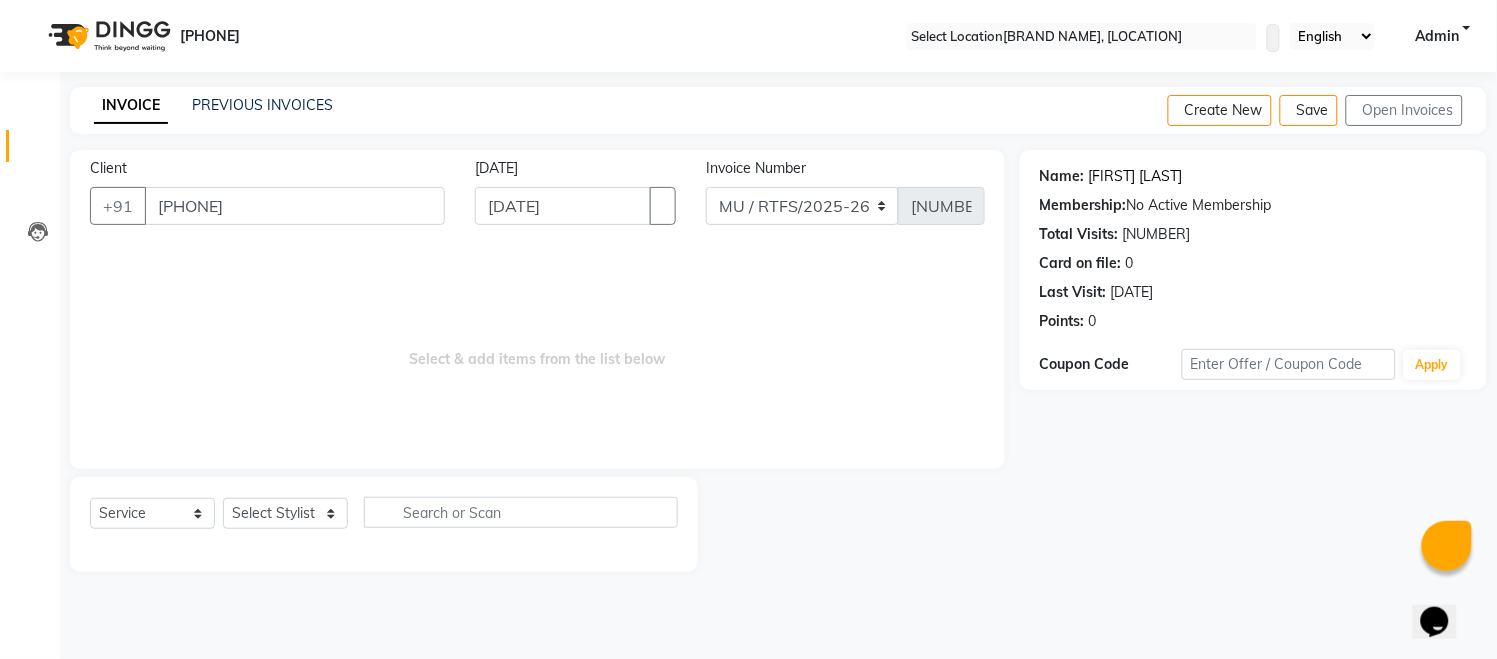 click on "Sanya Vishwakarma" at bounding box center (1136, 176) 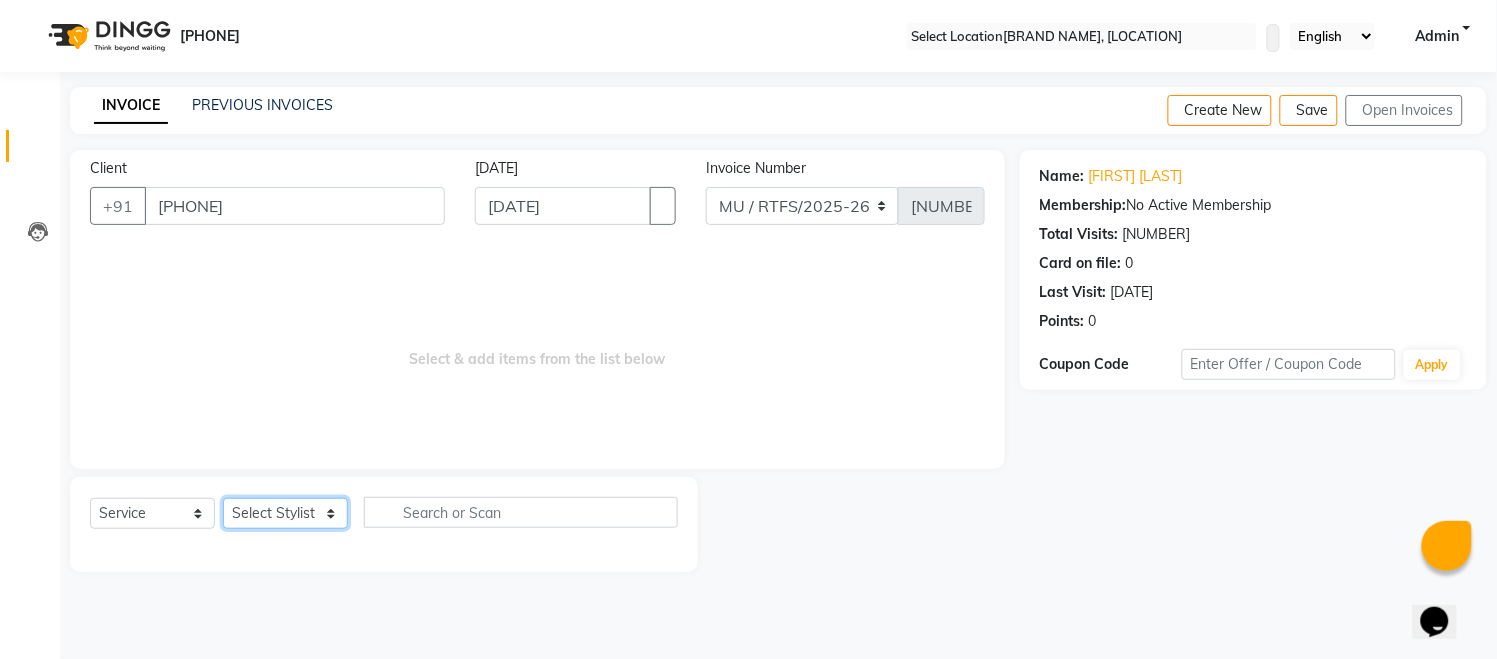 click on "Select Stylist Aarohi P Aksahy Auty Aniket A Apurva Arvind  Chaurasiya Divya Ganesh A Gautam  House sale Komal Waghmare Laxmi  Manager Meenakshi Noor Prashant  Purabi Ravindra  Sangita DIGHE Shobhali  Shreepad Pawar shrishti jaiswal Vikas H Vinali" at bounding box center (285, 513) 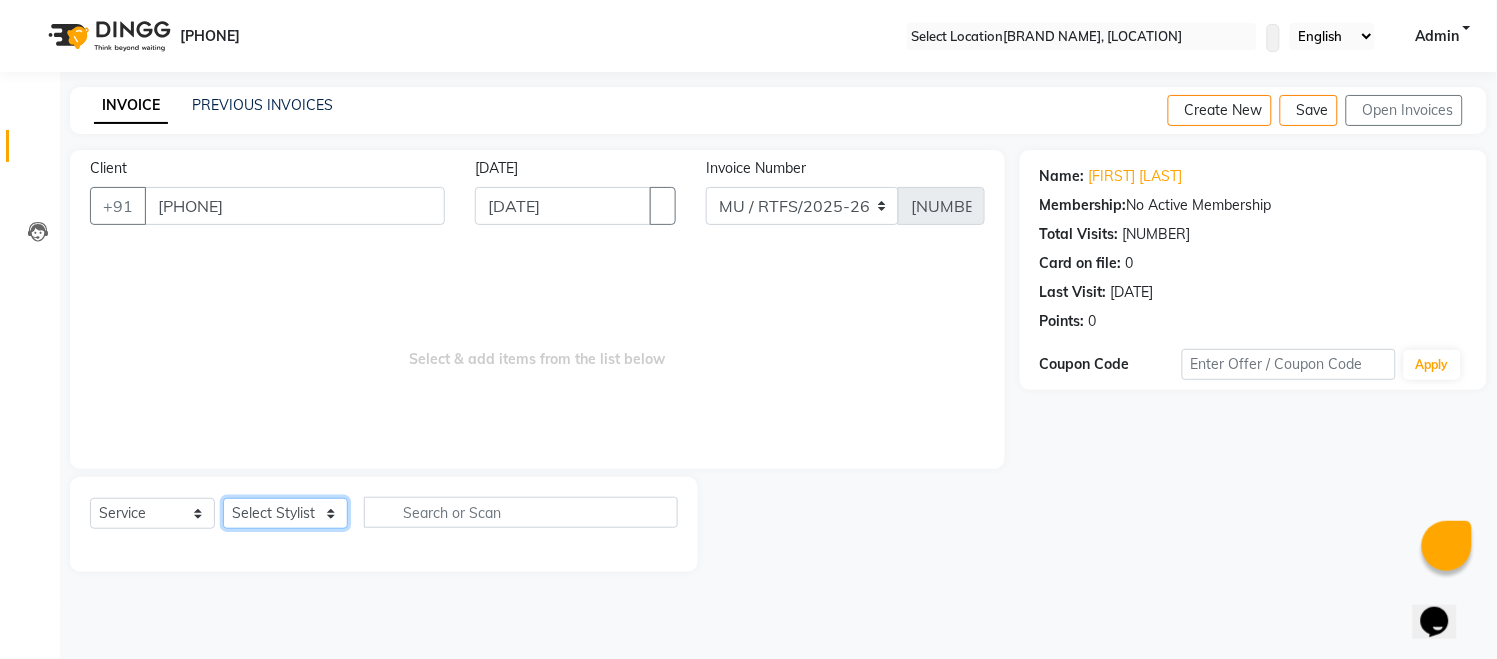select on "35995" 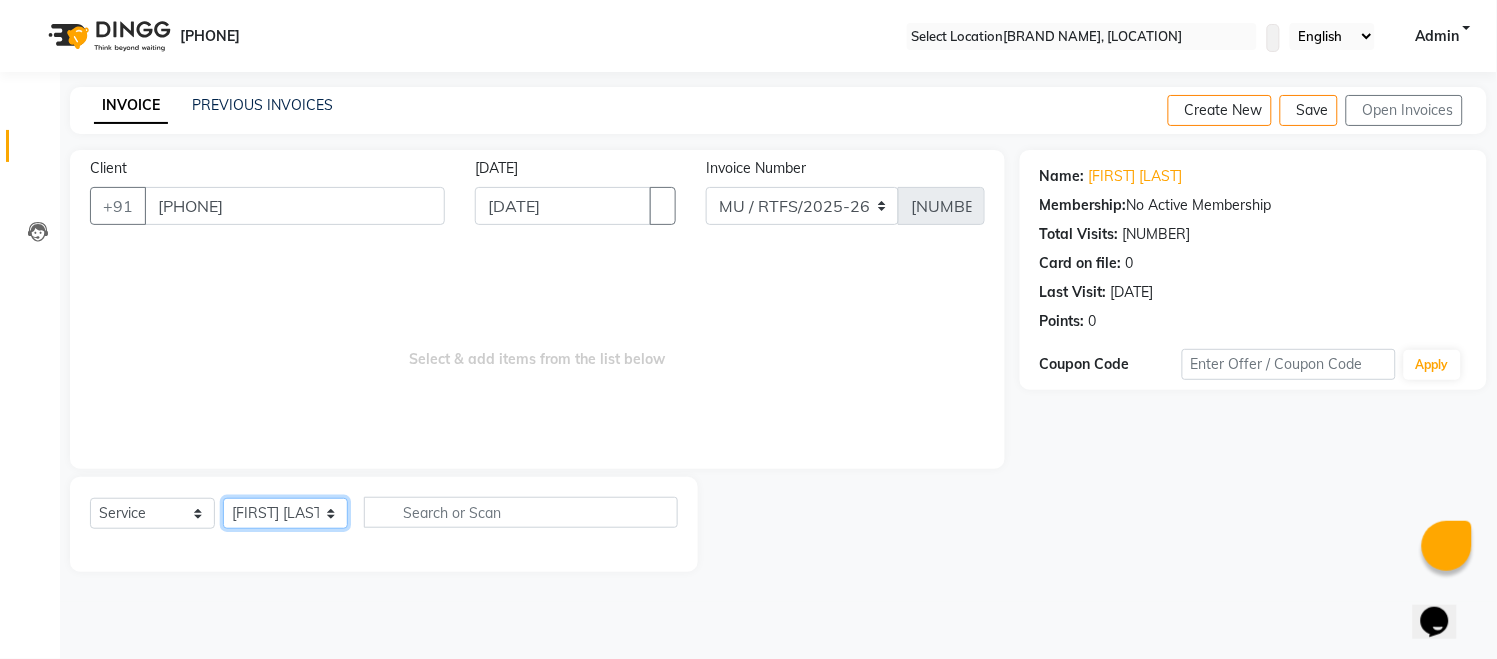 click on "Select Stylist Aarohi P Aksahy Auty Aniket A Apurva Arvind  Chaurasiya Divya Ganesh A Gautam  House sale Komal Waghmare Laxmi  Manager Meenakshi Noor Prashant  Purabi Ravindra  Sangita DIGHE Shobhali  Shreepad Pawar shrishti jaiswal Vikas H Vinali" at bounding box center (285, 513) 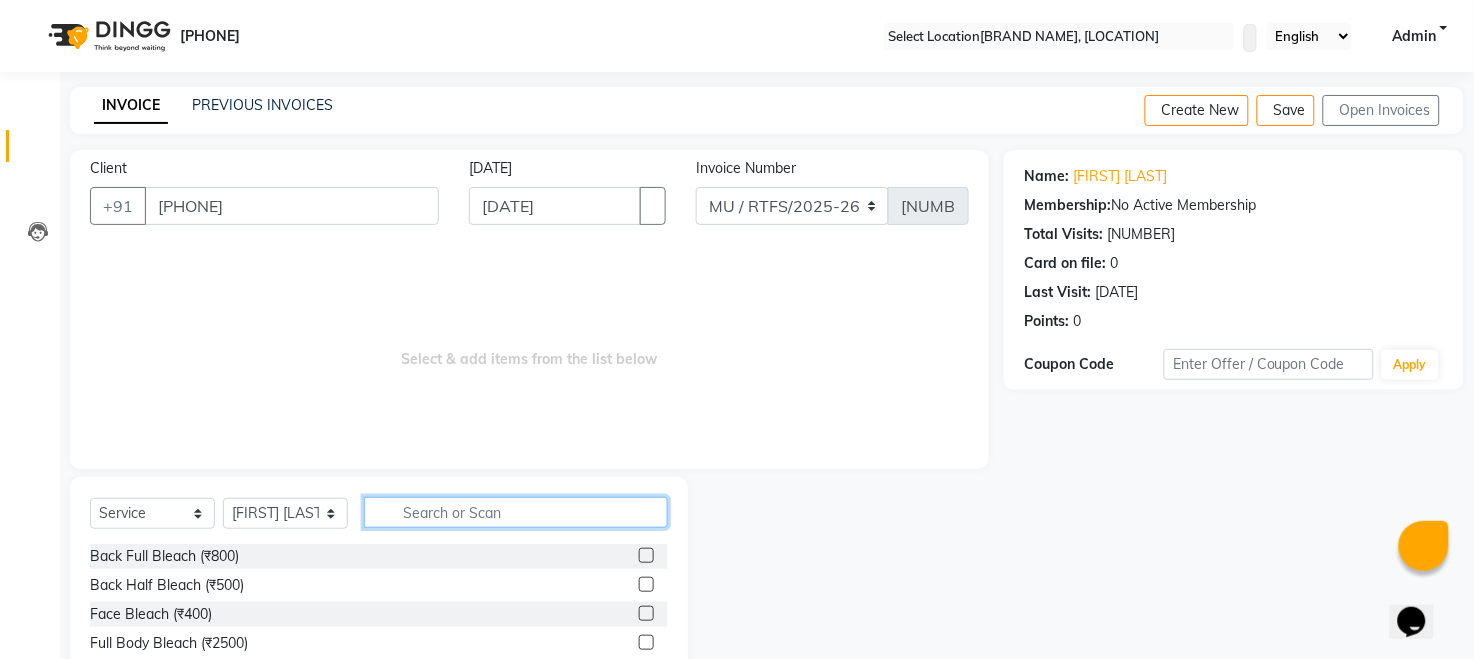 click at bounding box center [516, 512] 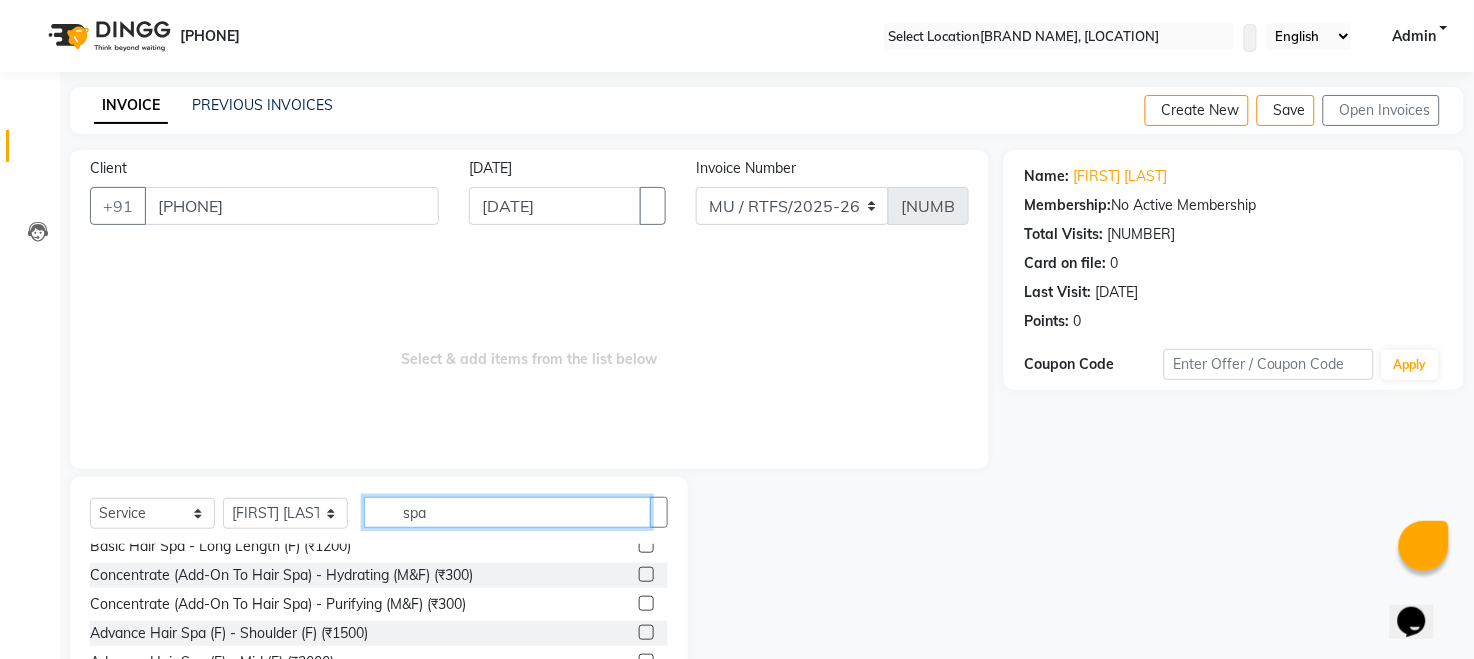 scroll, scrollTop: 170, scrollLeft: 0, axis: vertical 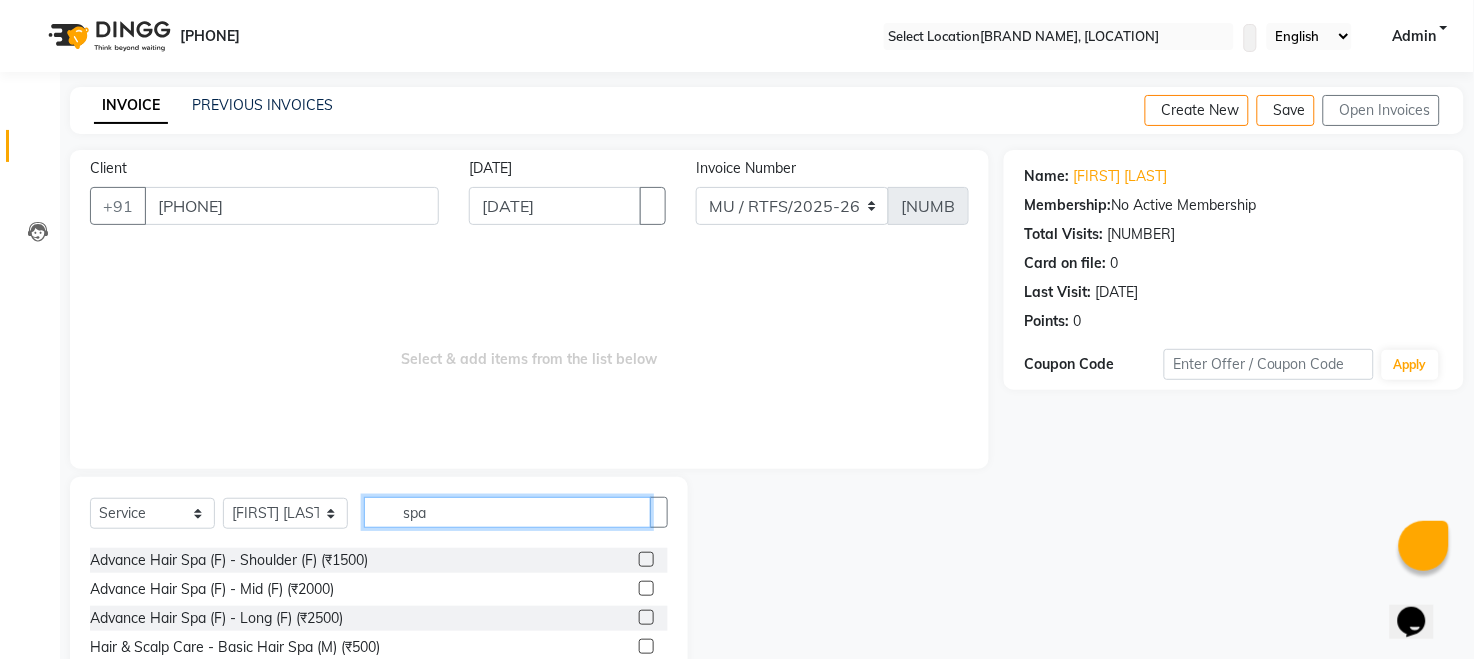 type on "spa" 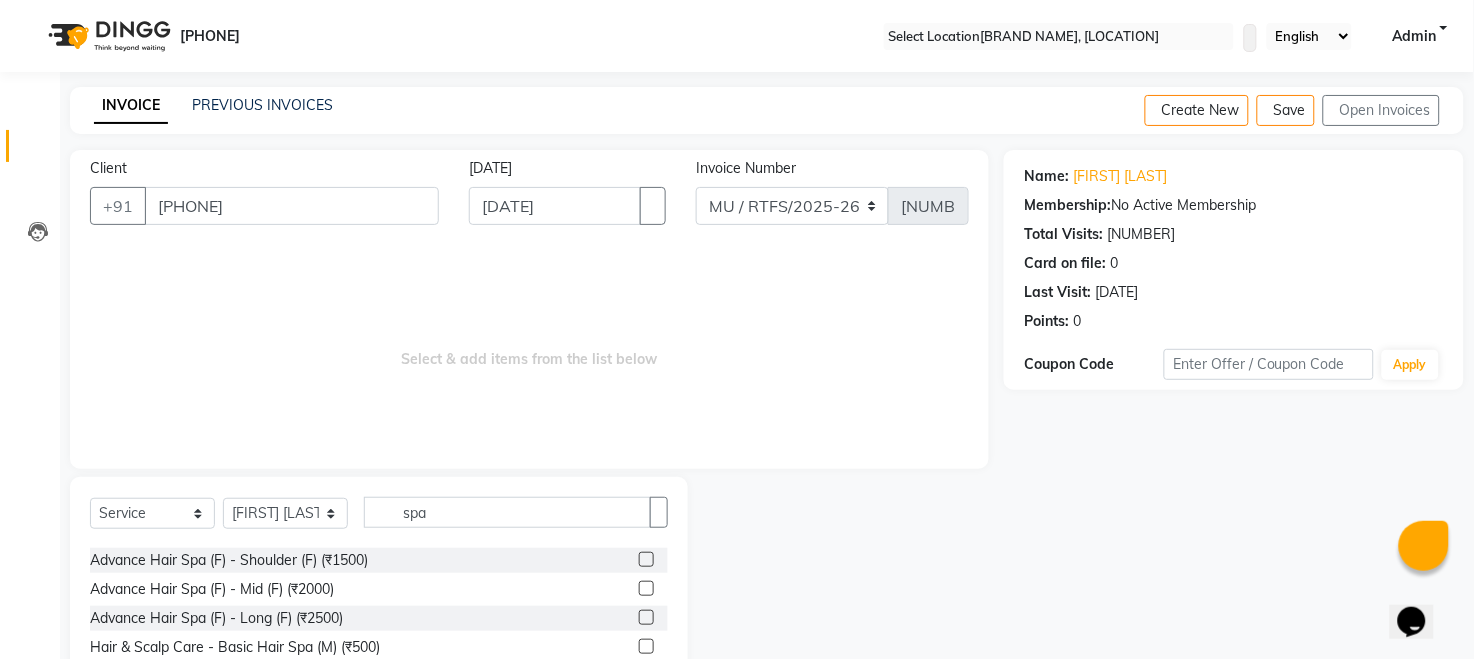 click at bounding box center (646, 617) 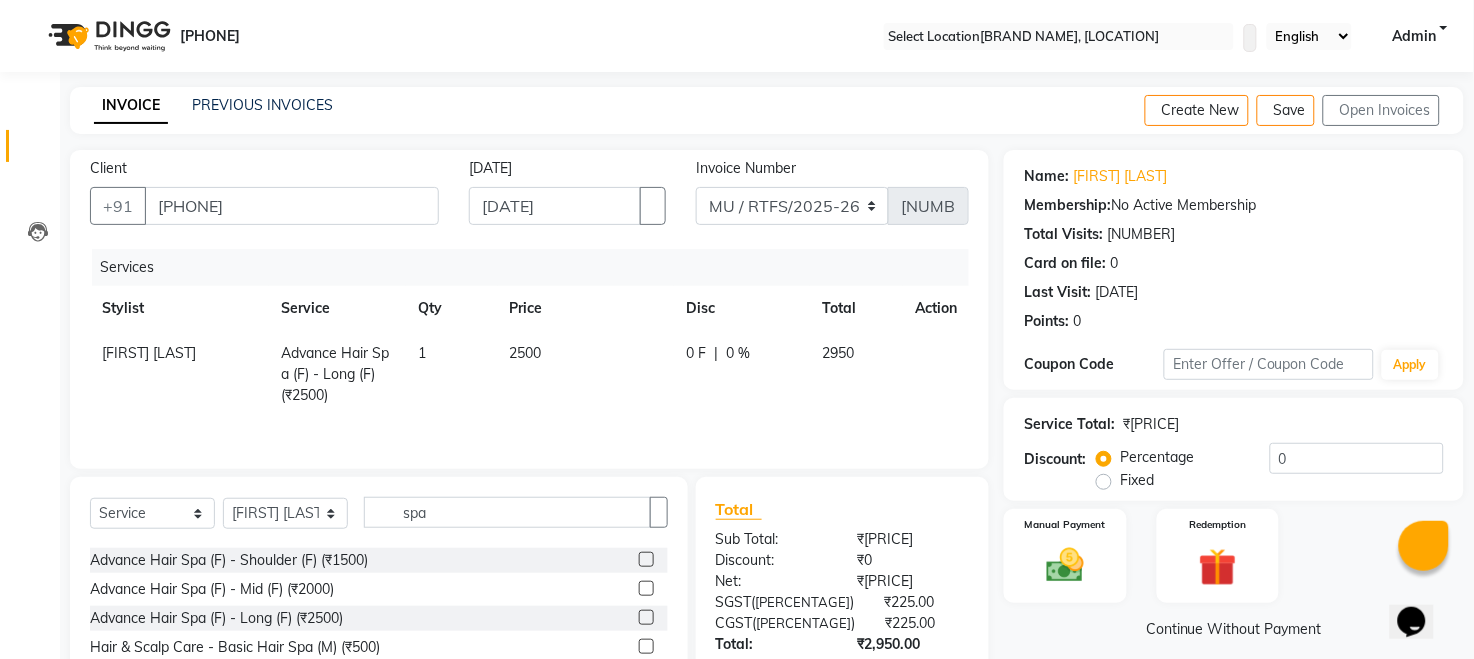 click on "2500" at bounding box center (149, 353) 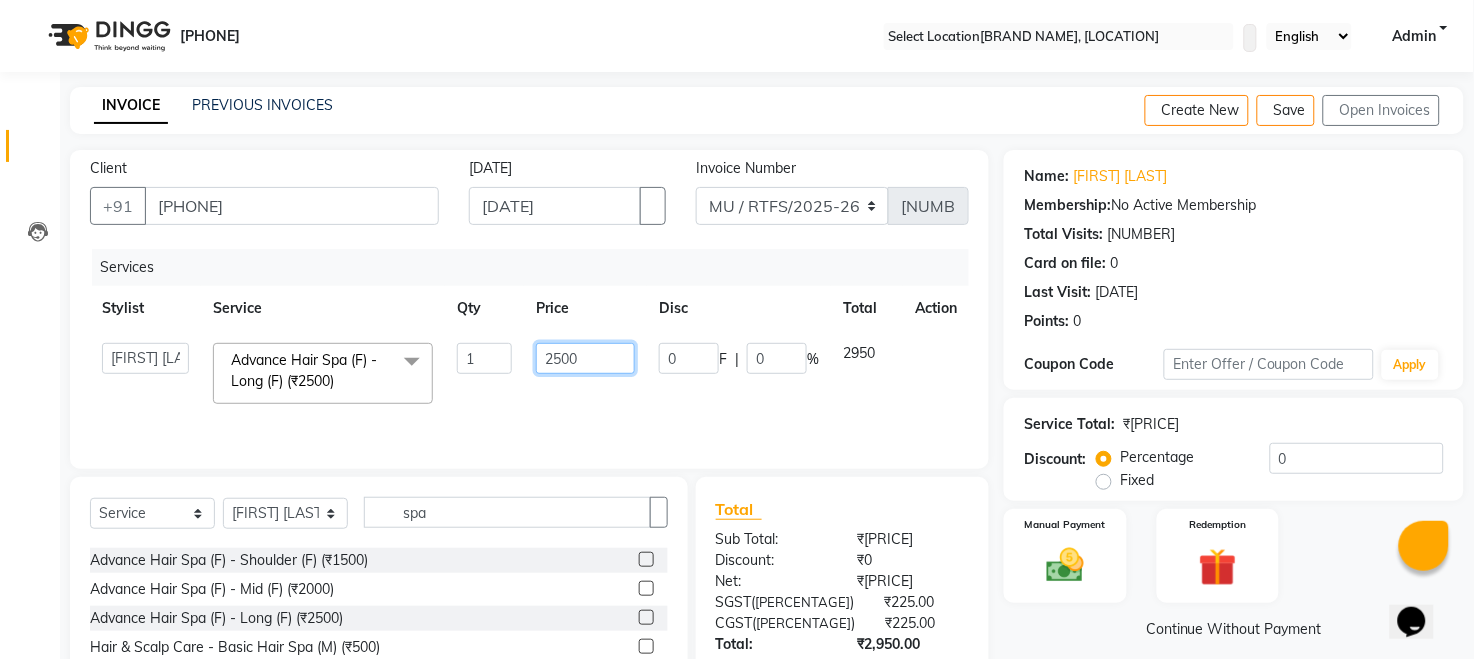 click on "2500" at bounding box center [484, 358] 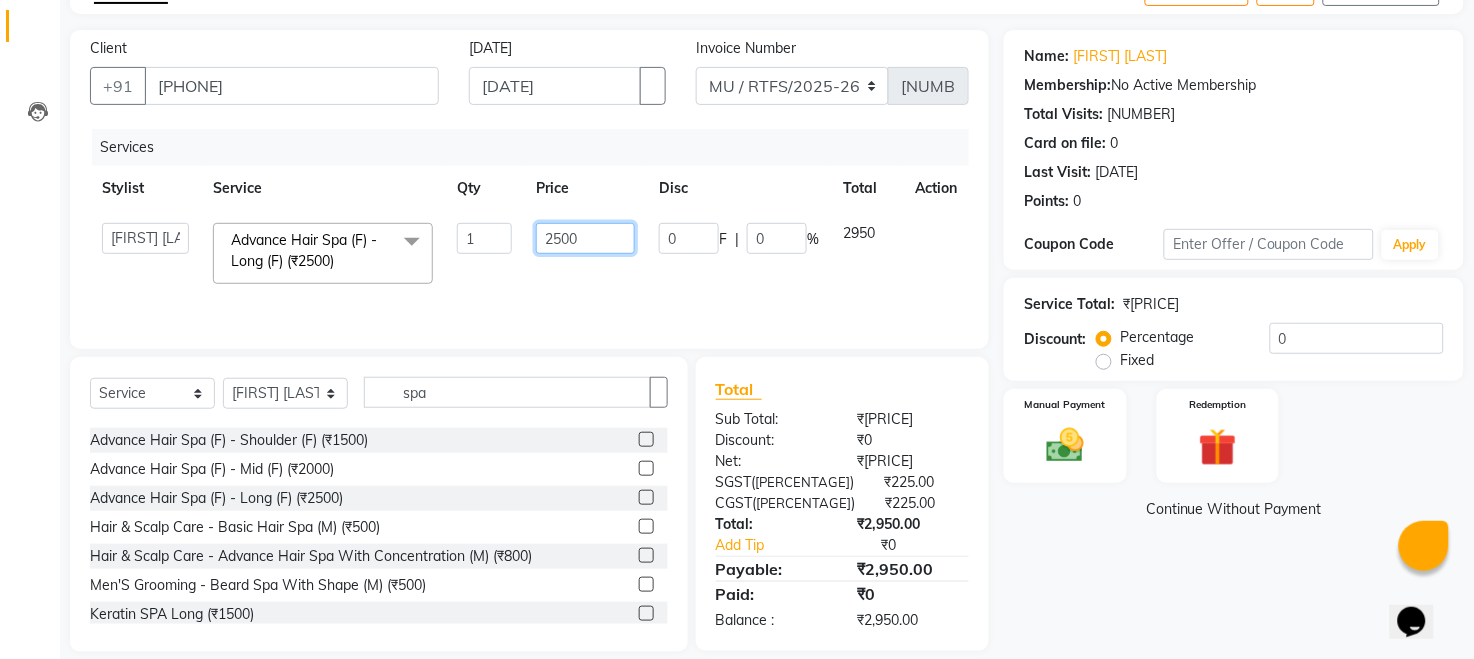 scroll, scrollTop: 147, scrollLeft: 0, axis: vertical 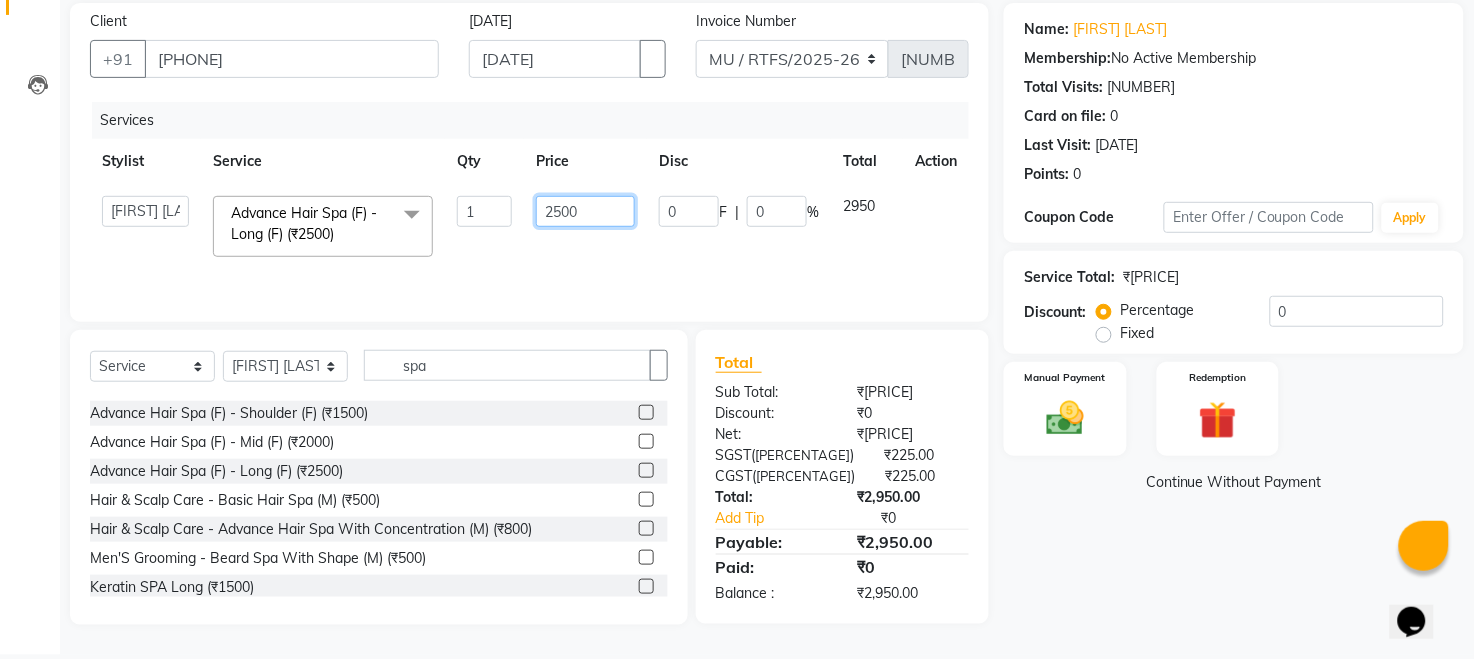 drag, startPoint x: 1492, startPoint y: 635, endPoint x: 15, endPoint y: 40, distance: 1592.3423 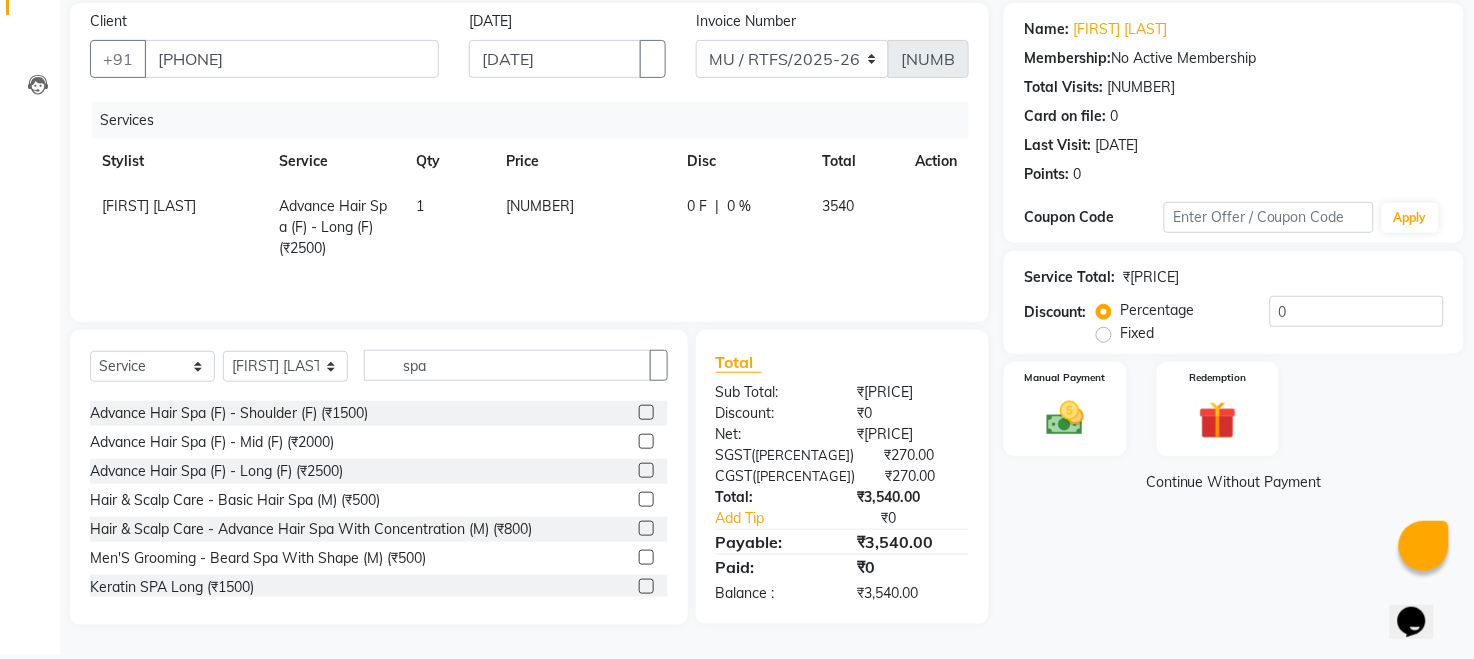 click on "Aniket A Advance Hair Spa (F) - Long (F) (₹2500) 1 3000 0 F | 0 % 3540" at bounding box center (529, 227) 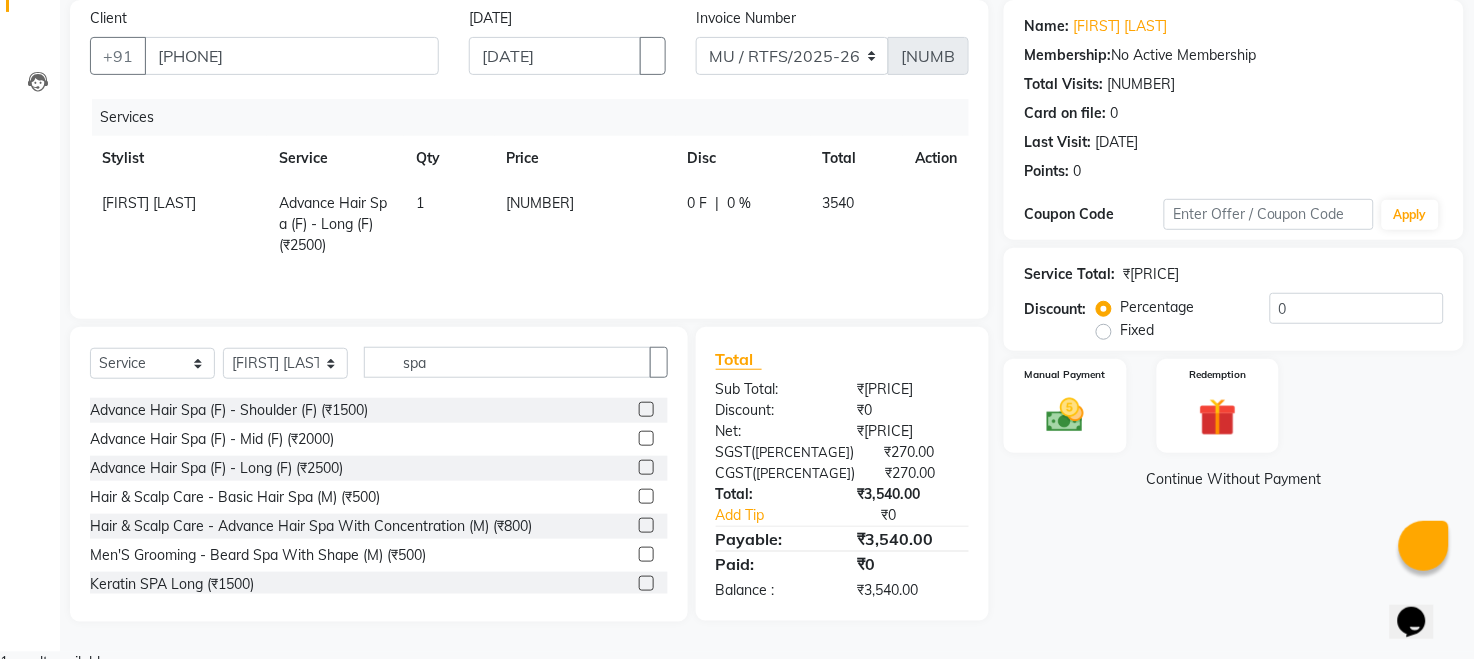 click on "Name: Sanya Vishwakarma  Membership:  No Active Membership  Total Visits:  3 Card on file:  0 Last Visit:   22-05-2025 Points:   0  Coupon Code Apply Service Total:  ₹3,000.00  Discount:  Percentage   Fixed  0 Manual Payment Redemption  Continue Without Payment" at bounding box center [1241, 311] 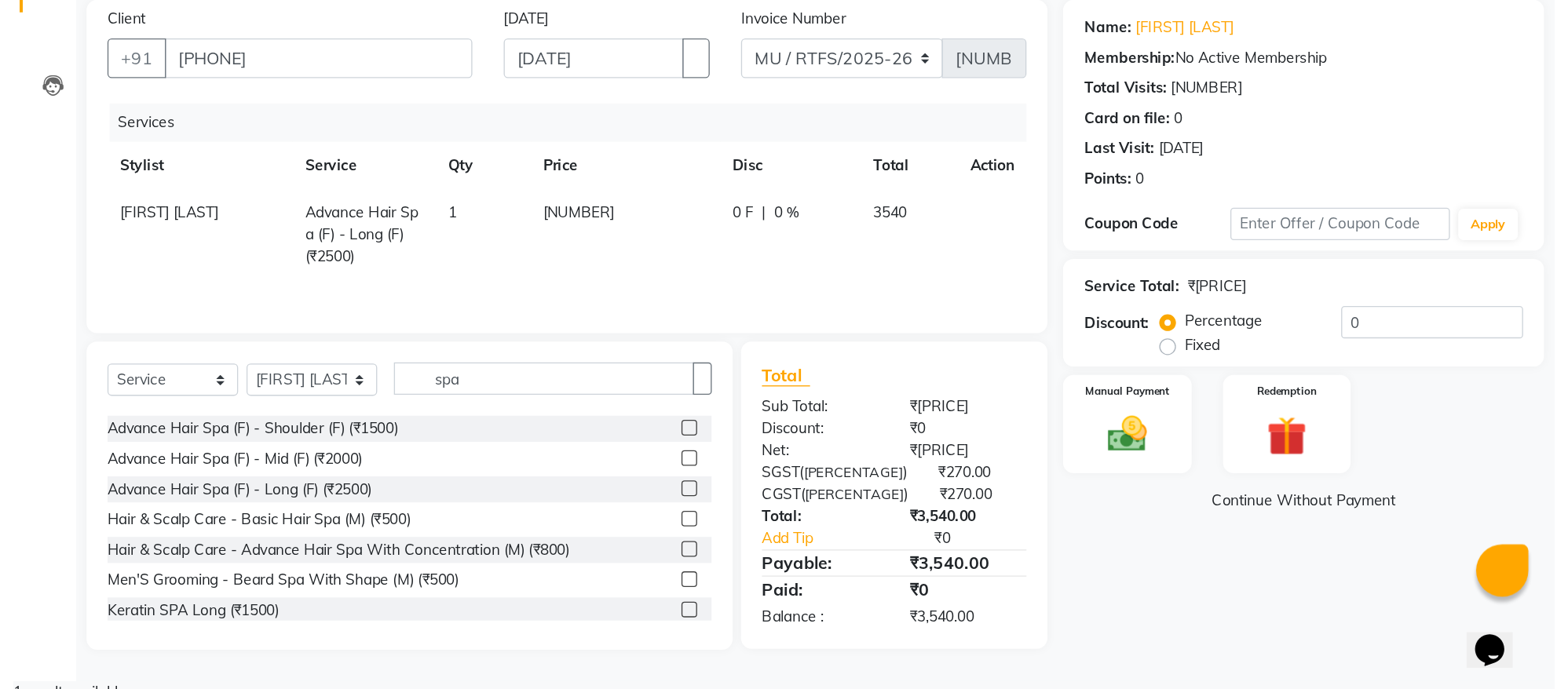 scroll, scrollTop: 0, scrollLeft: 0, axis: both 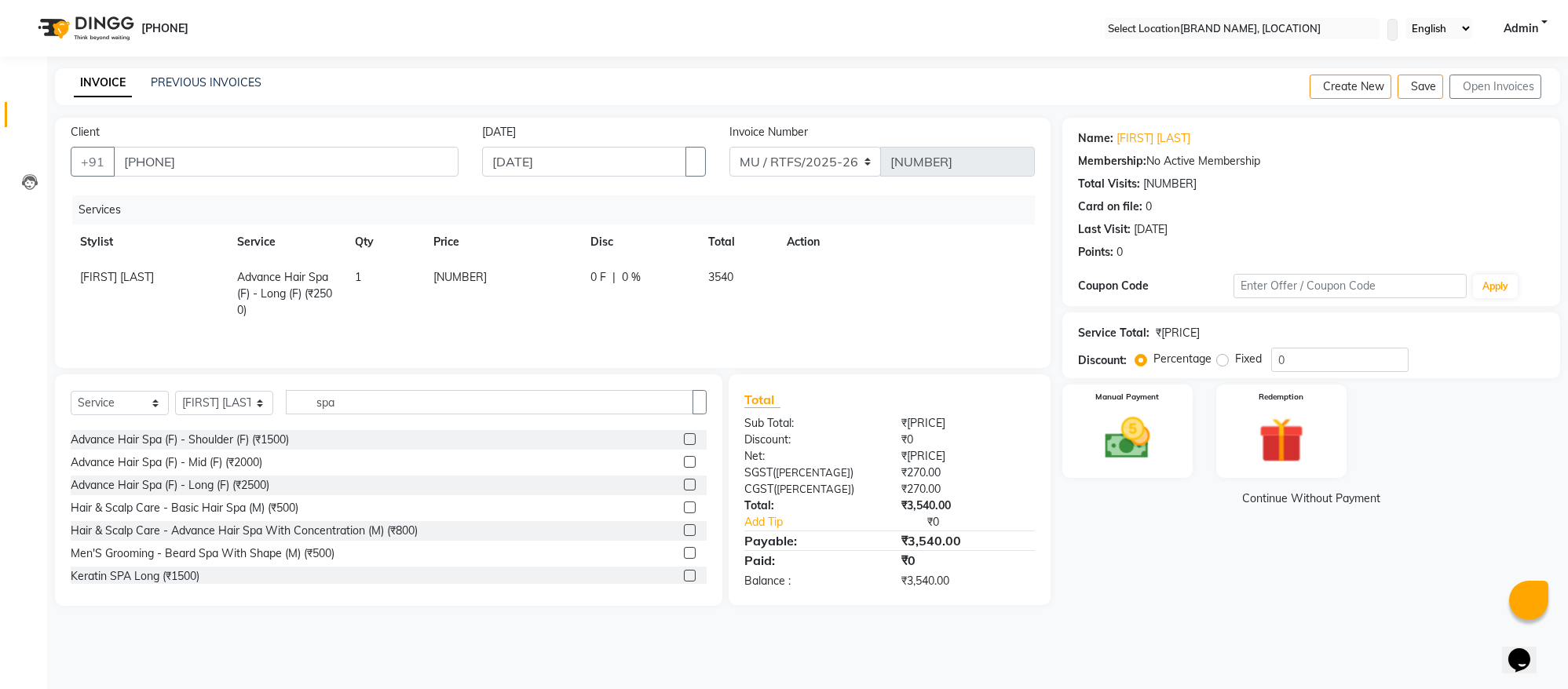 drag, startPoint x: 1173, startPoint y: 1, endPoint x: 948, endPoint y: 258, distance: 341.57576 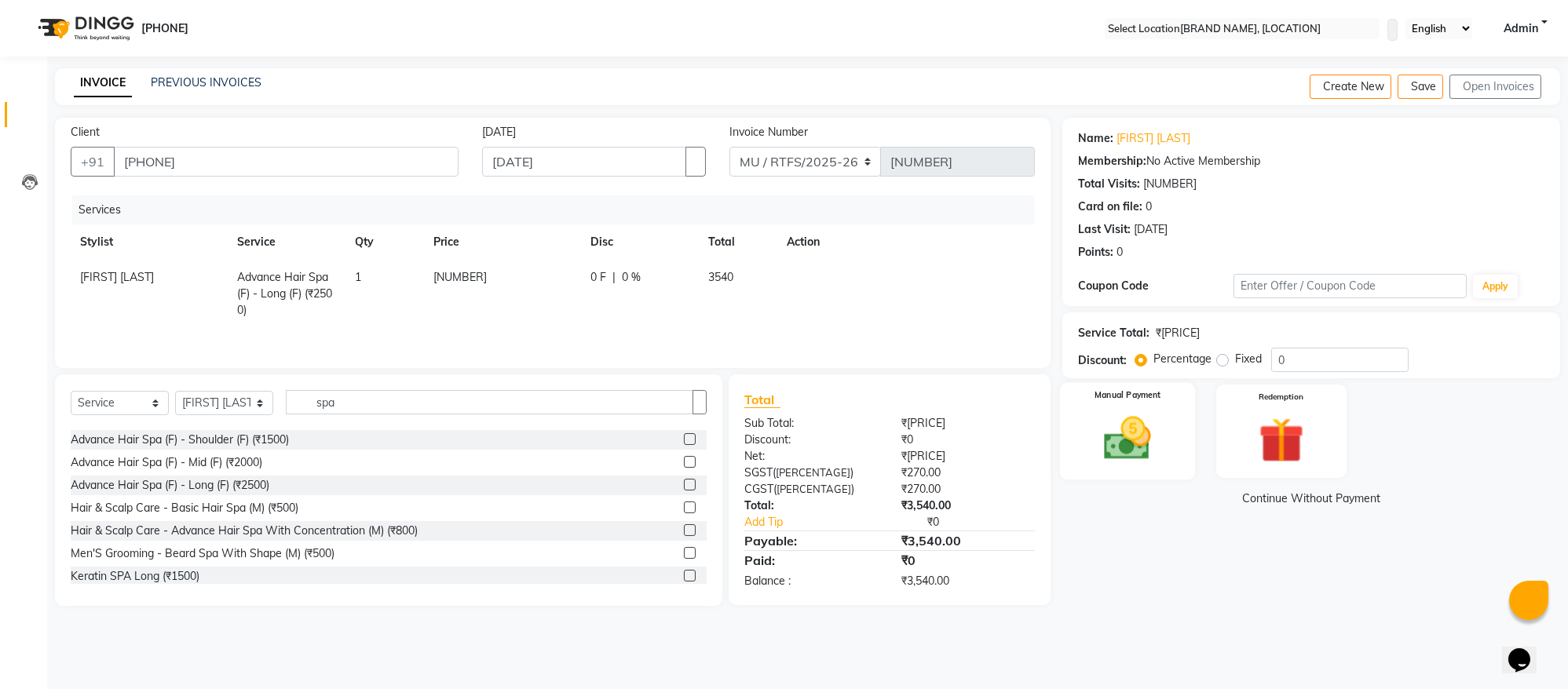 click at bounding box center (1128, 439) 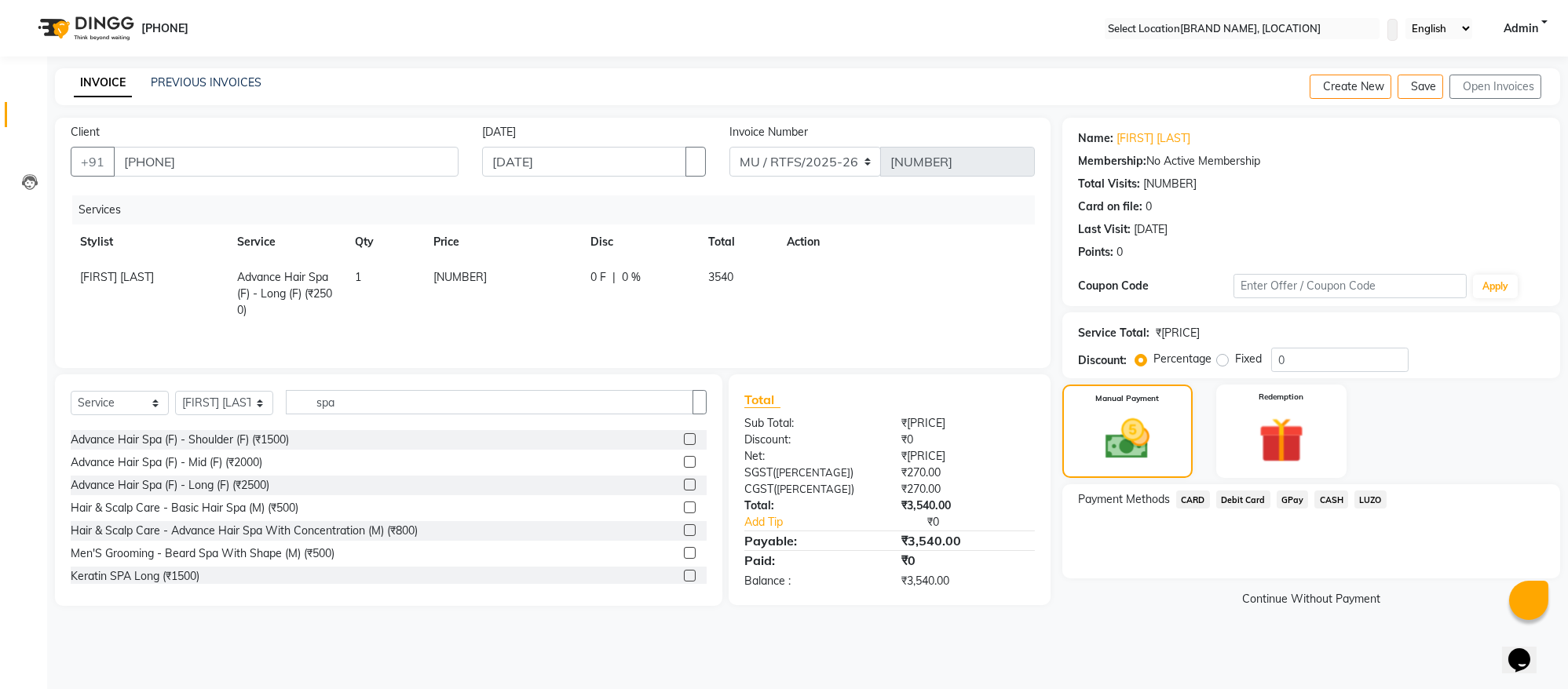 click on "GPay" at bounding box center [1193, 499] 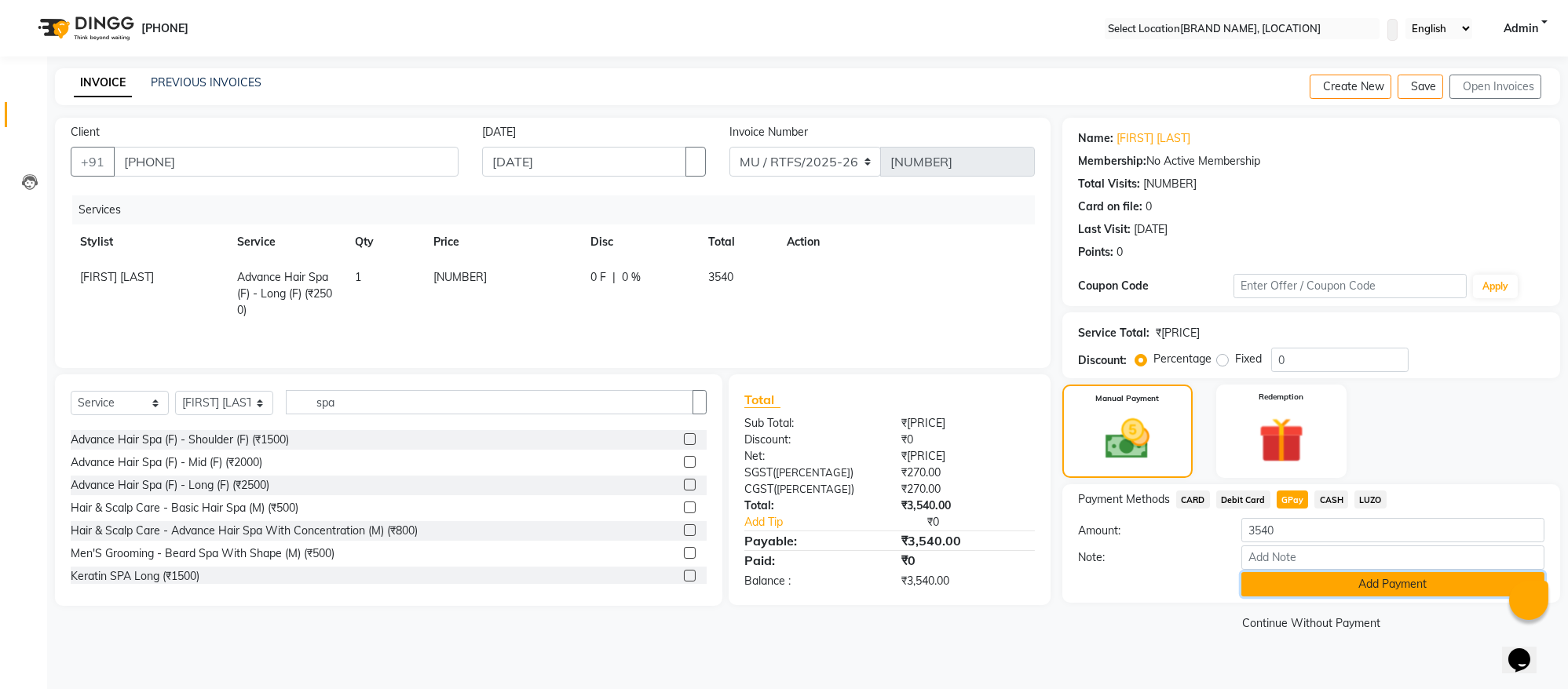 click on "Add Payment" at bounding box center [1393, 584] 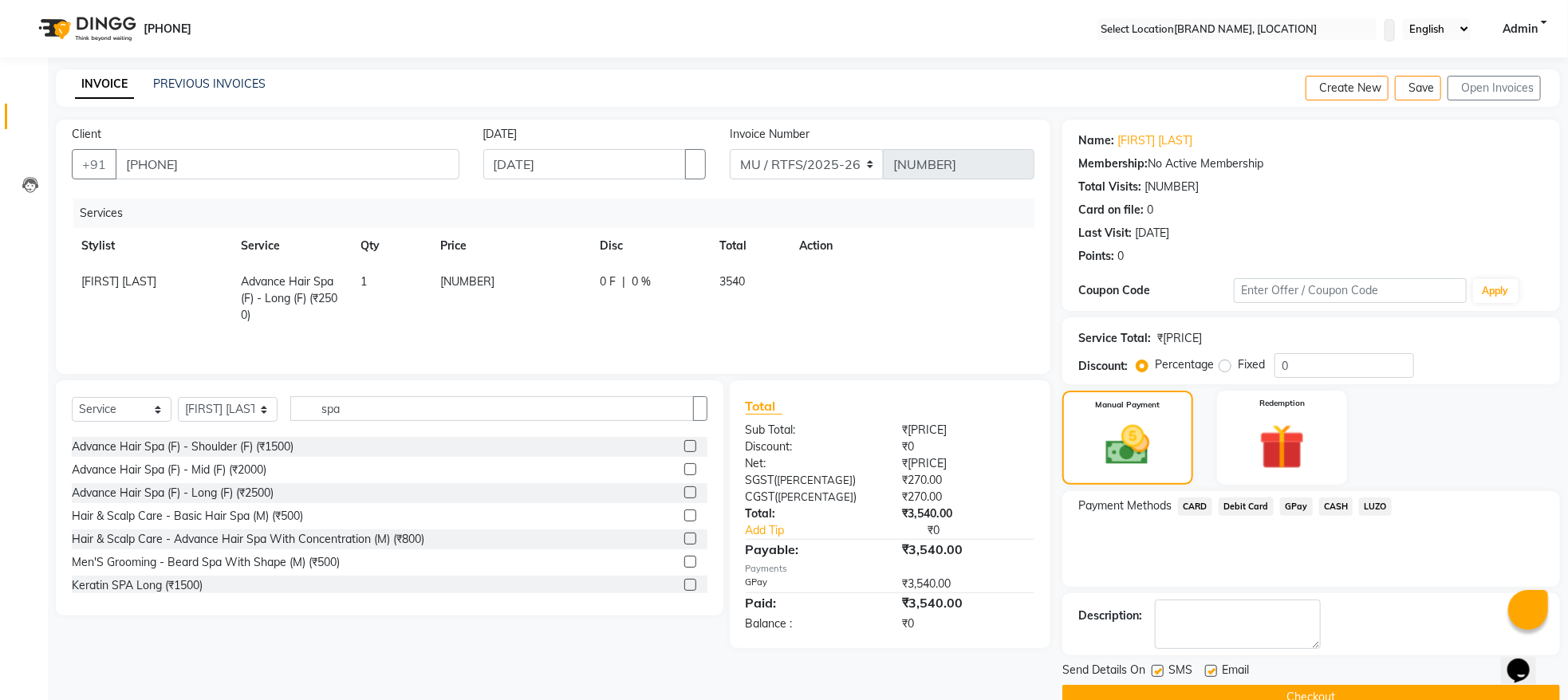 scroll, scrollTop: 37, scrollLeft: 0, axis: vertical 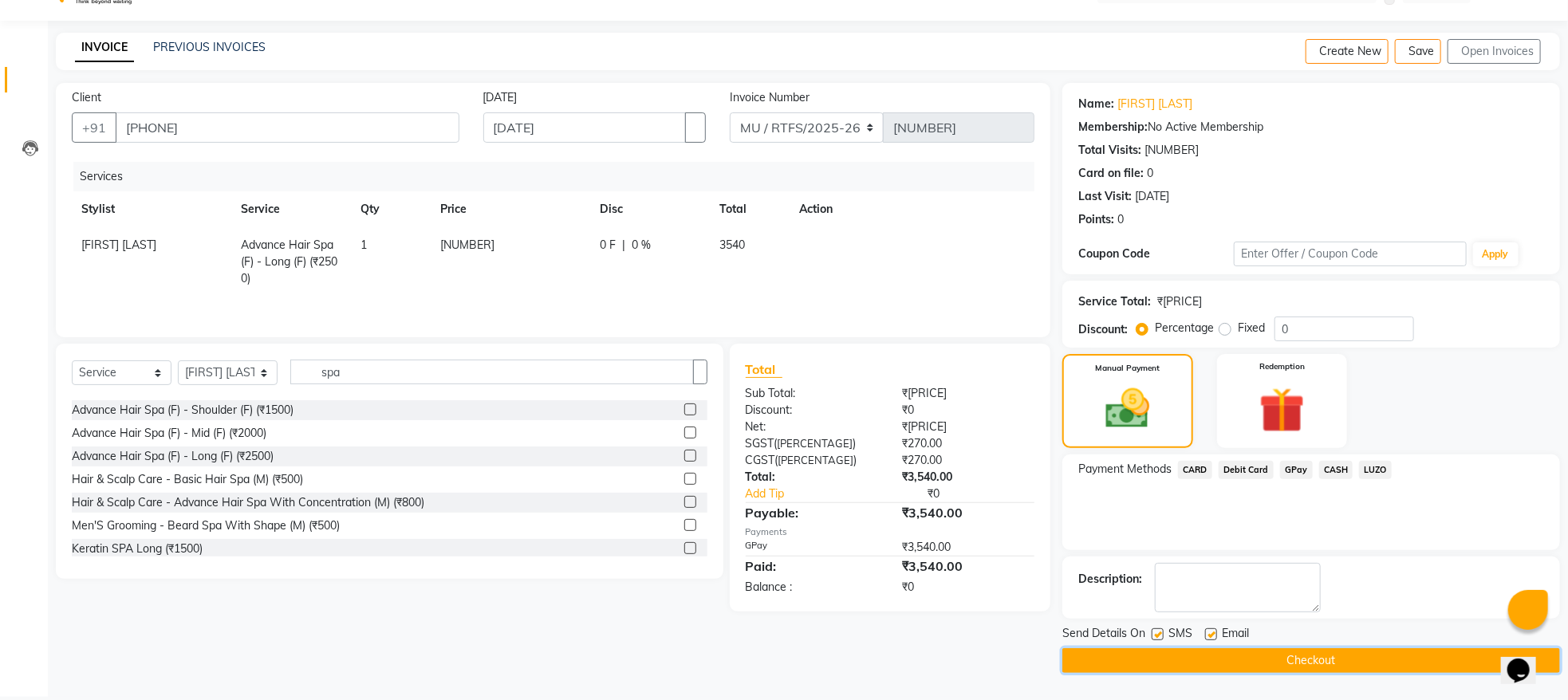 click on "Checkout" at bounding box center [1311, 660] 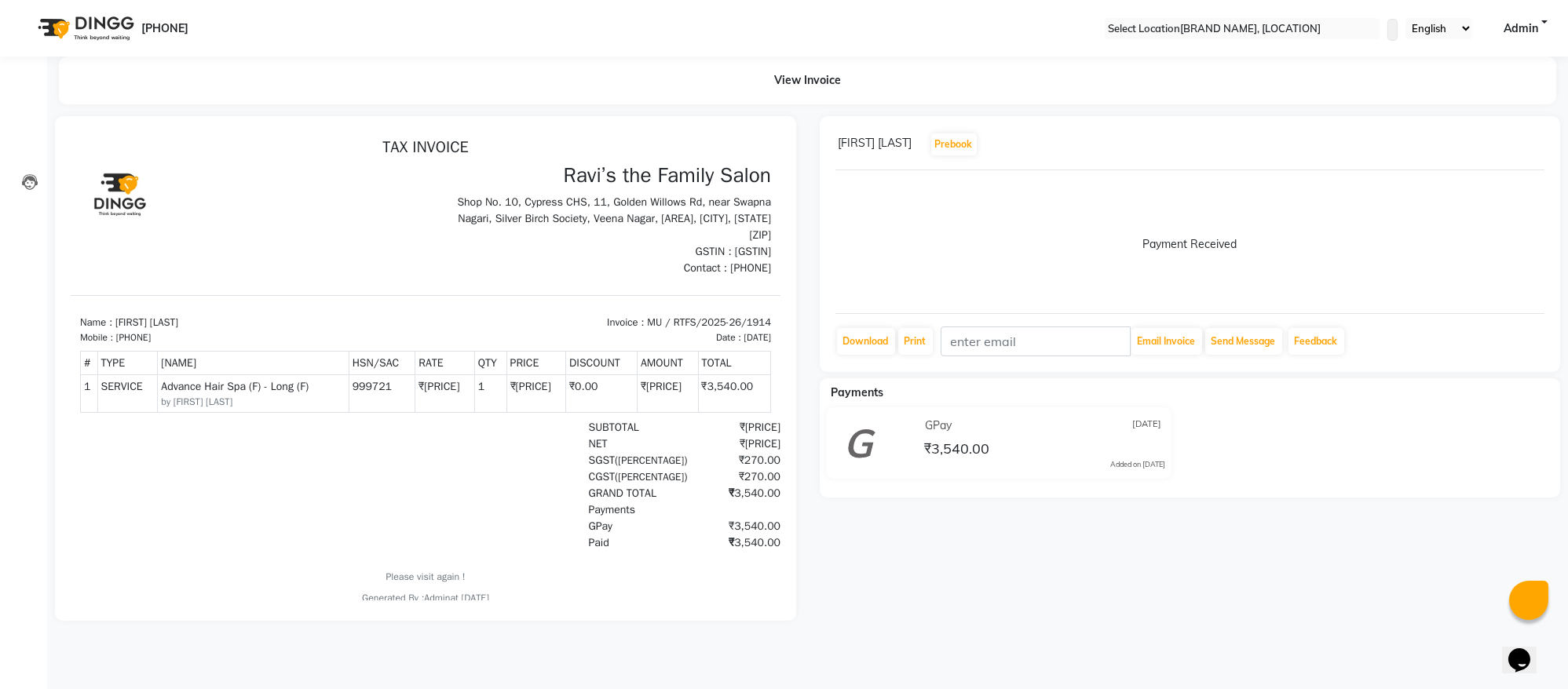 scroll, scrollTop: 0, scrollLeft: 0, axis: both 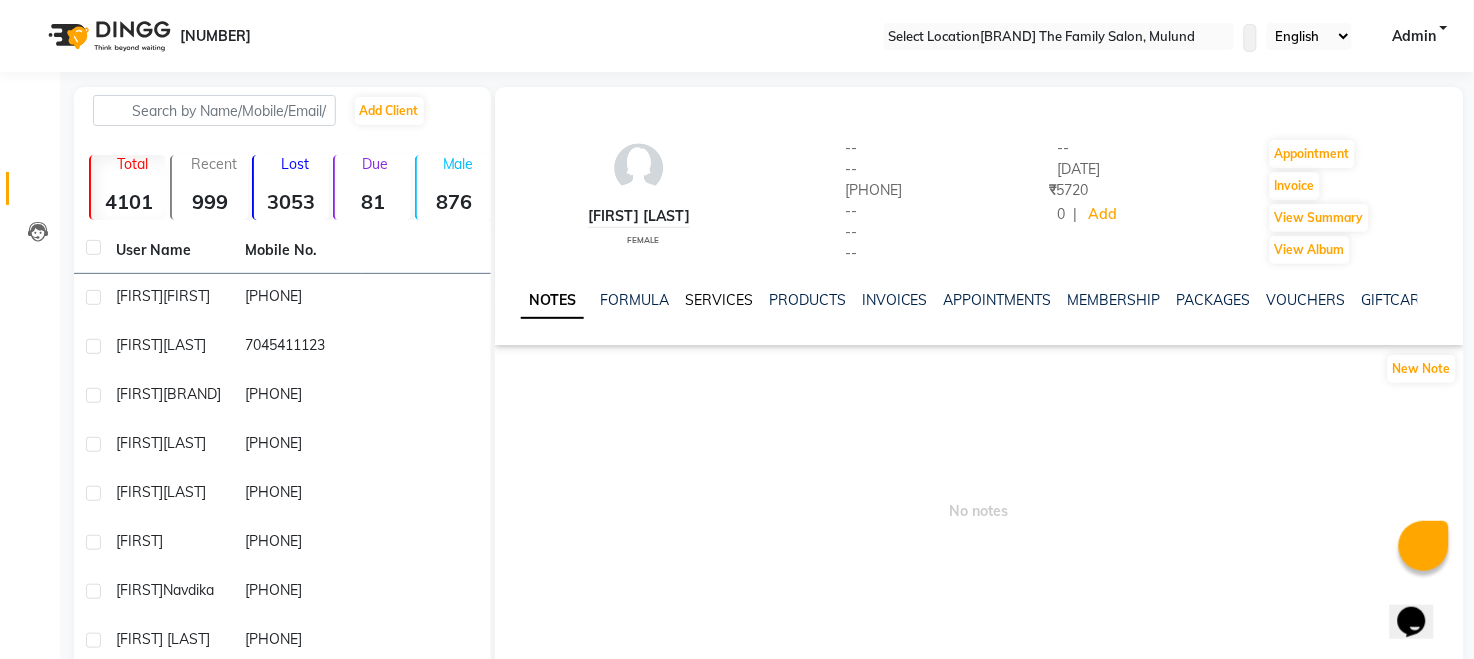 click on "SERVICES" at bounding box center (719, 300) 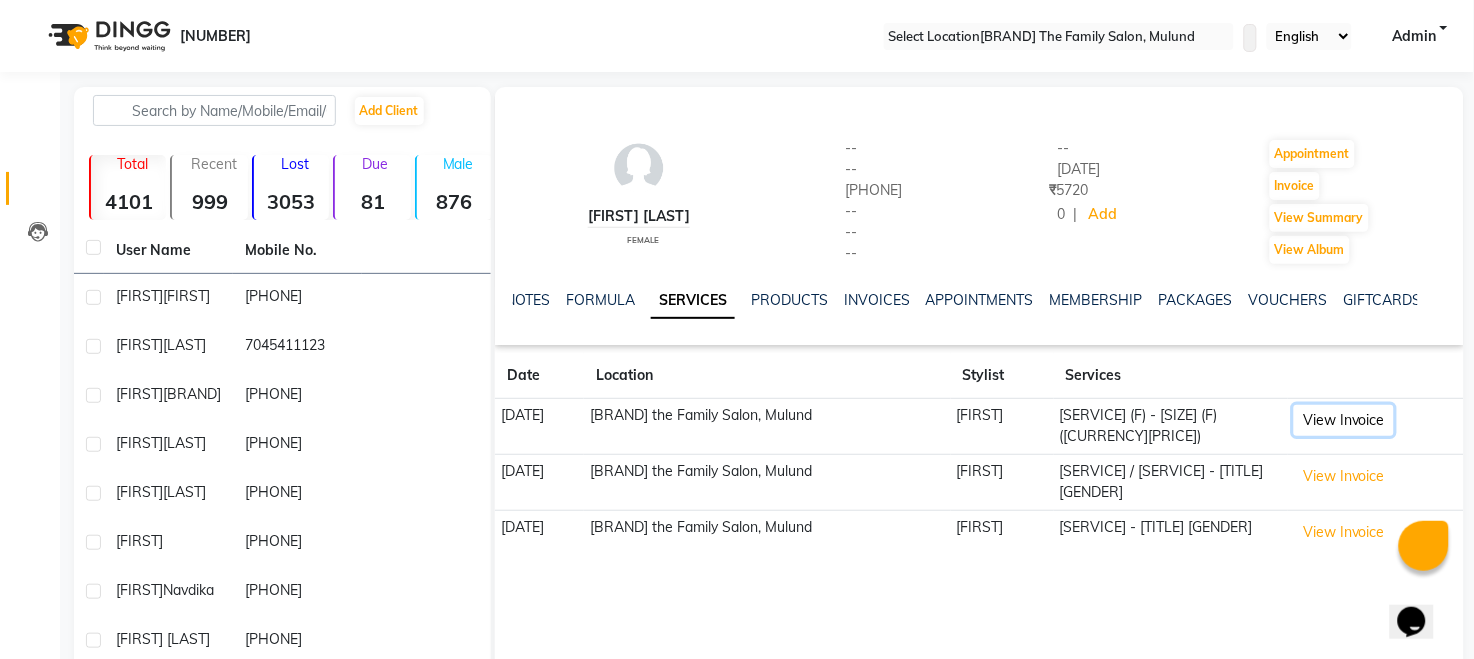 click on "View Invoice" at bounding box center (1344, 420) 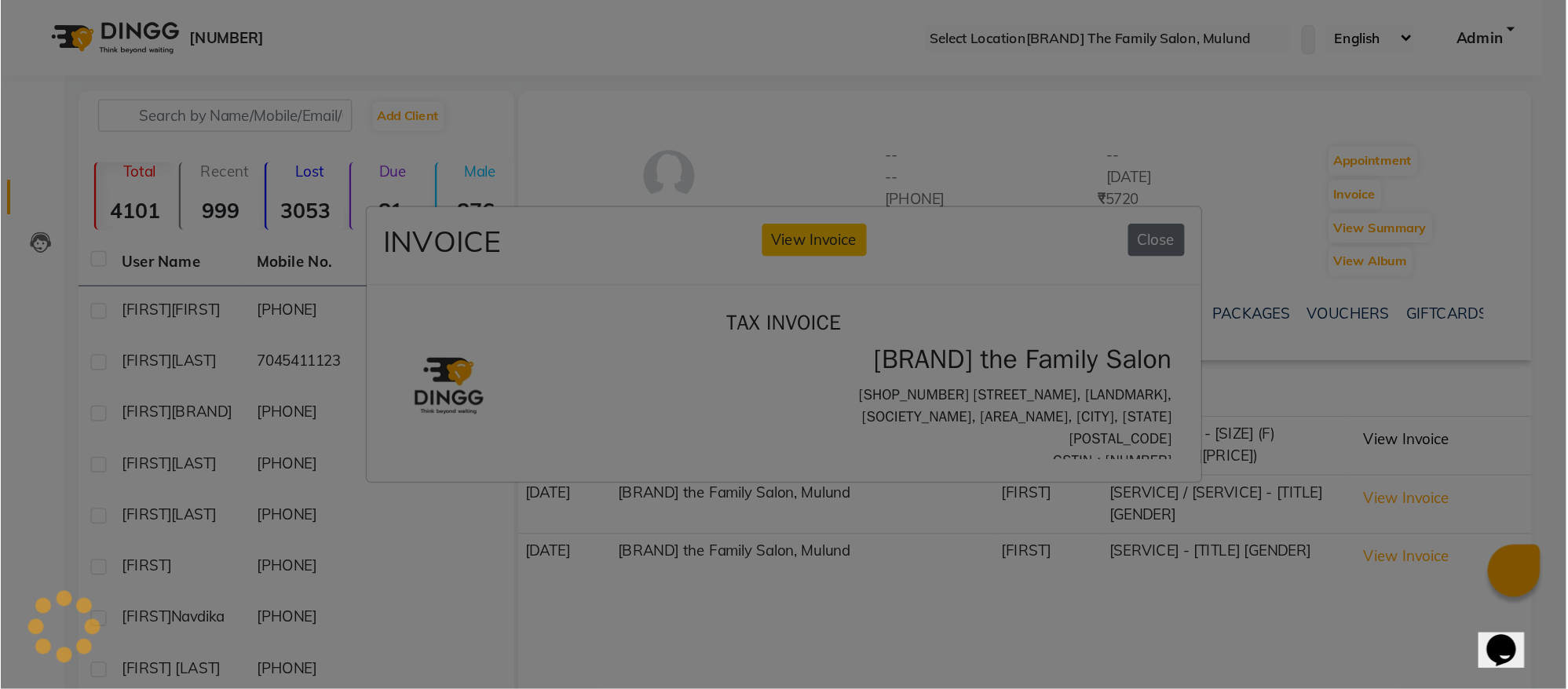 scroll, scrollTop: 0, scrollLeft: 0, axis: both 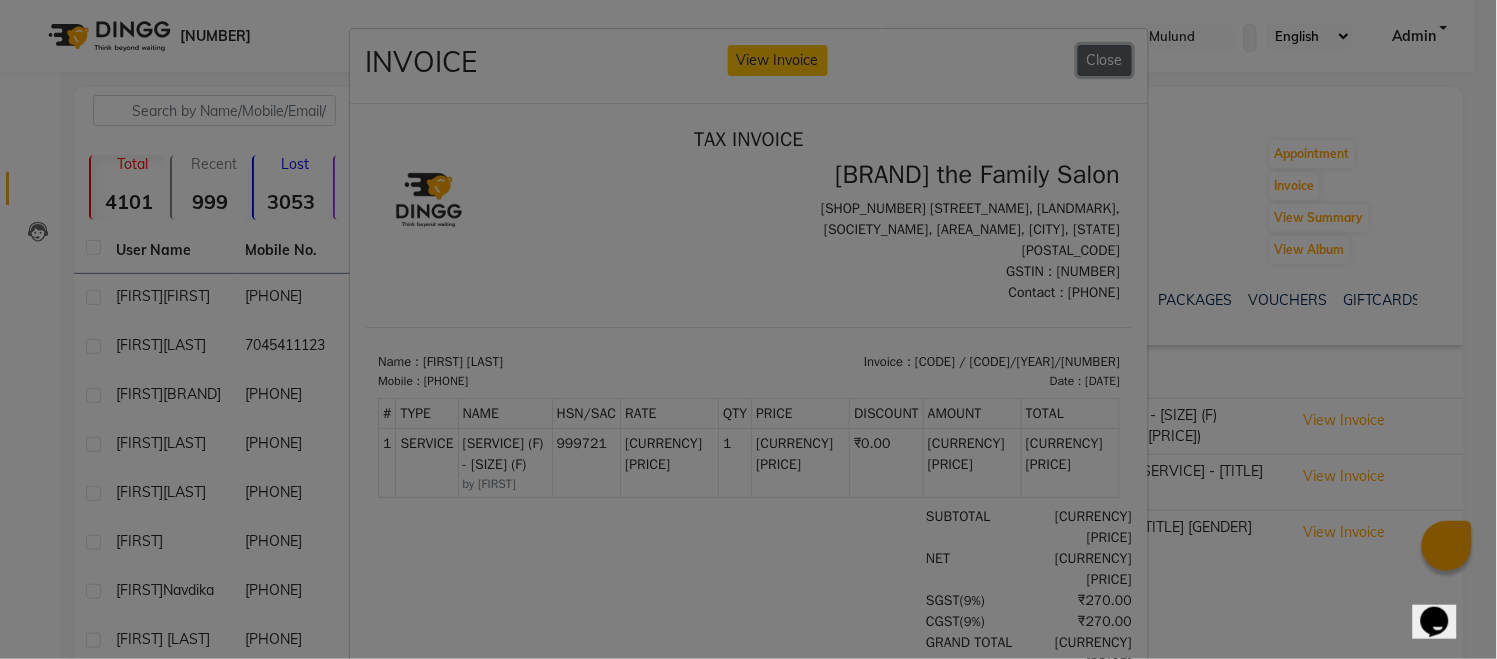 click on "Close" at bounding box center (1105, 60) 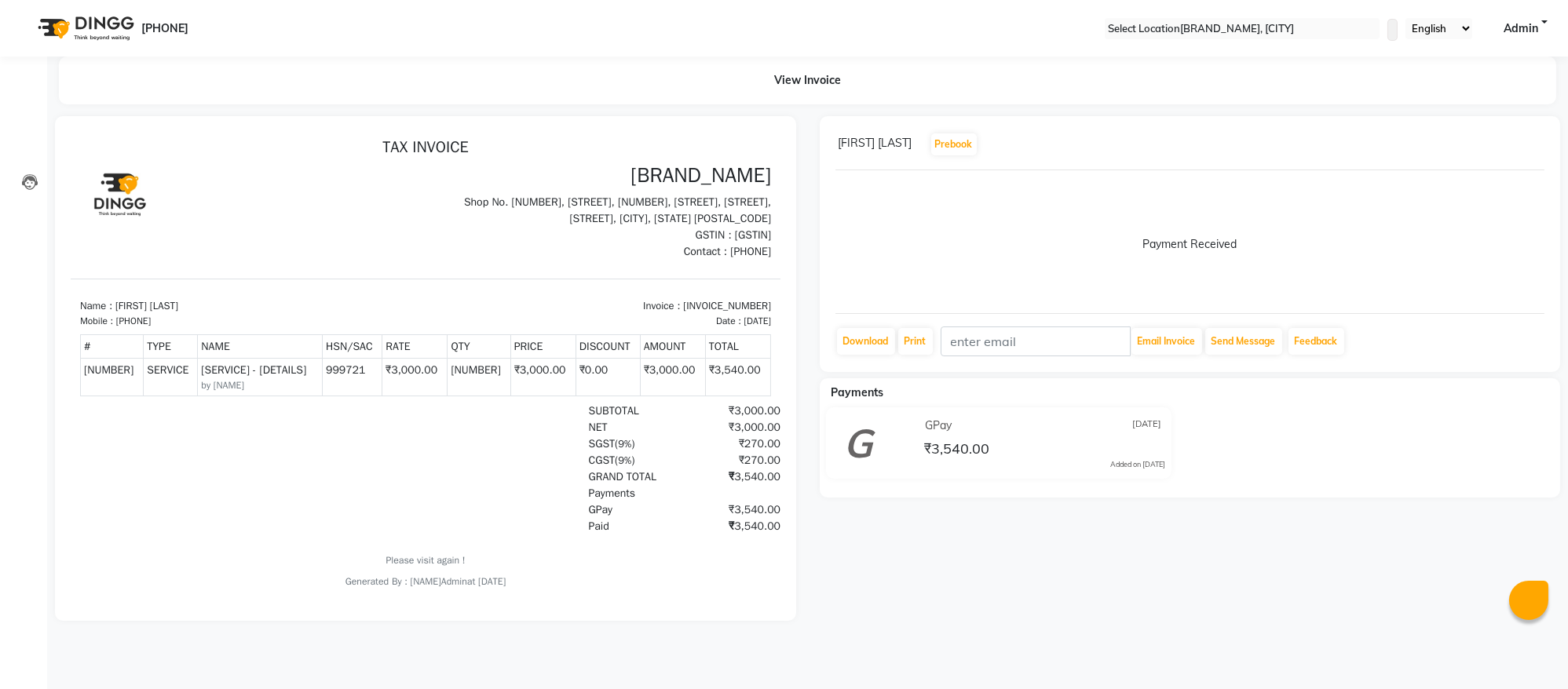 scroll, scrollTop: 0, scrollLeft: 0, axis: both 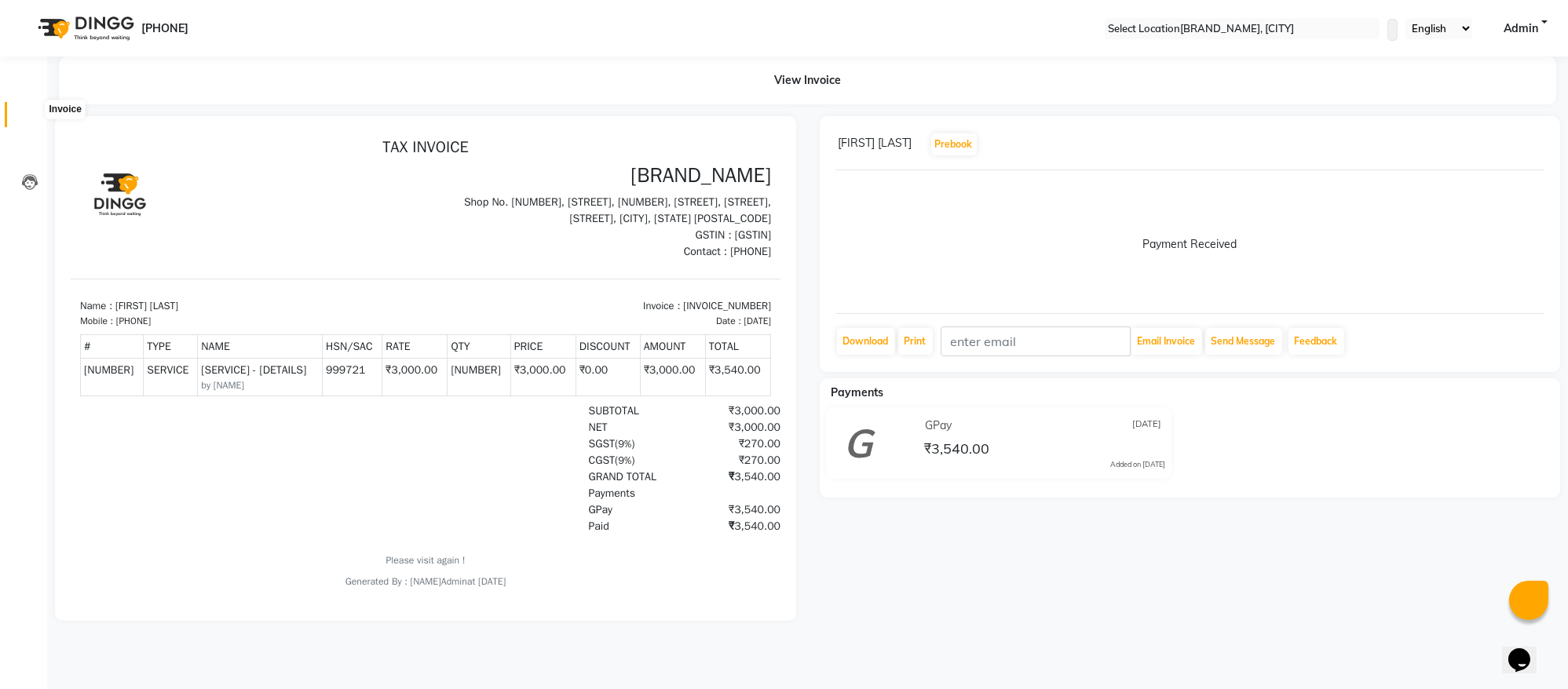click at bounding box center [30, 118] 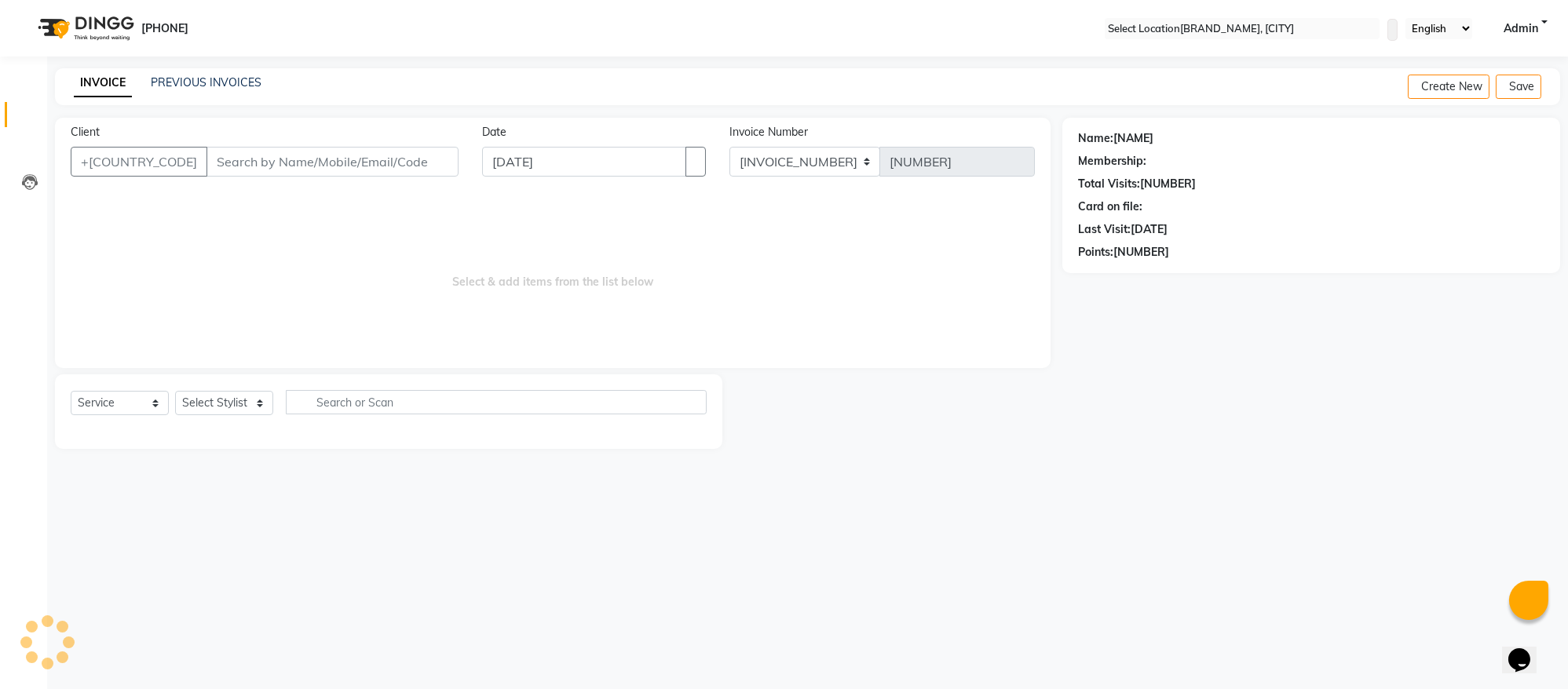 click at bounding box center [30, 118] 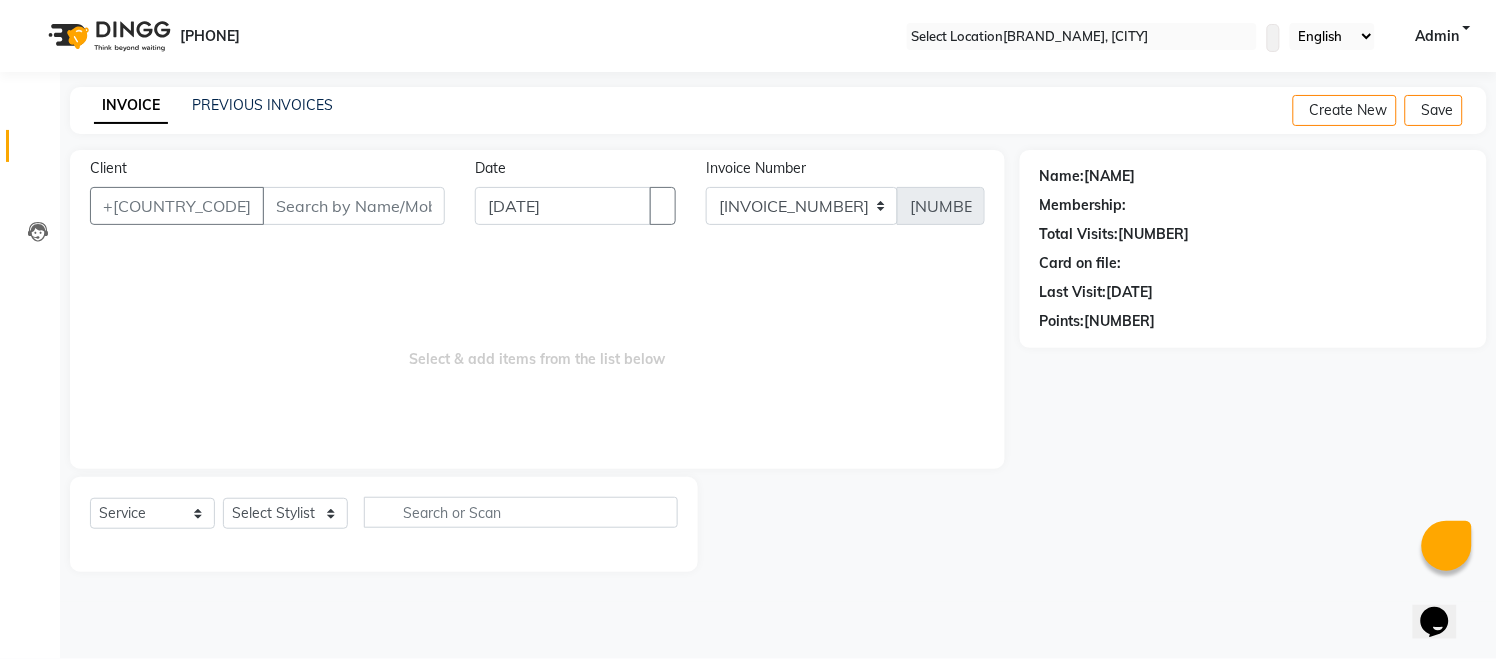 drag, startPoint x: 1712, startPoint y: 1, endPoint x: 625, endPoint y: 391, distance: 1154.8458 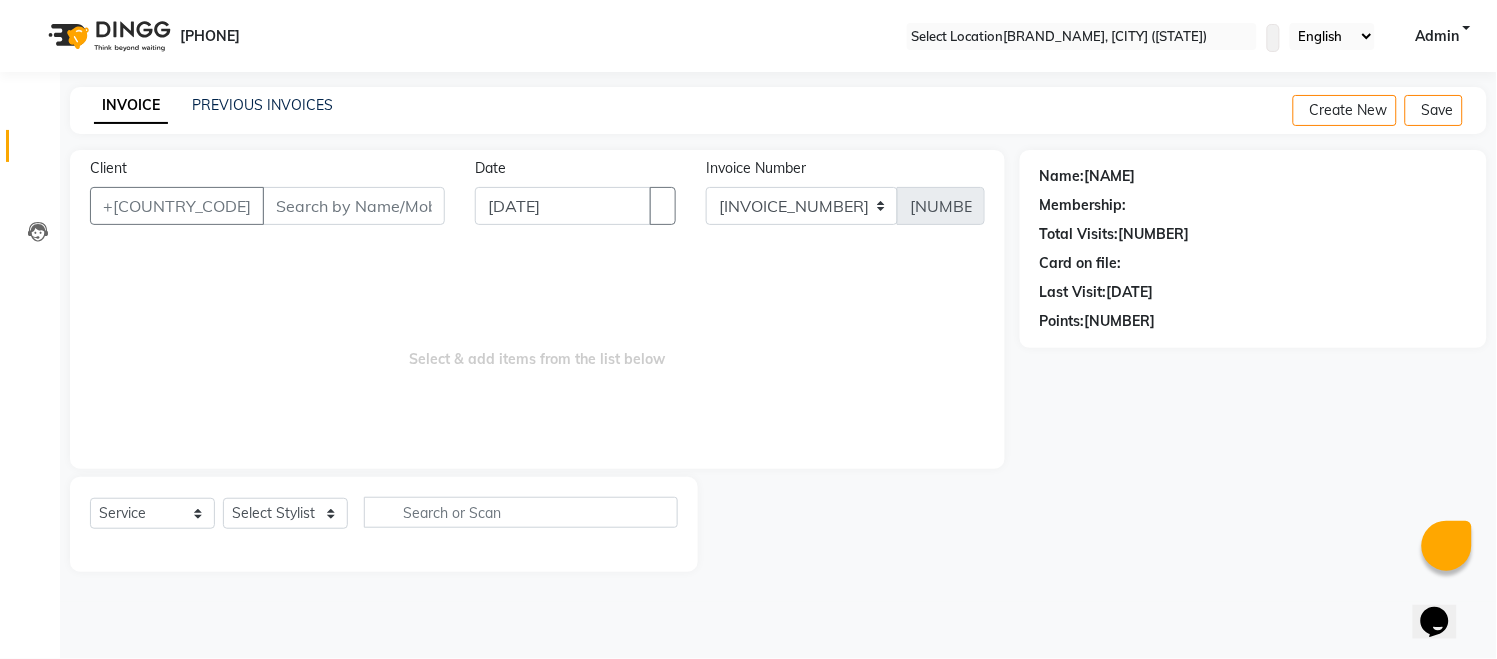 click on "INVOICE PREVIOUS INVOICES Create New   Save" at bounding box center [778, 110] 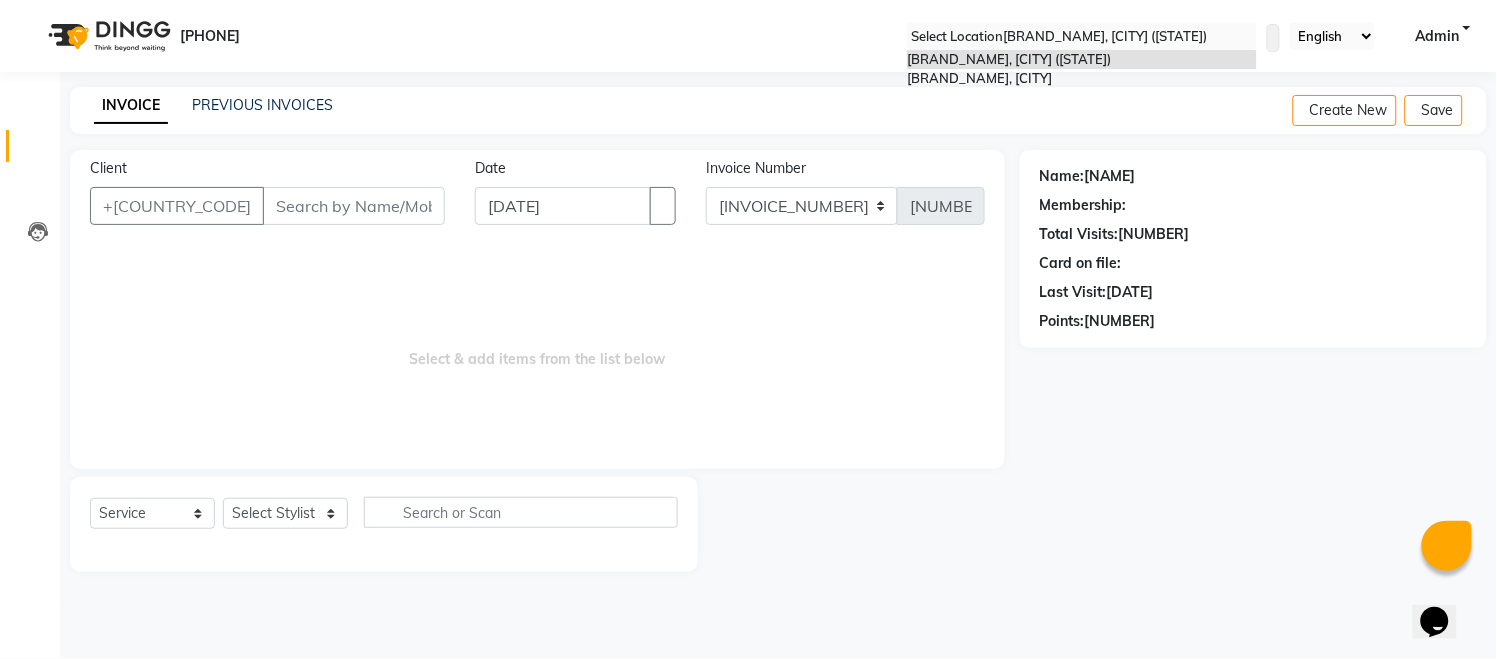 click at bounding box center (1082, 37) 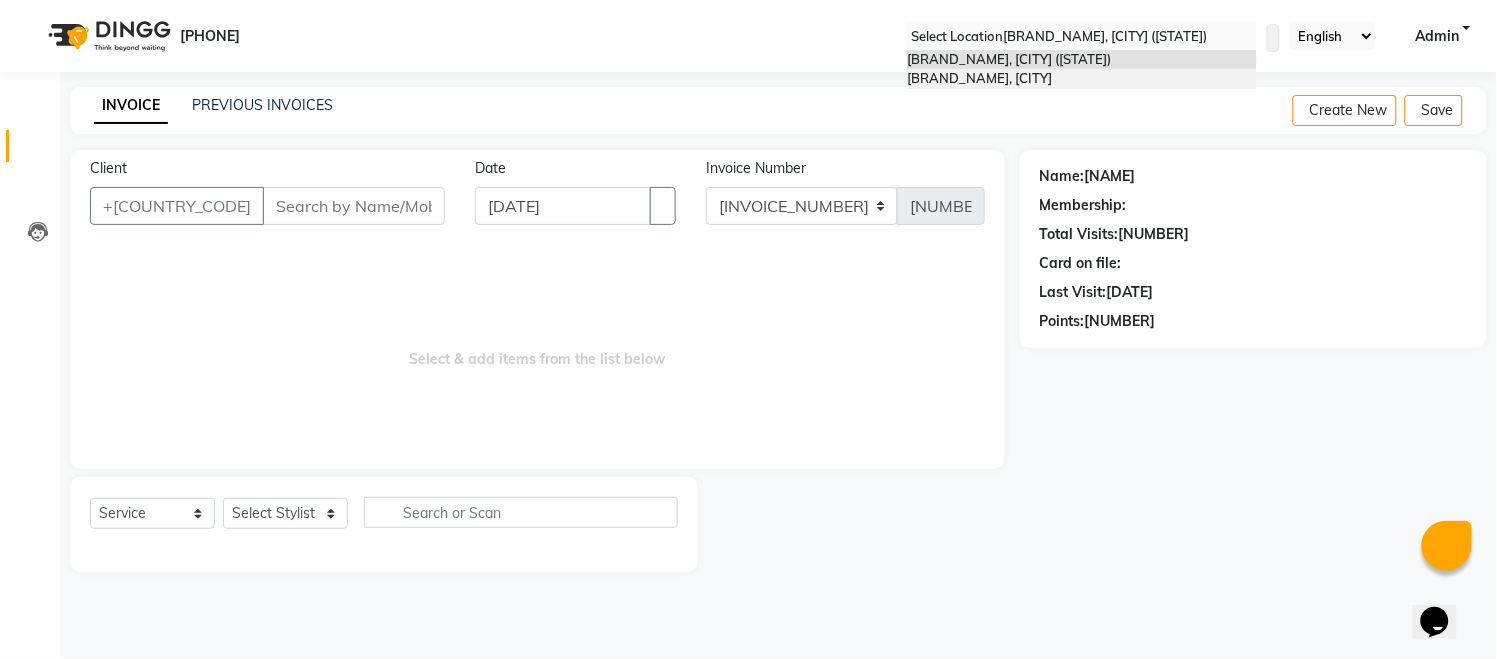 click on "[PERSON]'s The Family Salon, [CITY]" at bounding box center [979, 78] 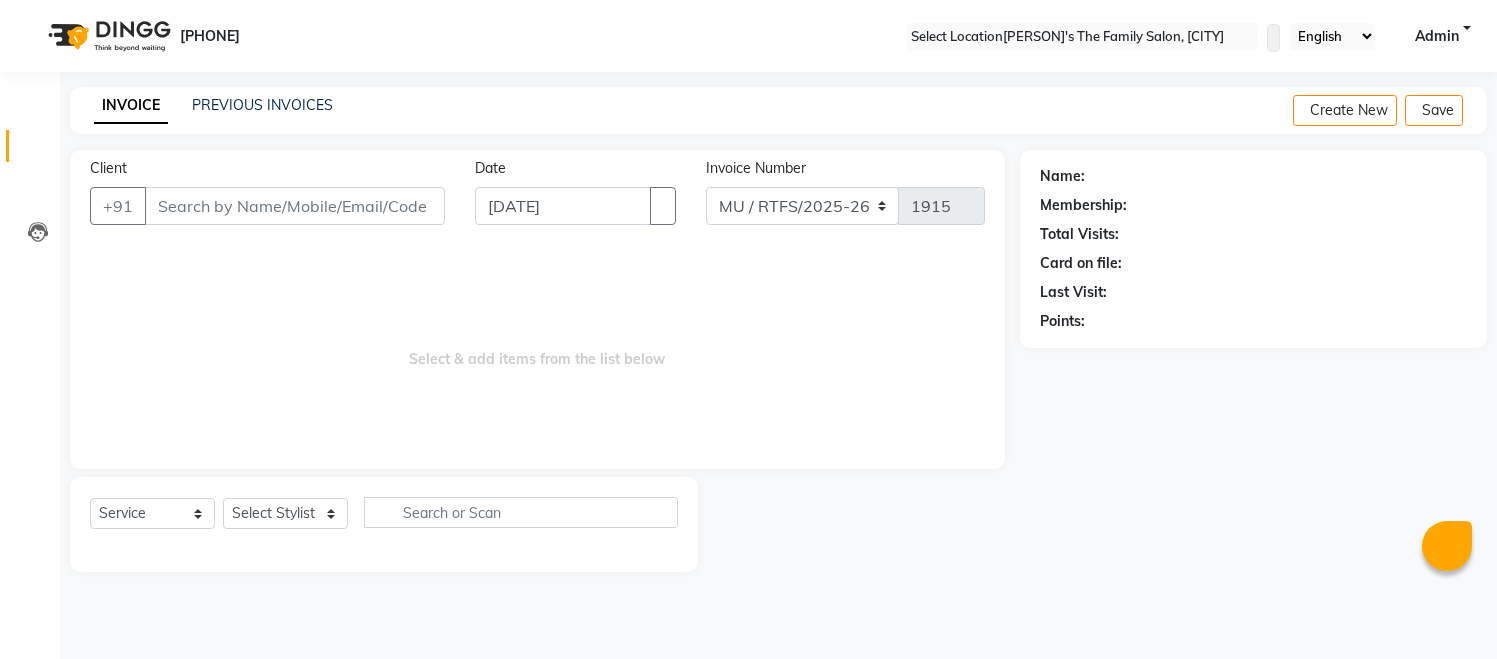 scroll, scrollTop: 0, scrollLeft: 0, axis: both 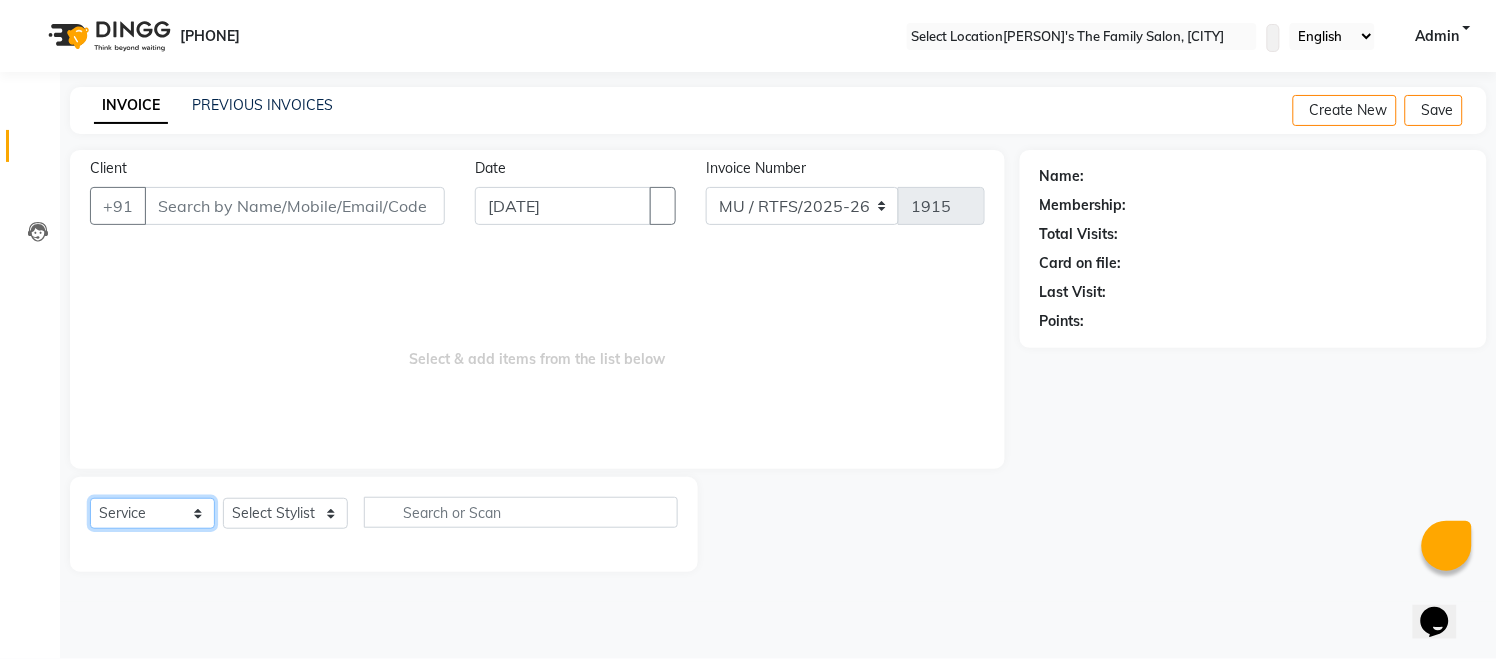 click on "Select  Service  Product  Membership  Package Voucher Prepaid Gift Card" at bounding box center [152, 513] 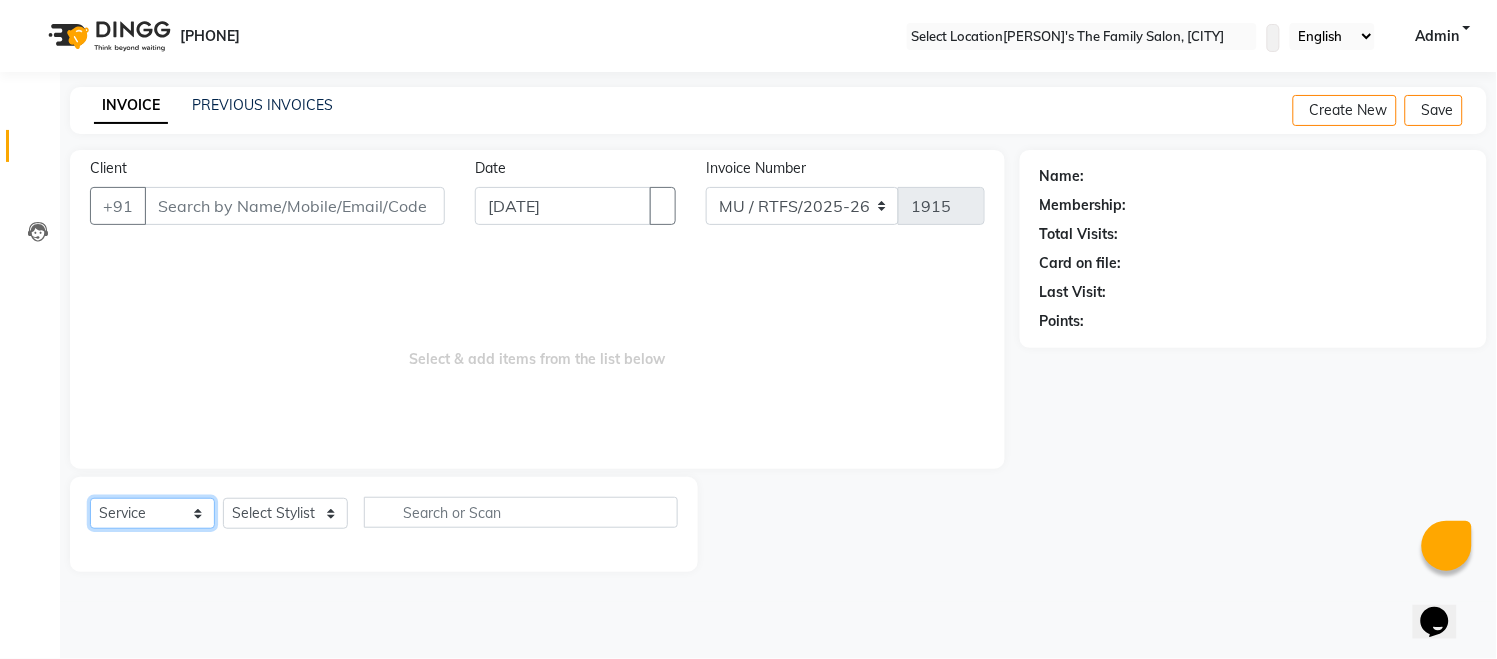 select on "package" 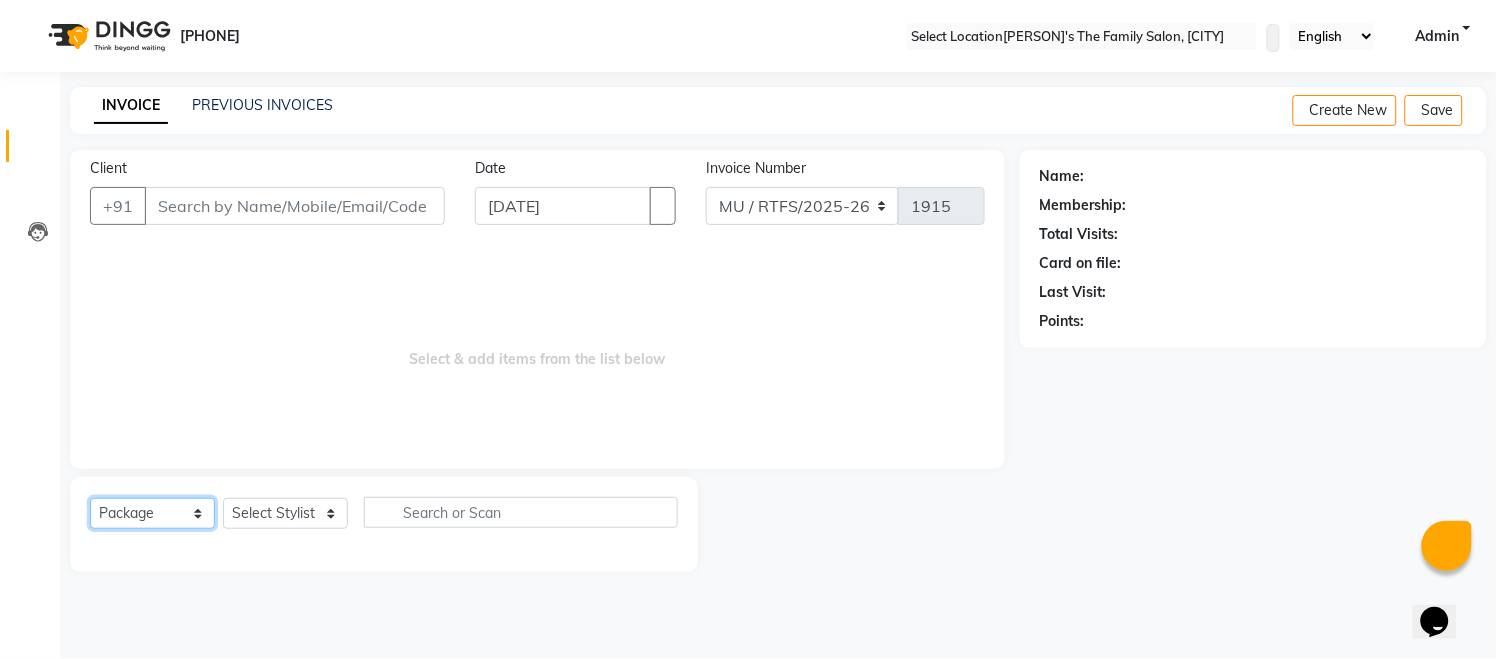 click on "Select  Service  Product  Membership  Package Voucher Prepaid Gift Card" at bounding box center [152, 513] 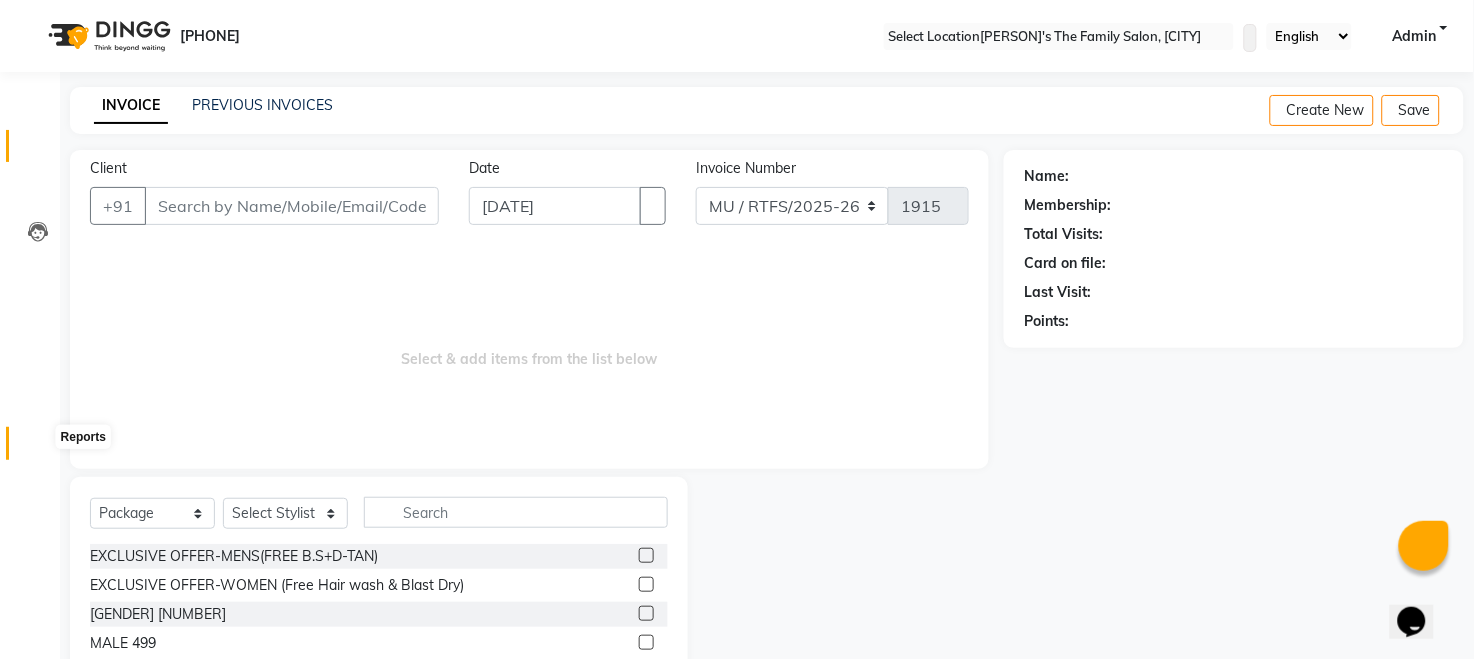click at bounding box center [38, 448] 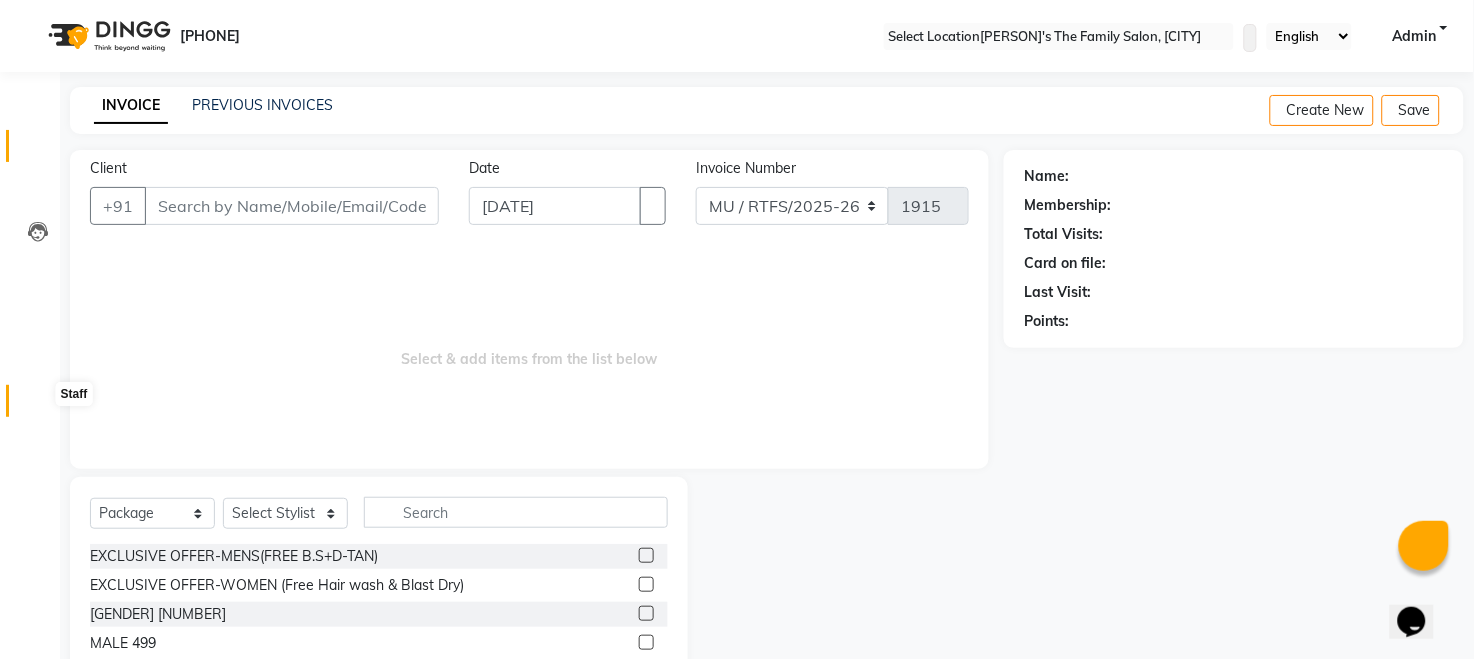 click at bounding box center (38, 406) 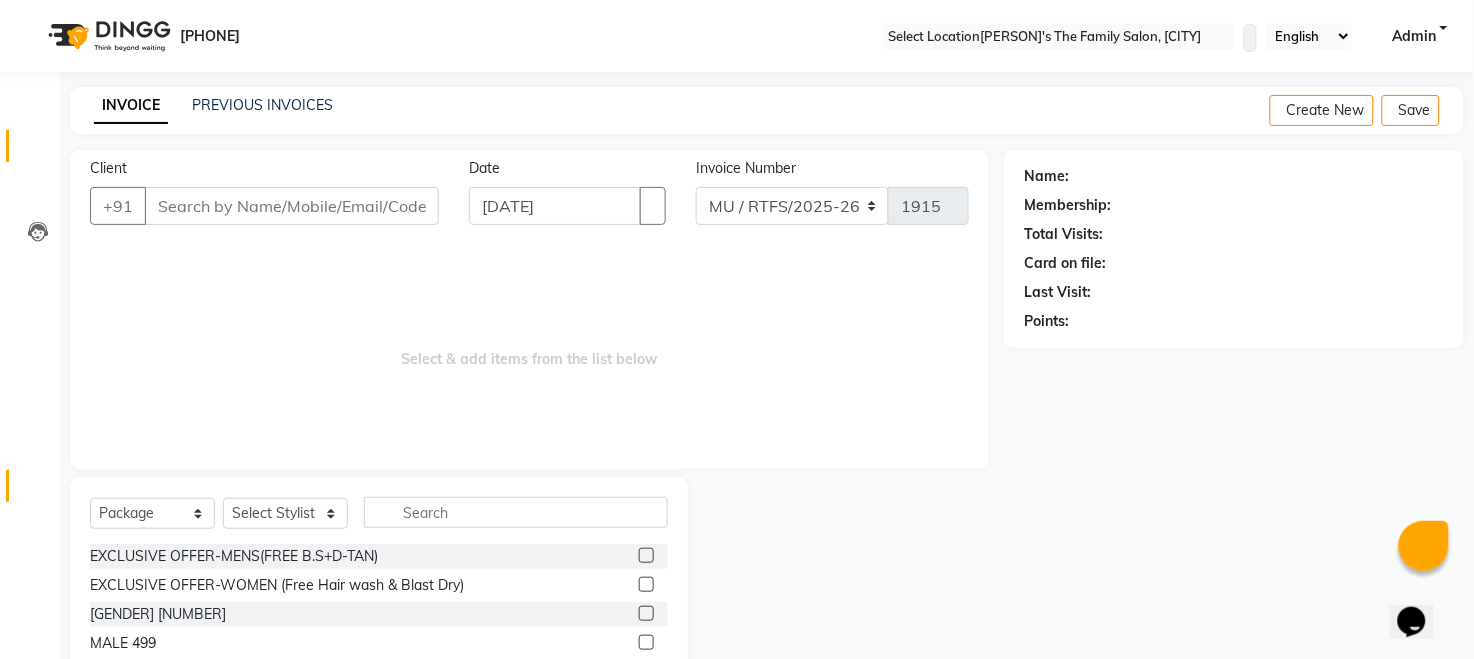 click on "Settings" at bounding box center (30, 486) 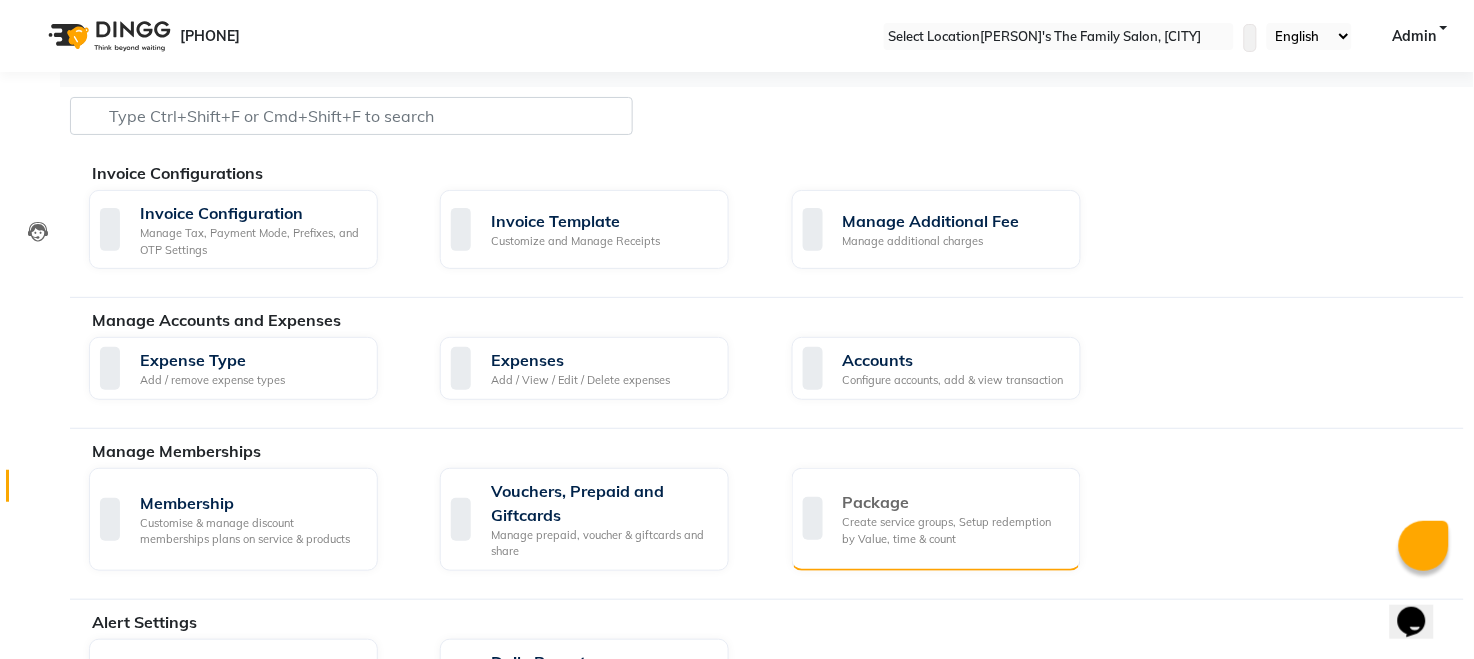 click on "Create service groups, Setup redemption by Value, time & count" at bounding box center (954, 530) 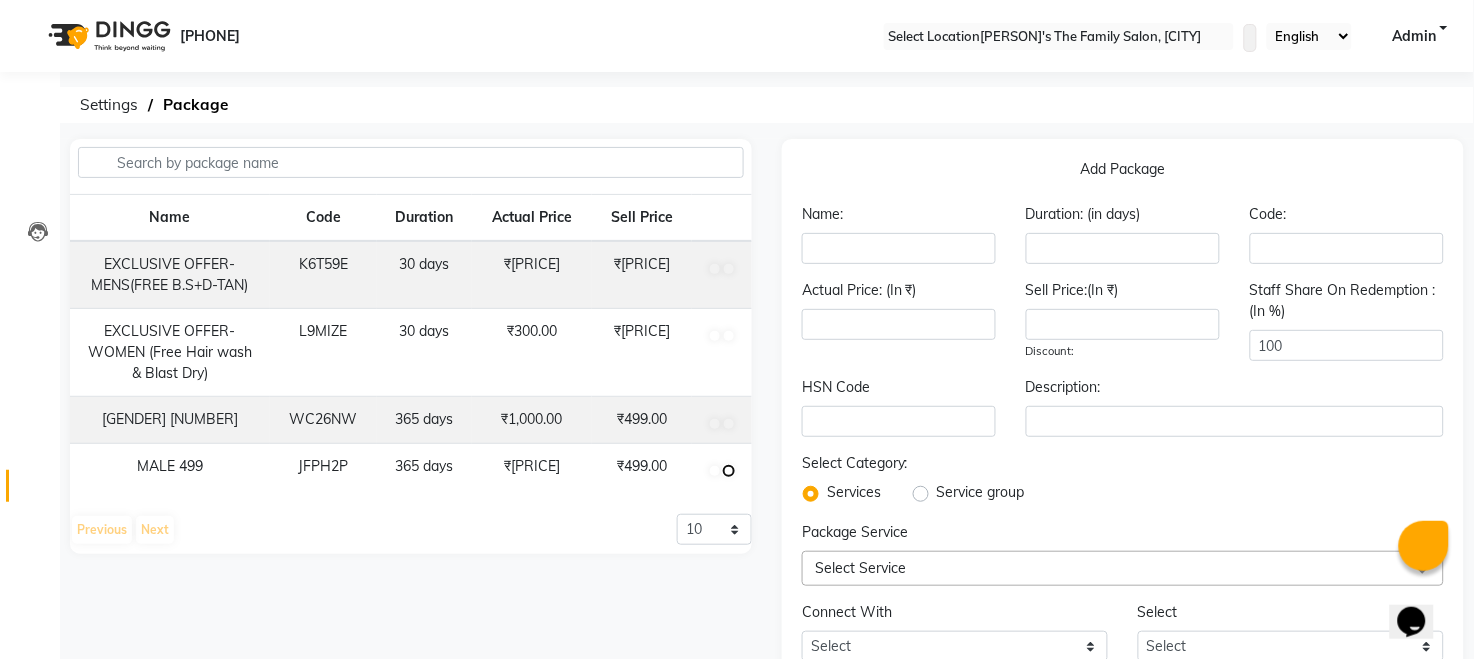click at bounding box center (729, 269) 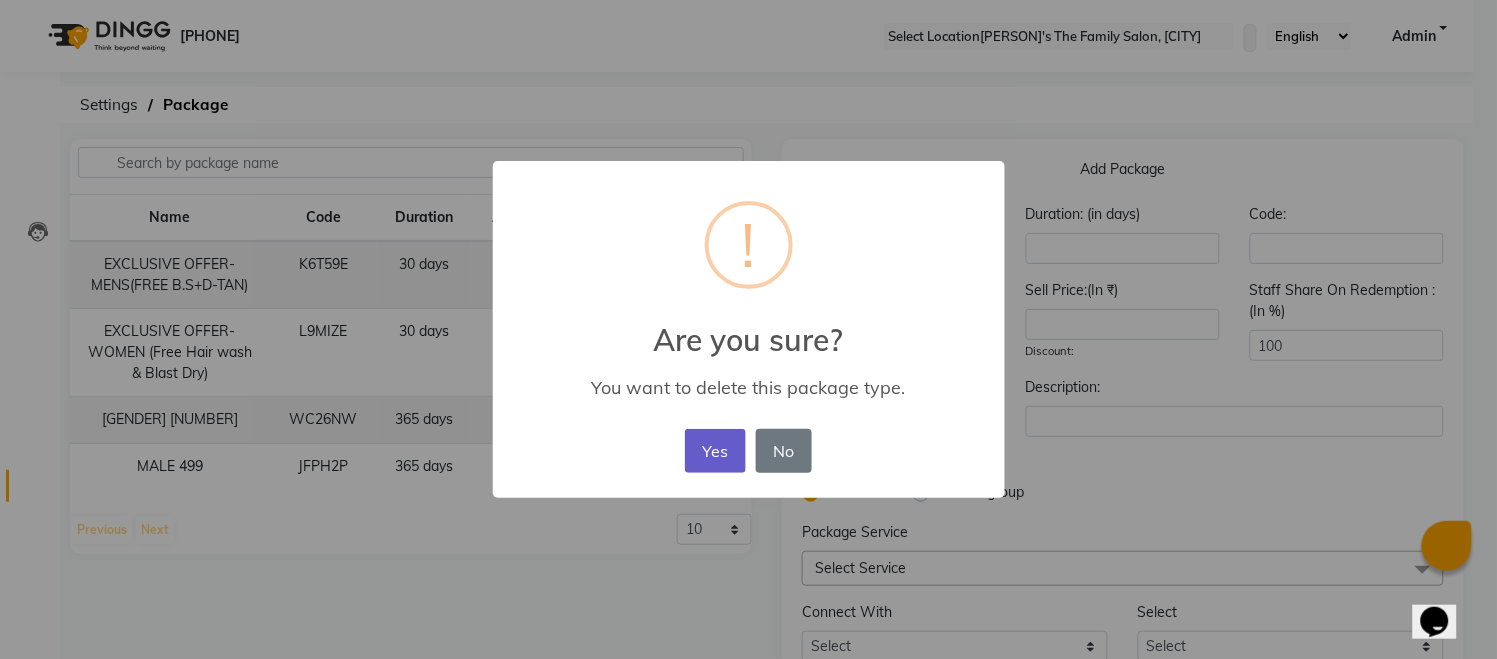 click on "Yes" at bounding box center [715, 451] 